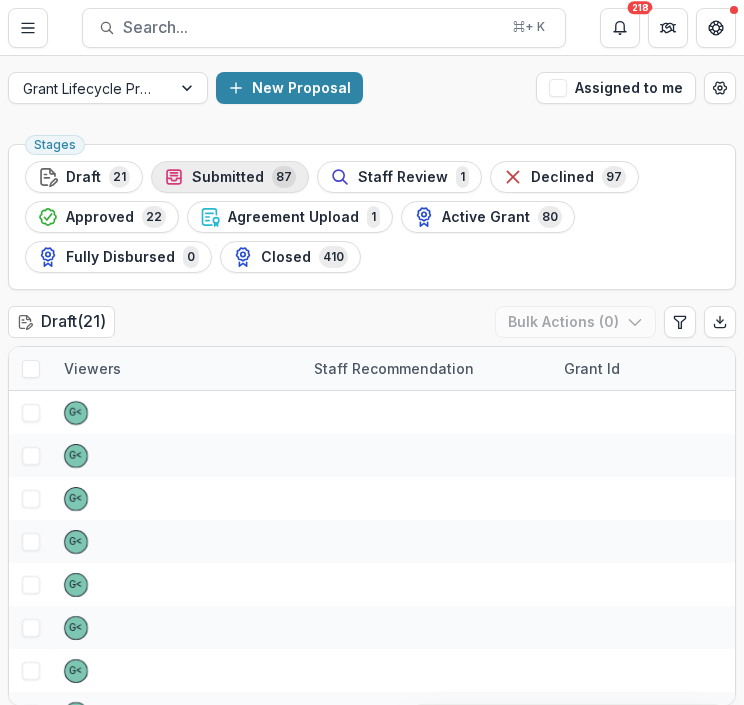 scroll, scrollTop: 0, scrollLeft: 0, axis: both 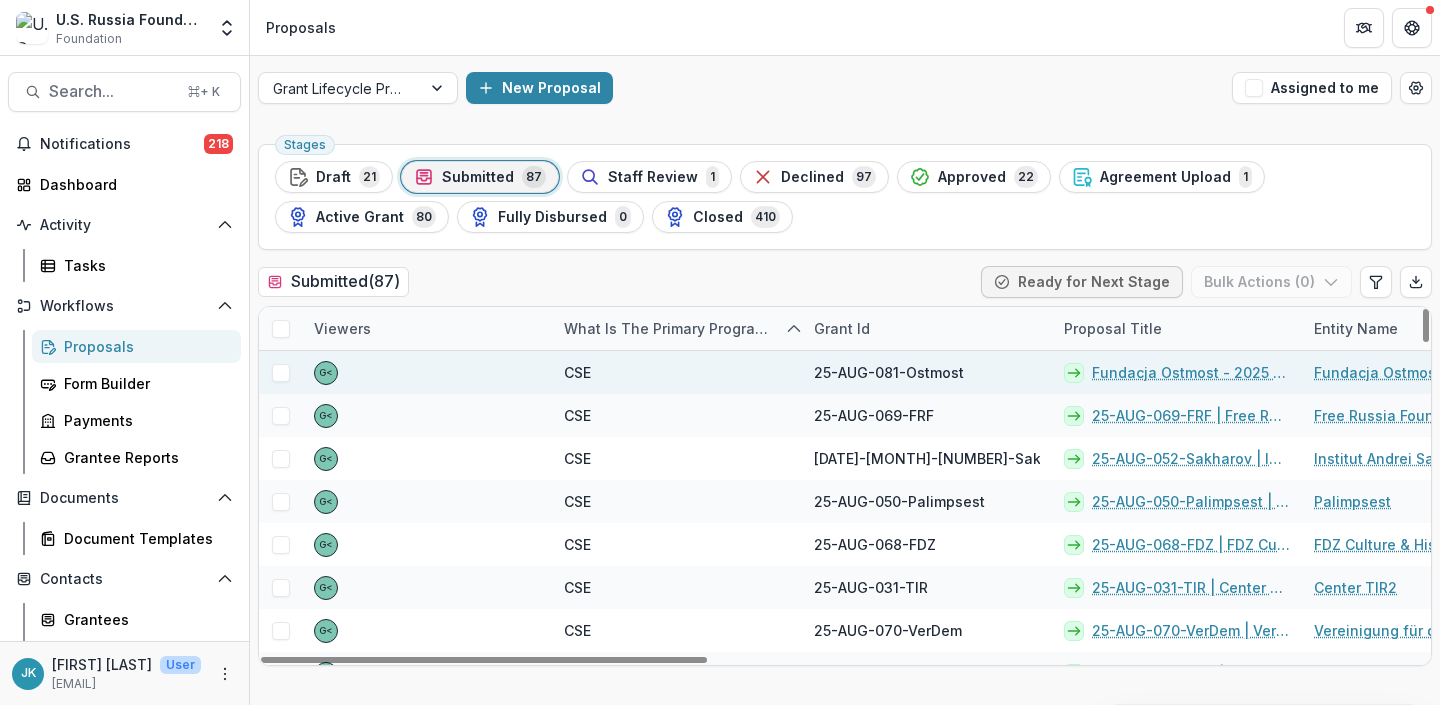 click on "Fundacja Ostmost - 2025 - Grant Proposal Application (August 2025)" at bounding box center [1191, 372] 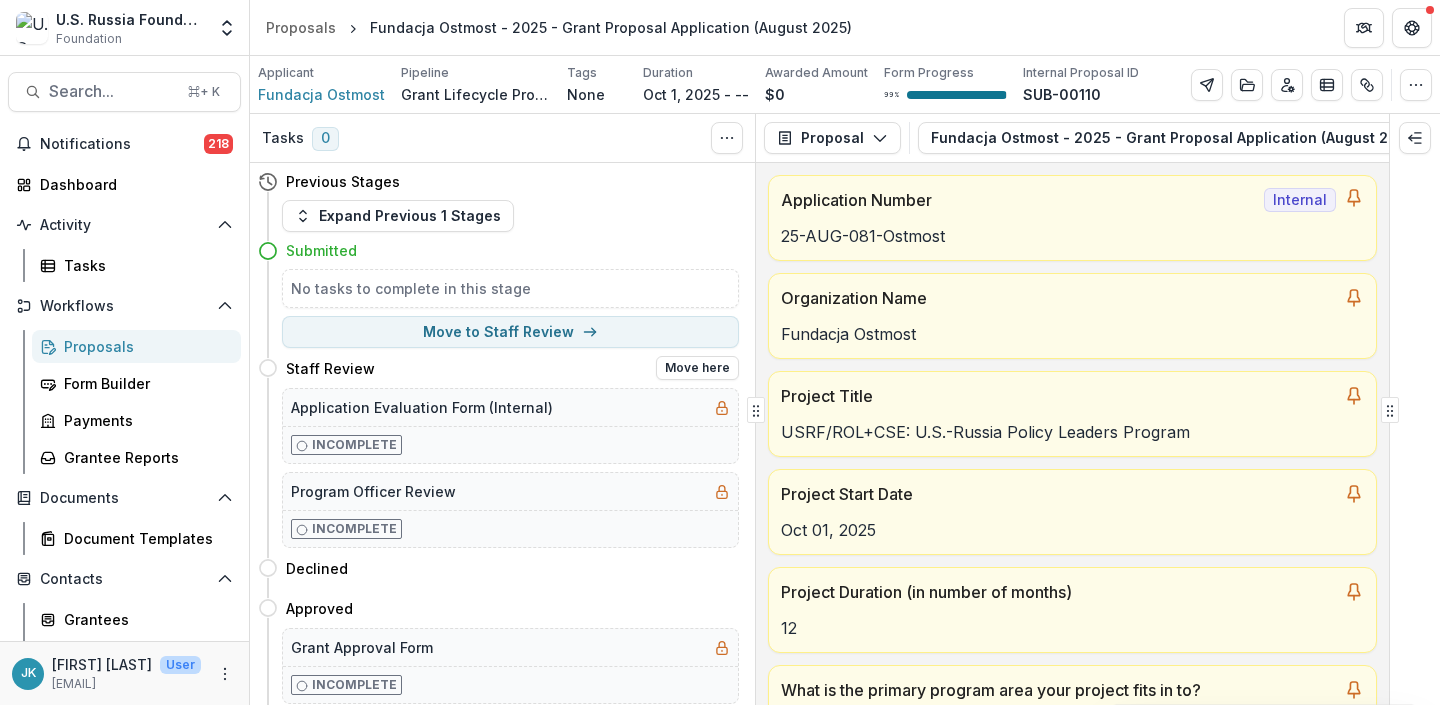 click on "Application Evaluation Form (Internal)" at bounding box center (510, 407) 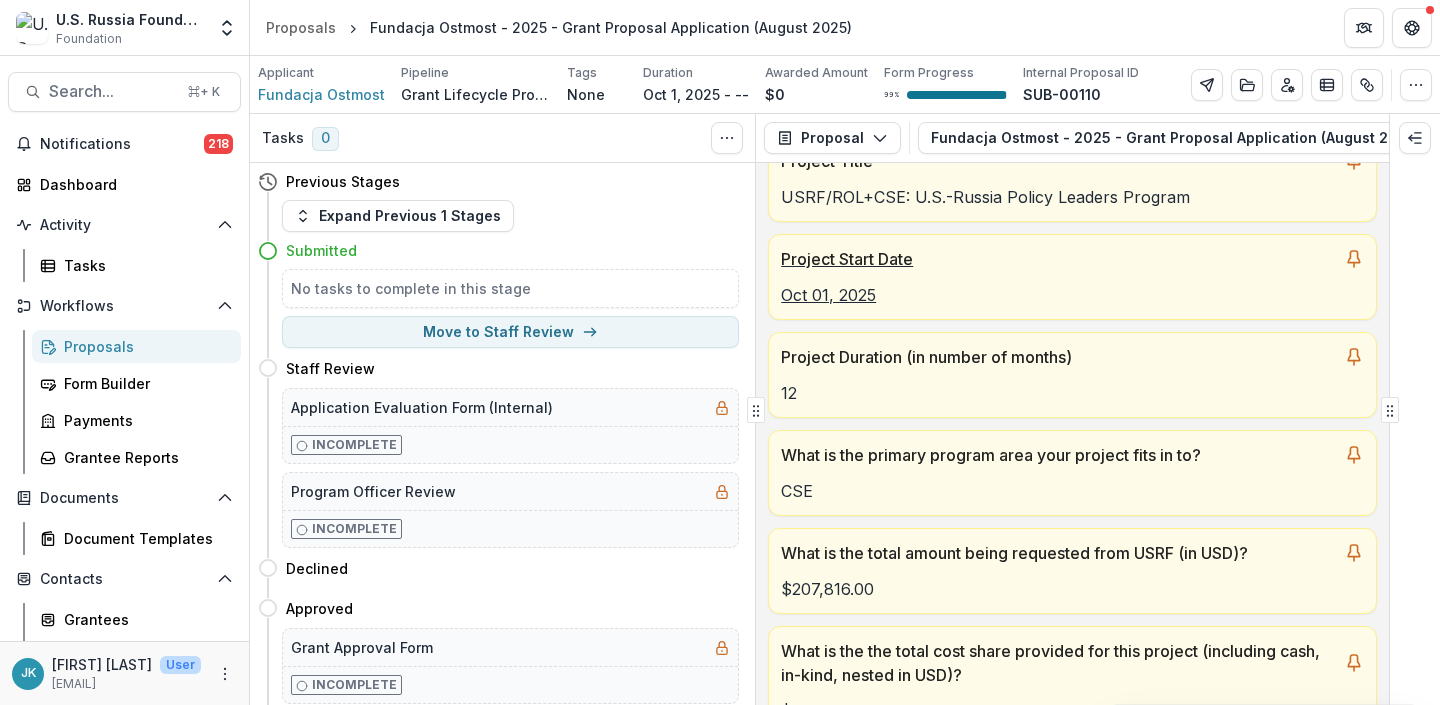 scroll, scrollTop: 237, scrollLeft: 0, axis: vertical 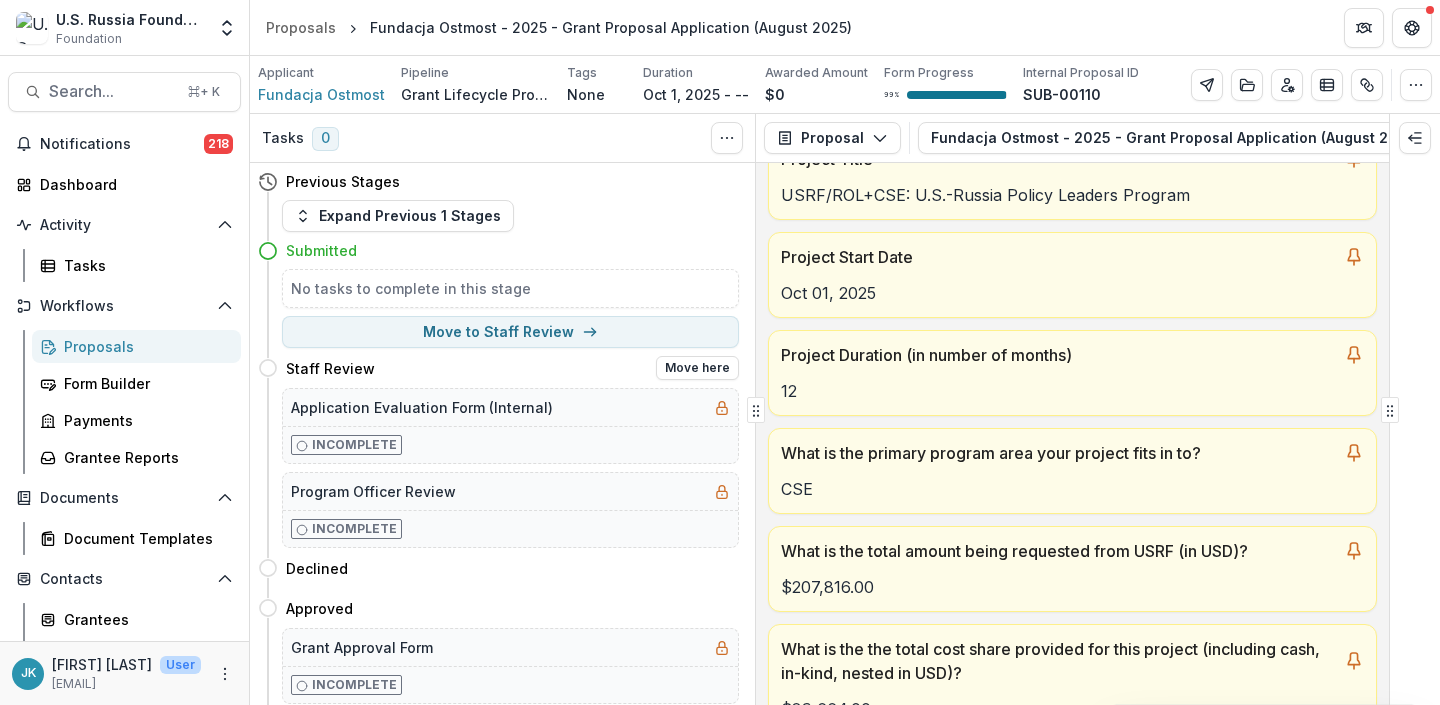 click on "Program Officer Review" at bounding box center (510, 491) 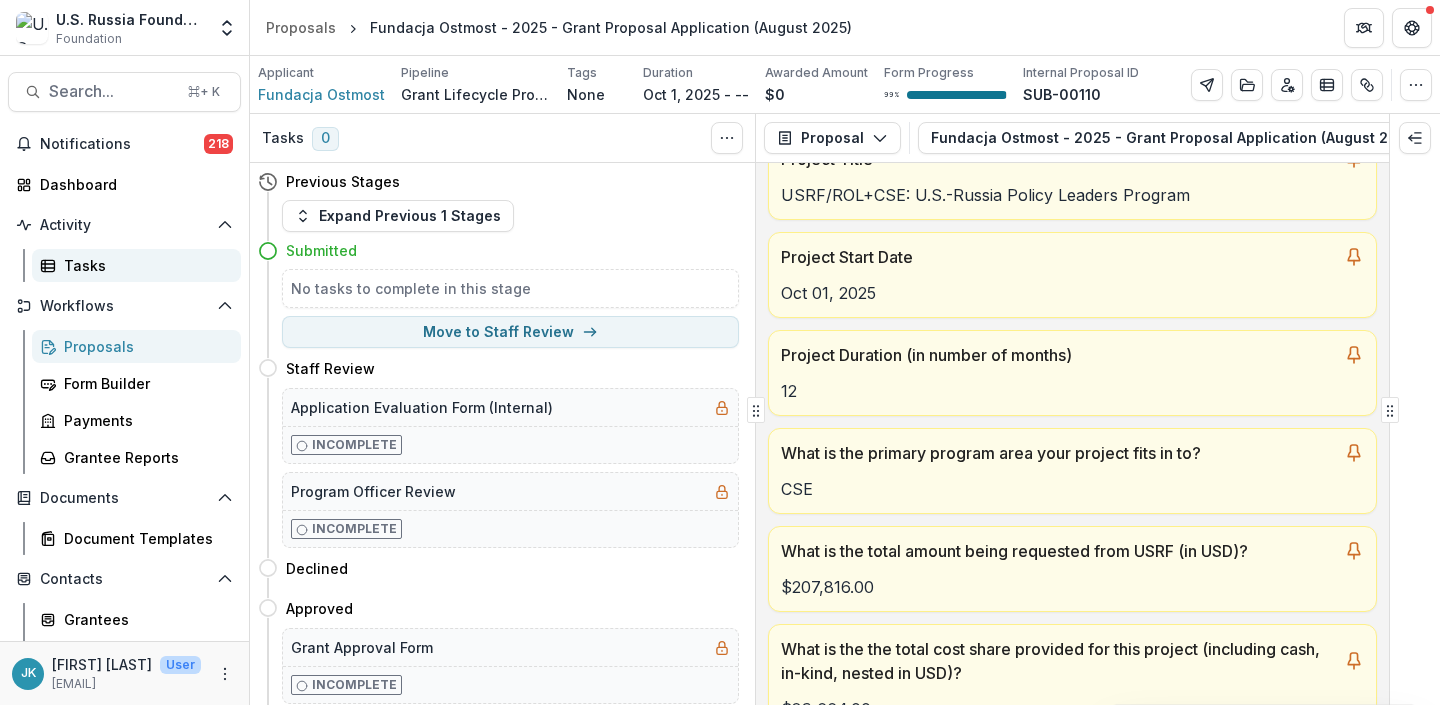 click on "Tasks" at bounding box center (144, 265) 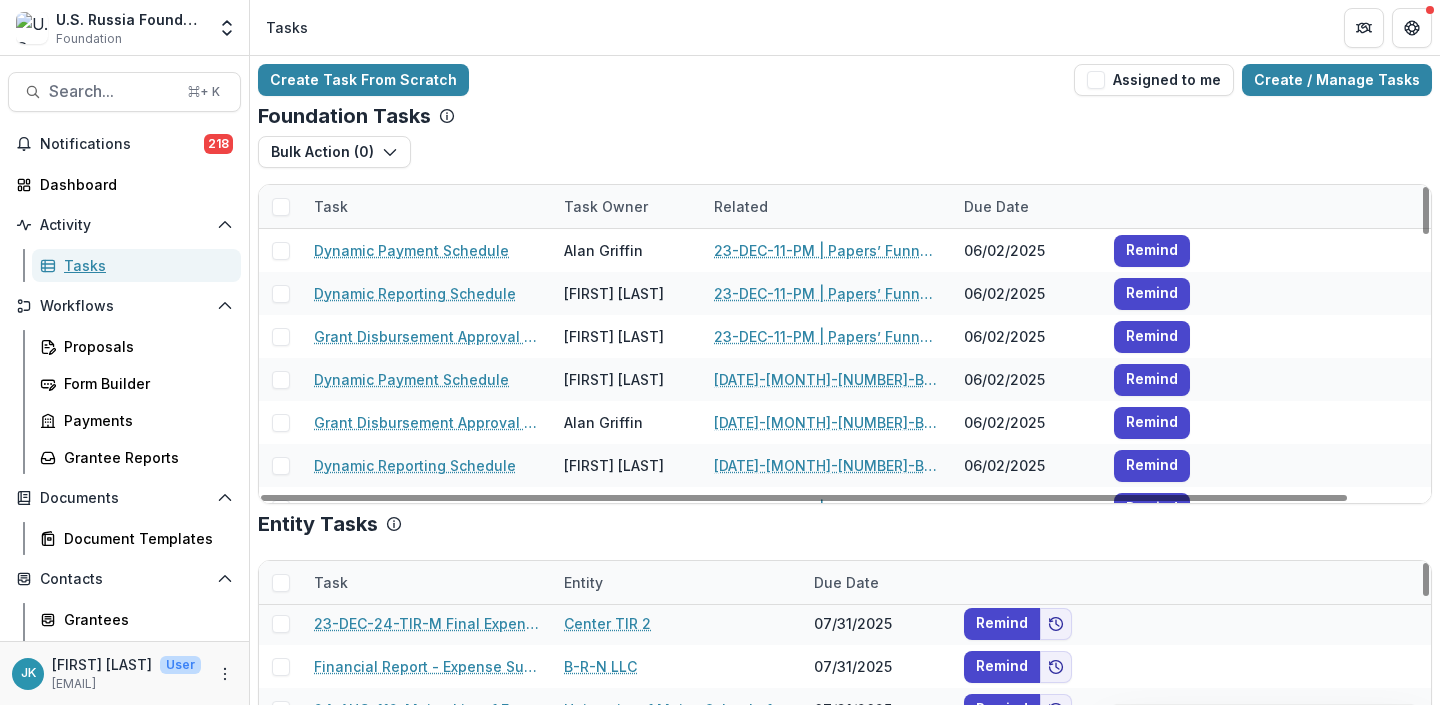 scroll, scrollTop: 133, scrollLeft: 0, axis: vertical 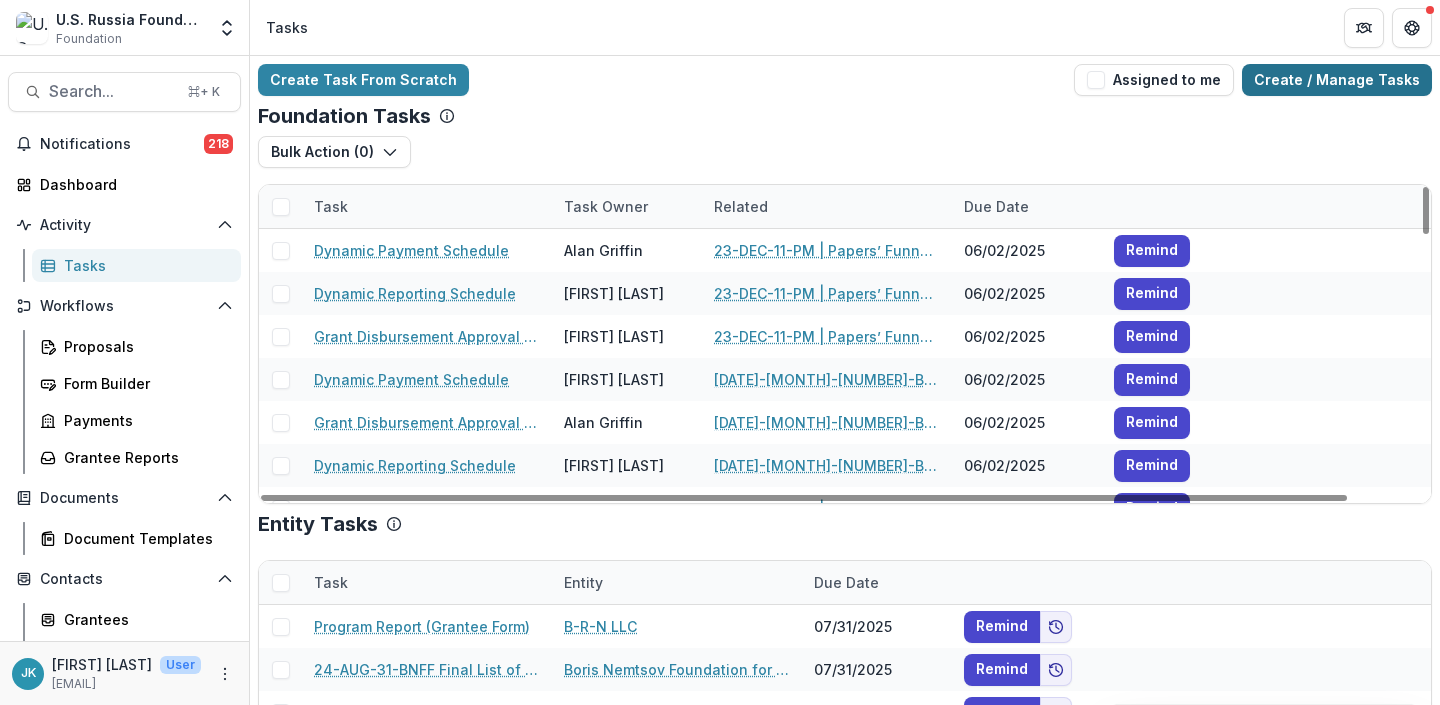 click on "Create / Manage Tasks" at bounding box center (1337, 80) 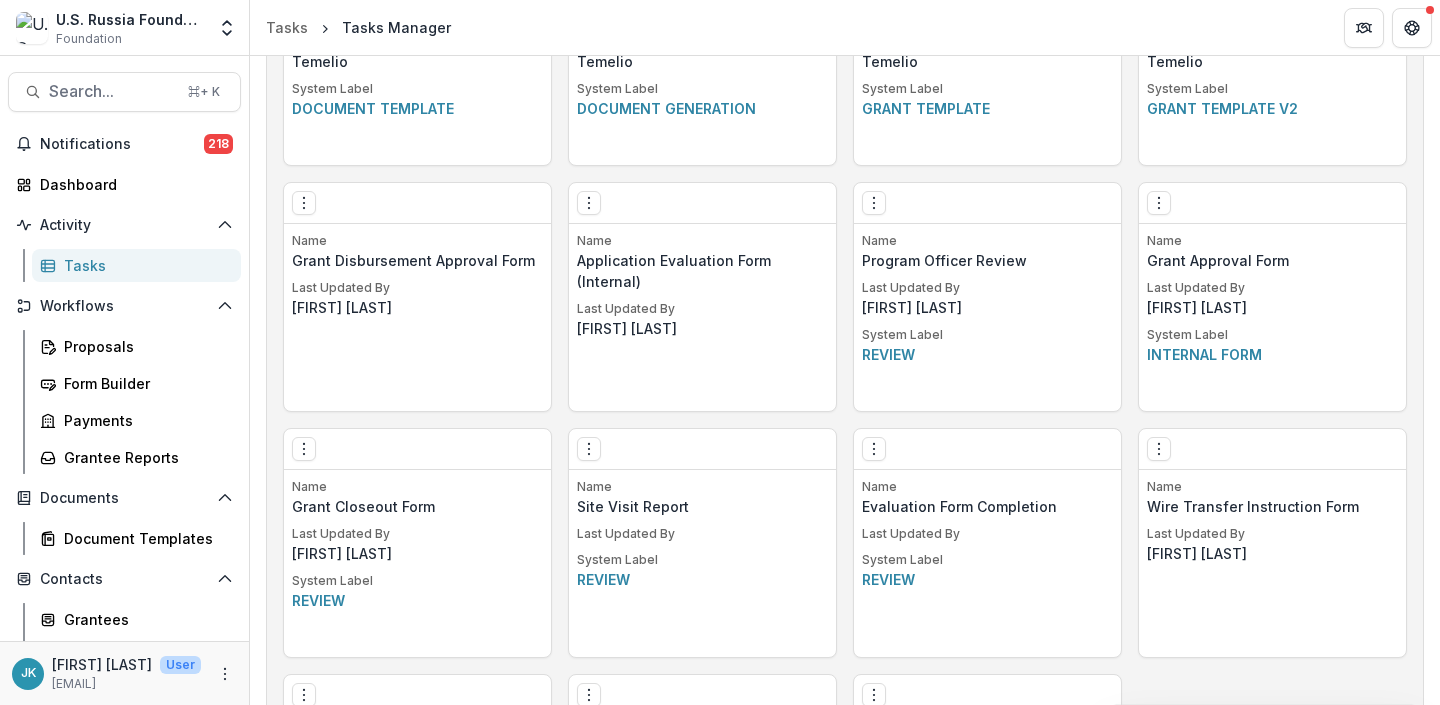 scroll, scrollTop: 1188, scrollLeft: 0, axis: vertical 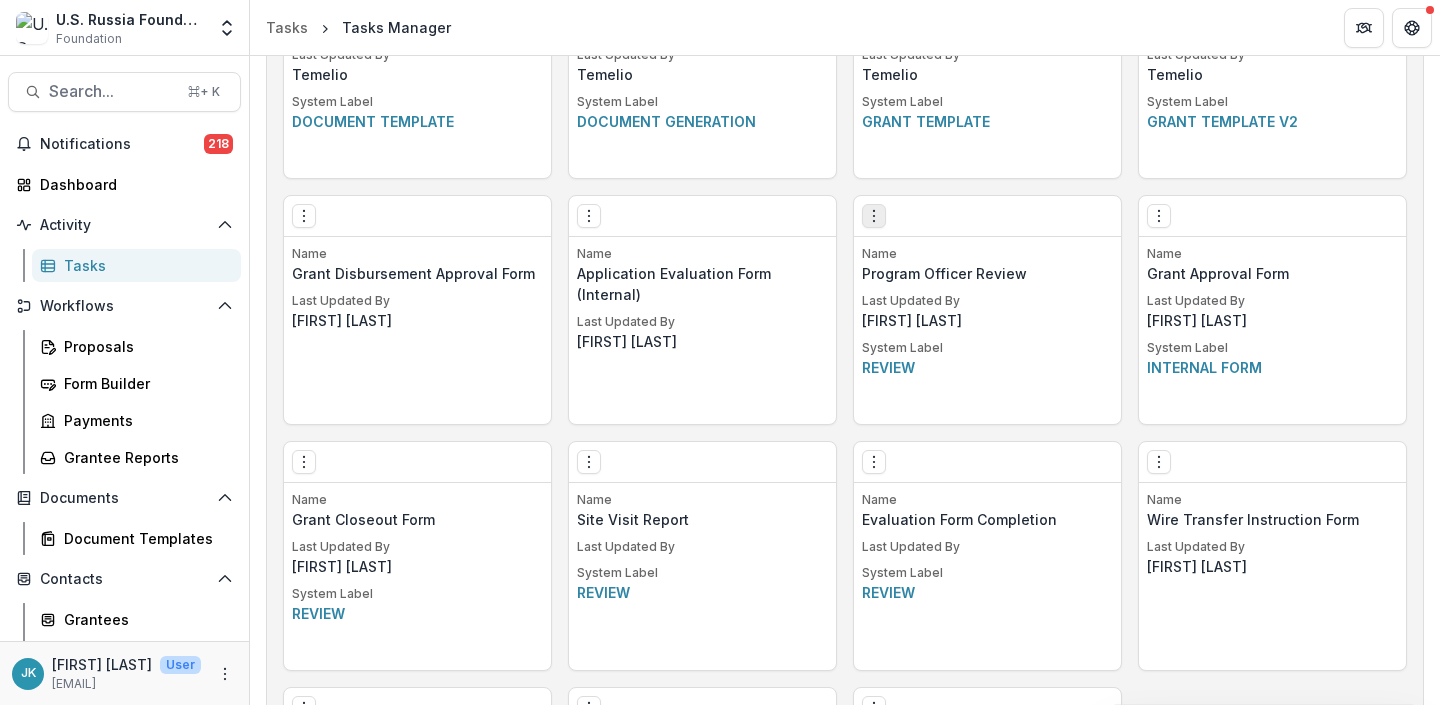 click 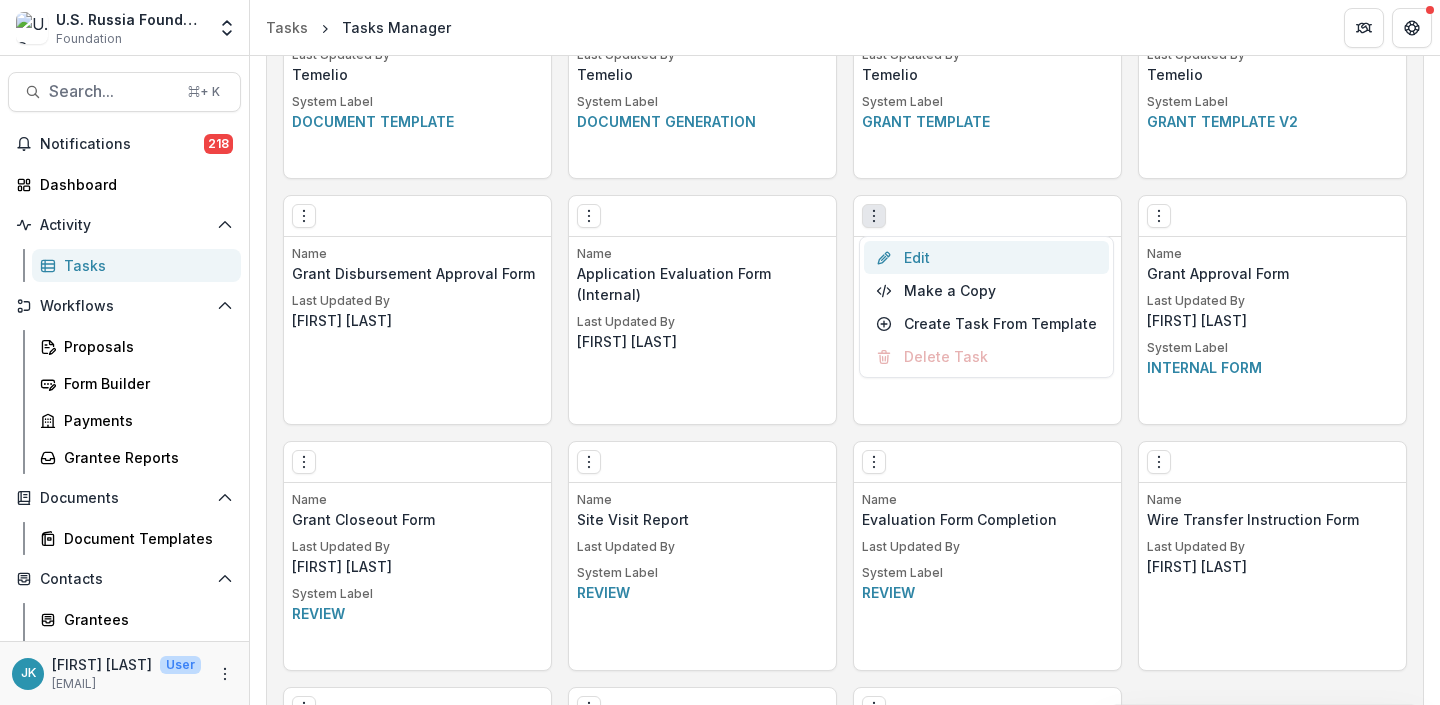 click 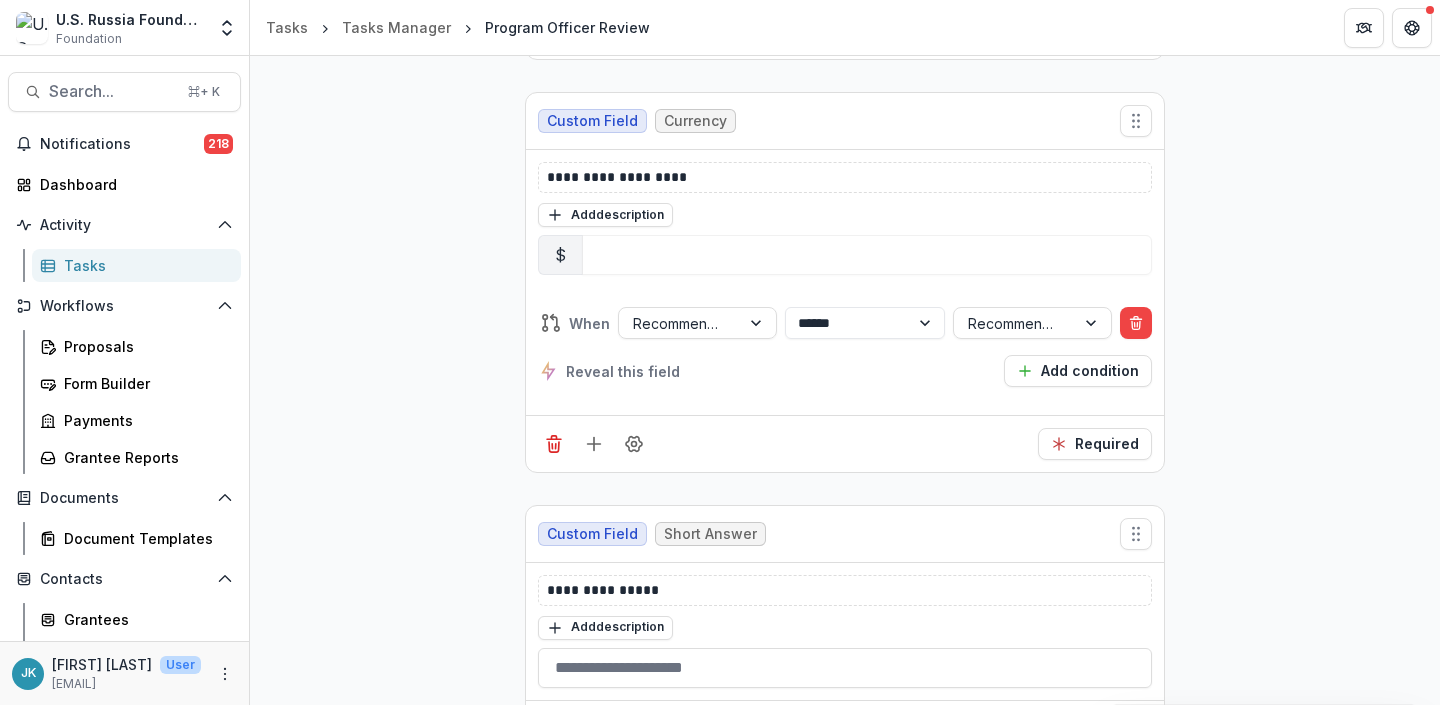 scroll, scrollTop: 1301, scrollLeft: 0, axis: vertical 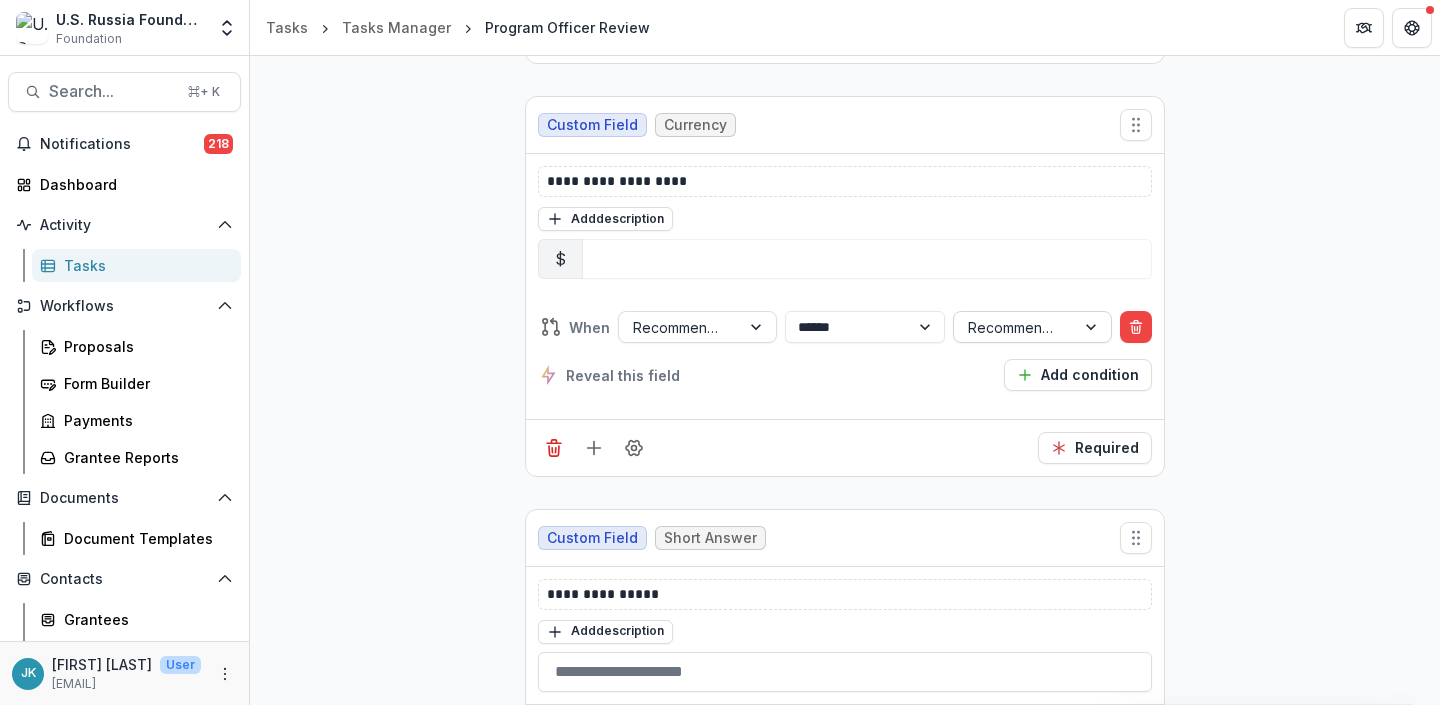 click at bounding box center (1014, 327) 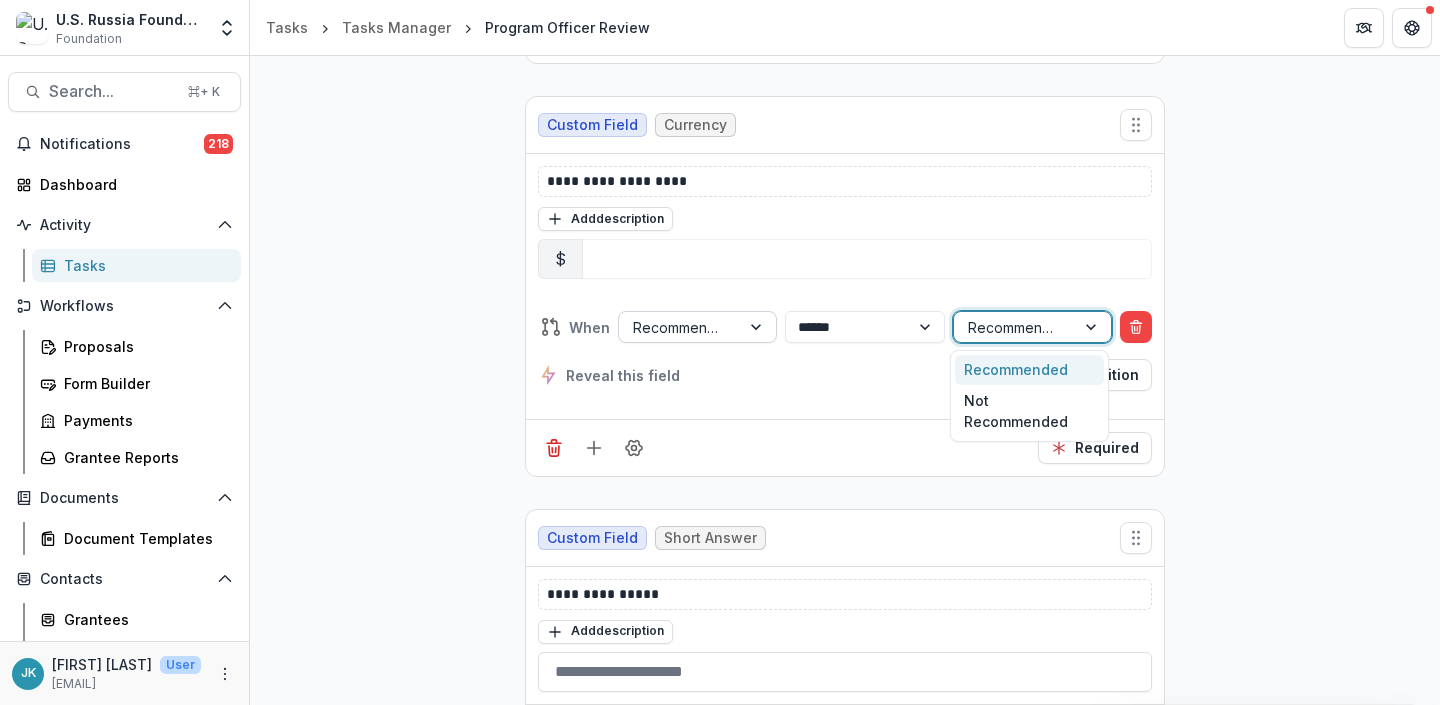 click at bounding box center [758, 327] 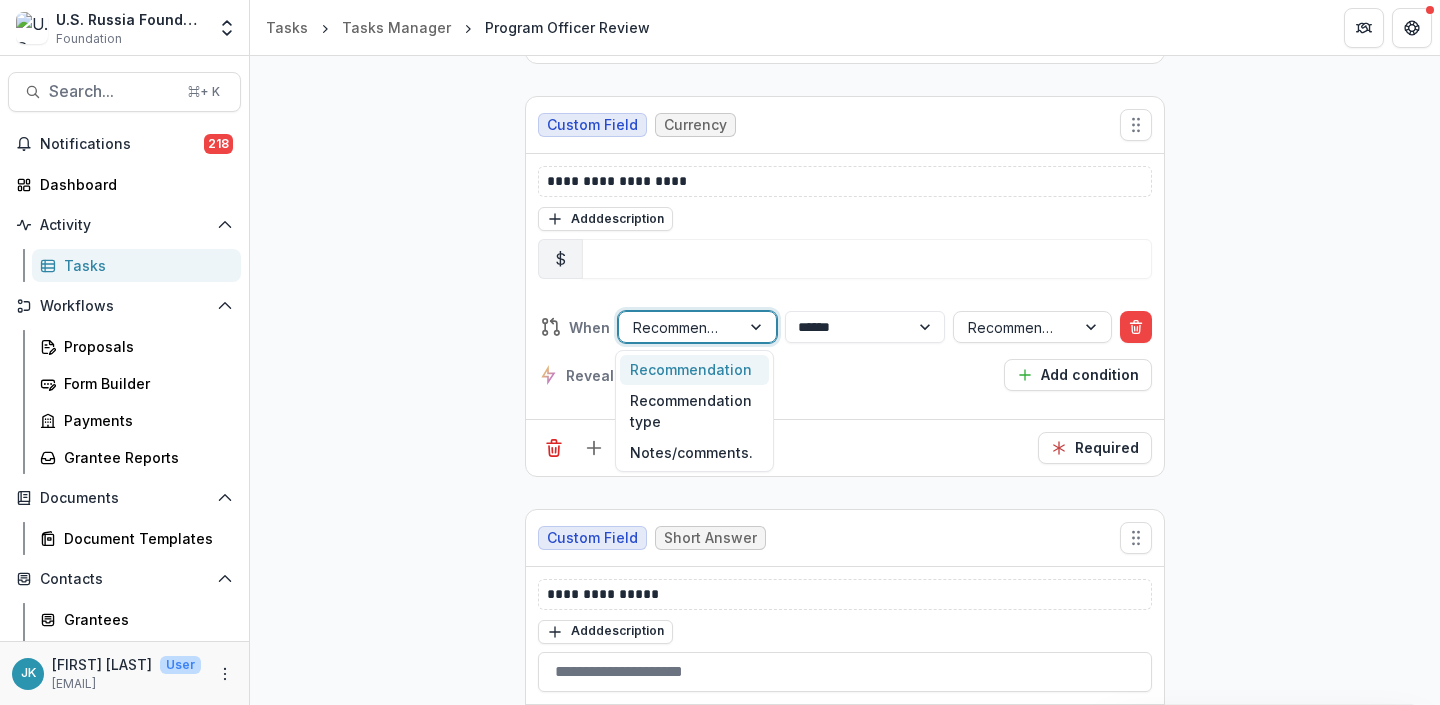 click on "**********" at bounding box center [845, -85] 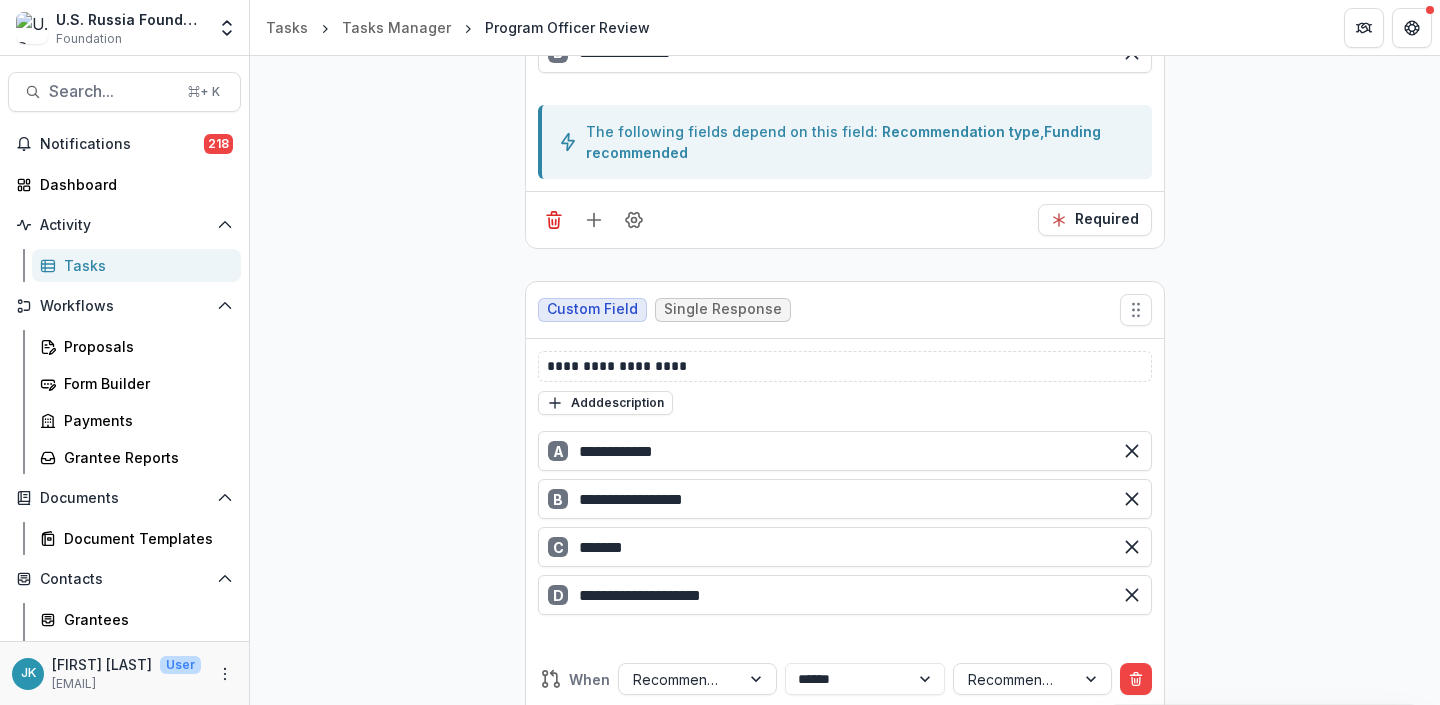 scroll, scrollTop: 0, scrollLeft: 0, axis: both 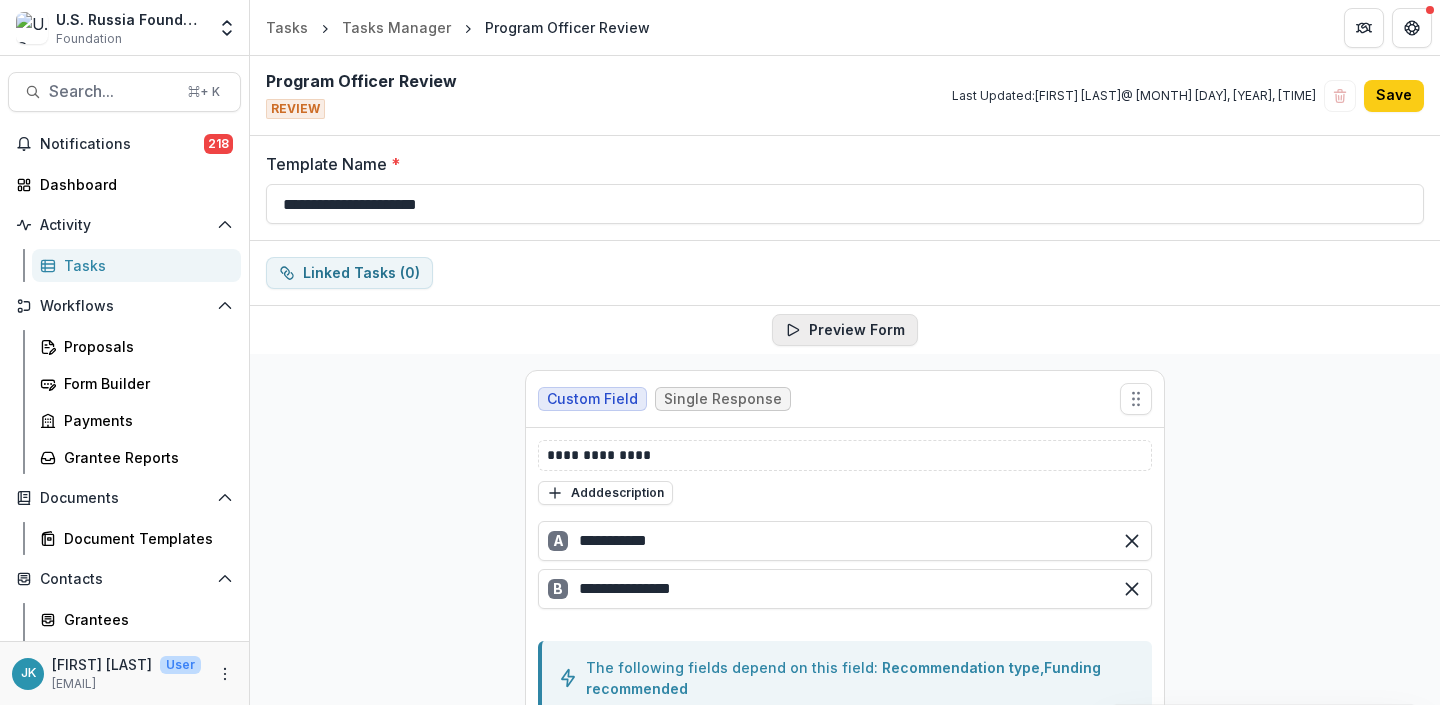 click on "Preview Form" at bounding box center [845, 330] 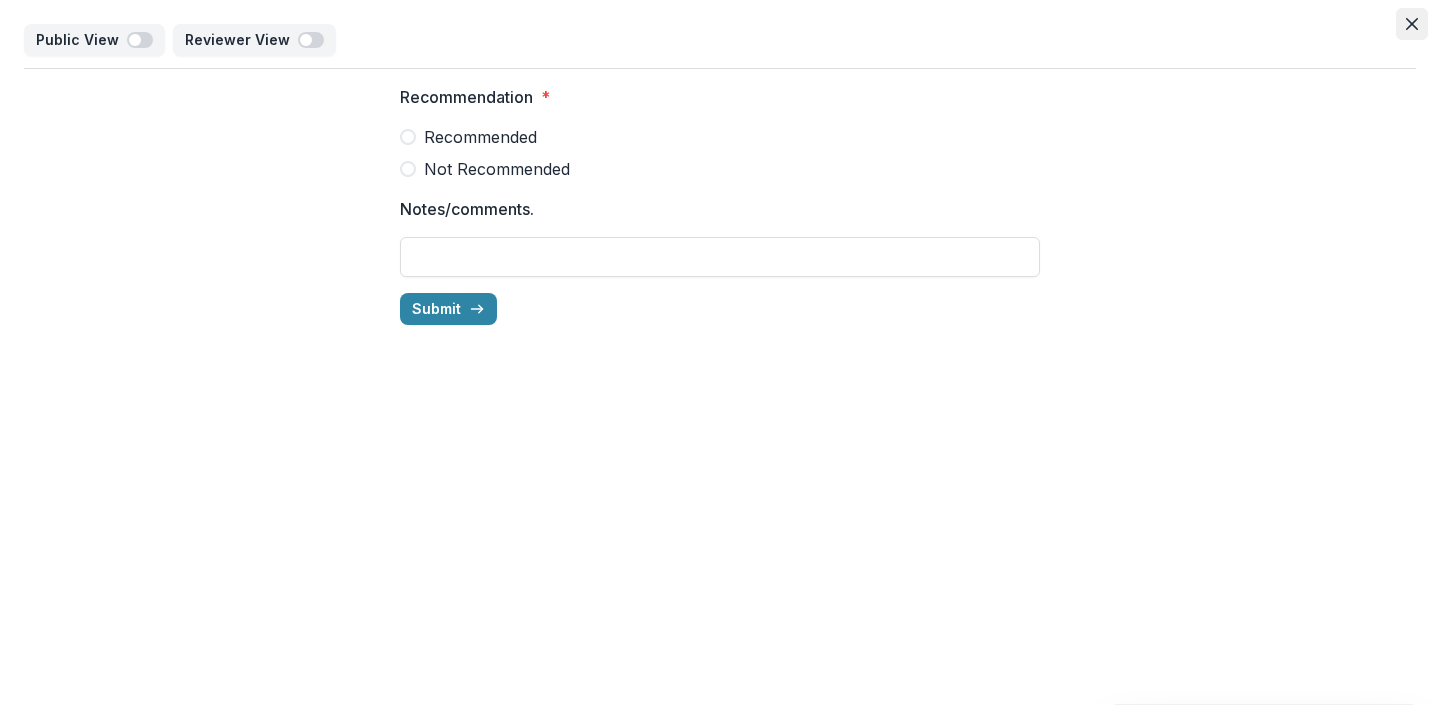 click 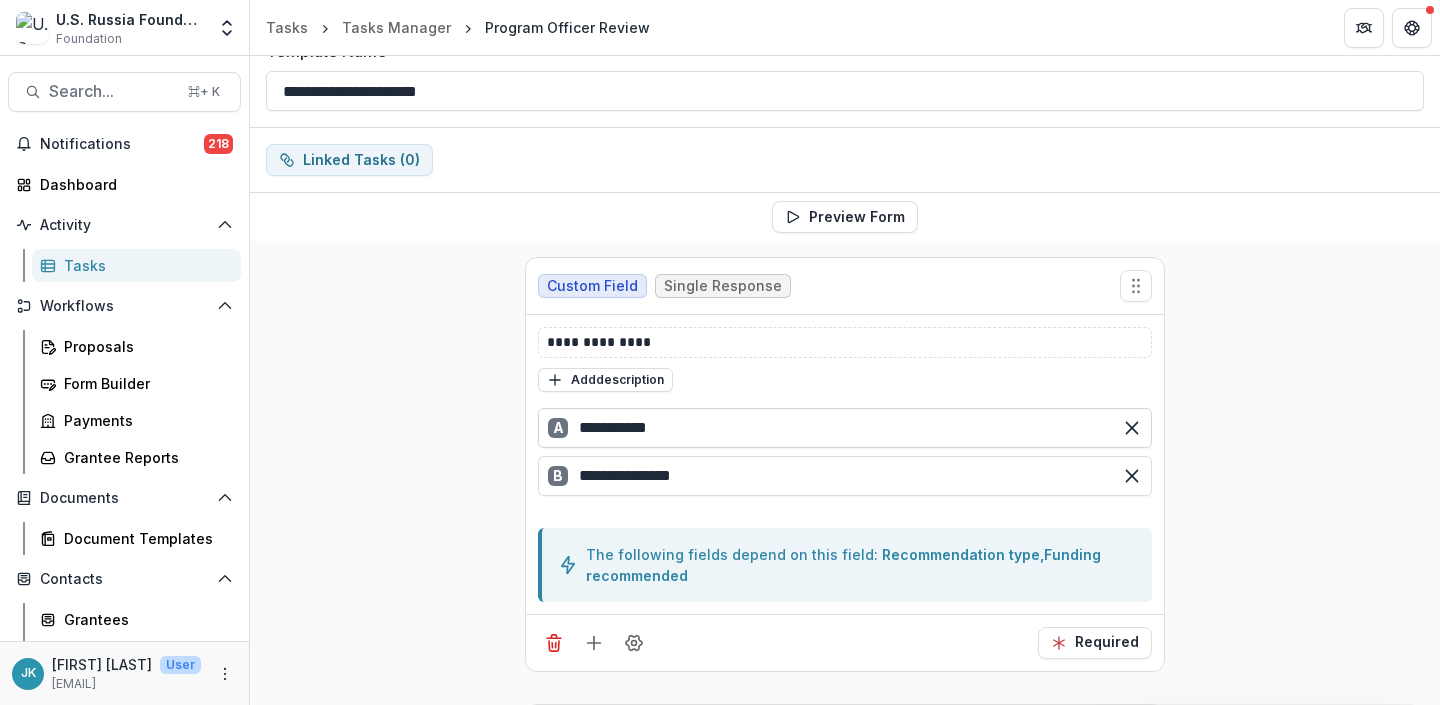 scroll, scrollTop: 0, scrollLeft: 0, axis: both 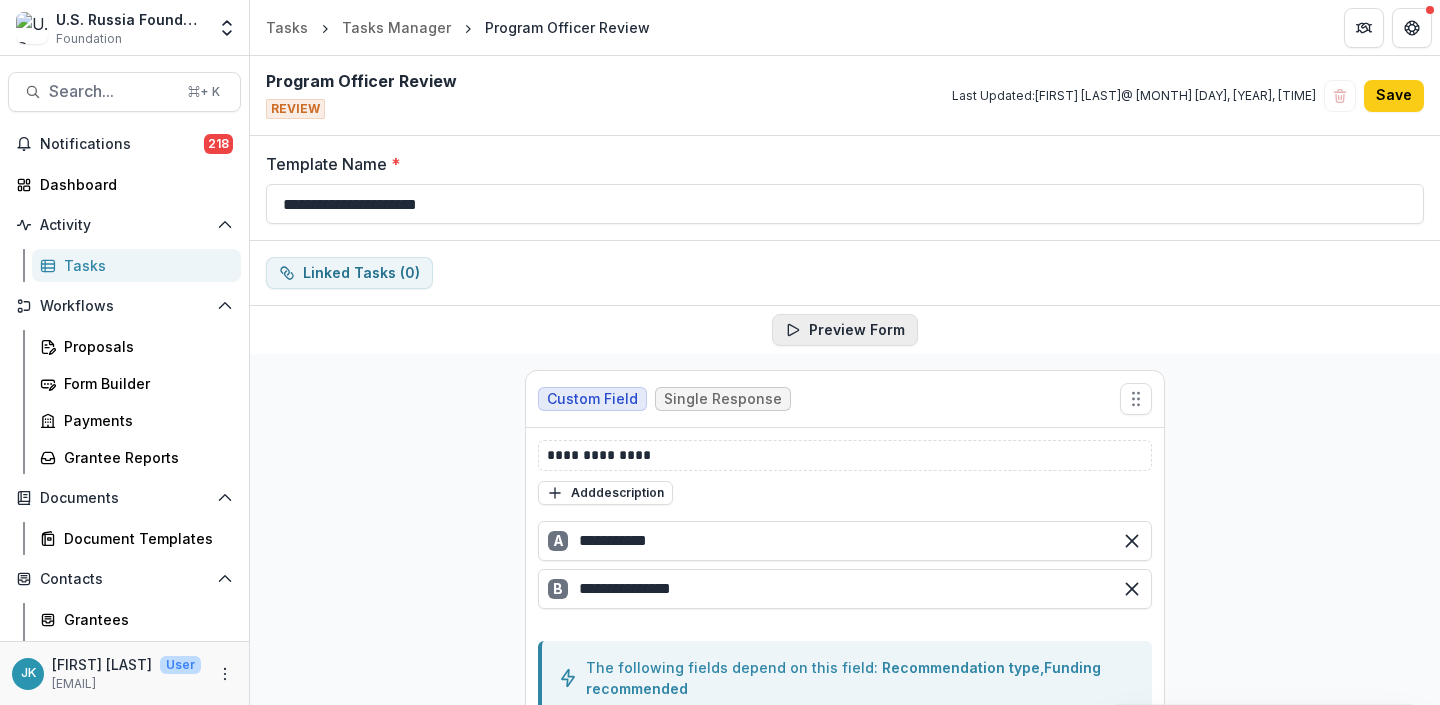 click on "Preview Form" at bounding box center (845, 330) 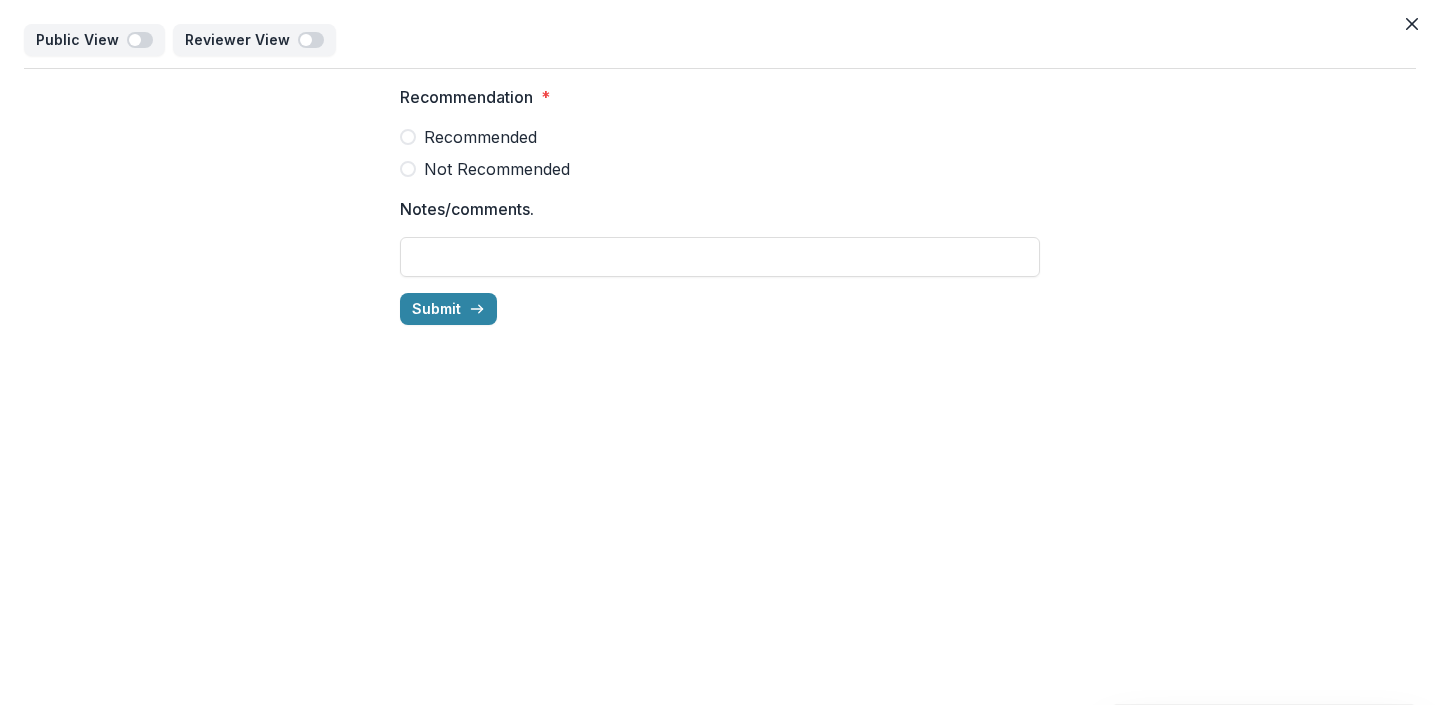 click at bounding box center [408, 137] 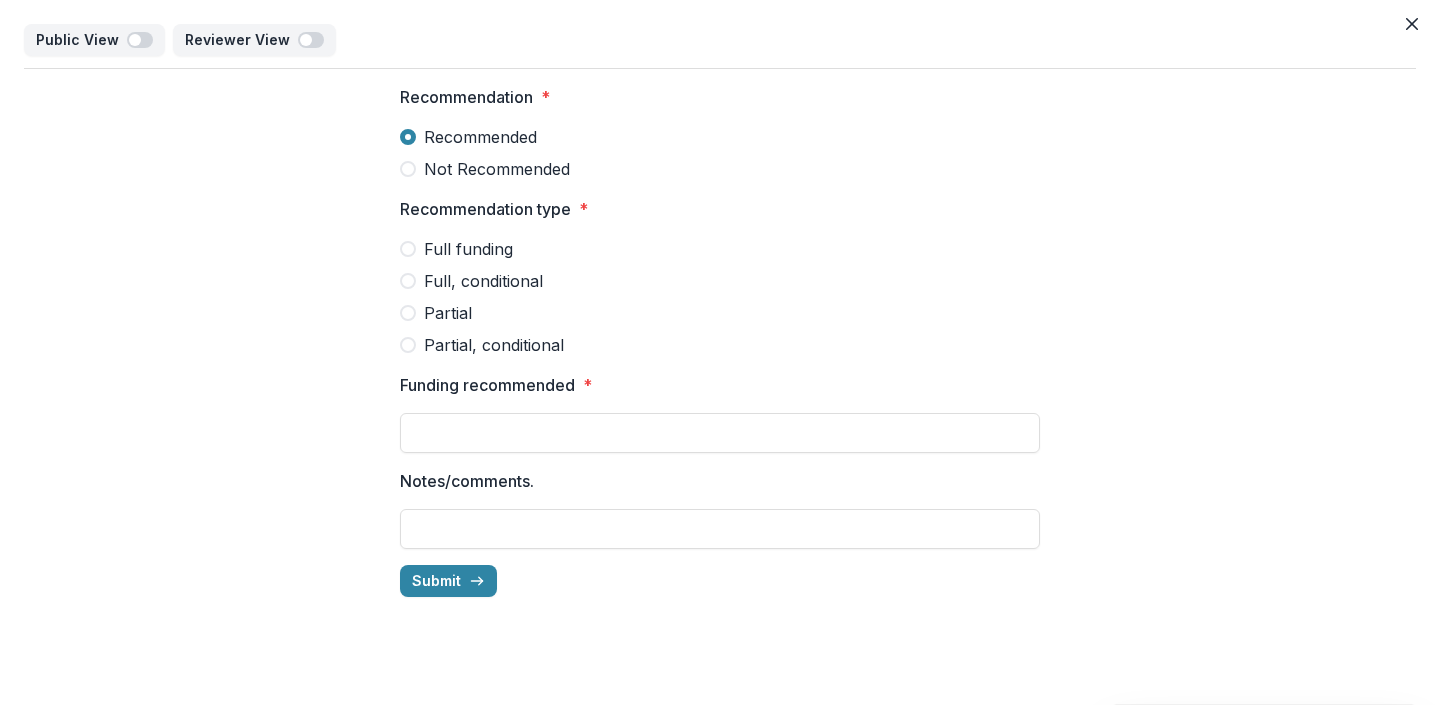 click at bounding box center (408, 169) 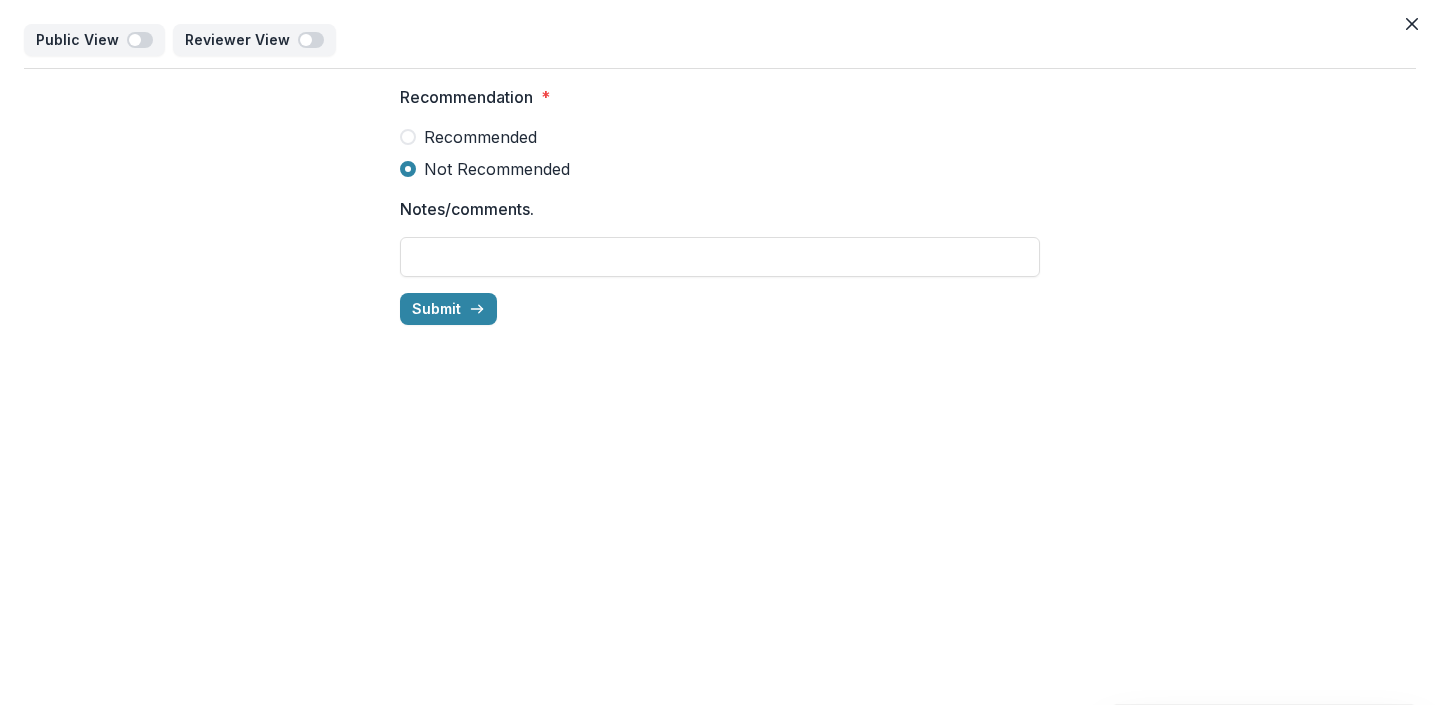 click at bounding box center [720, 121] 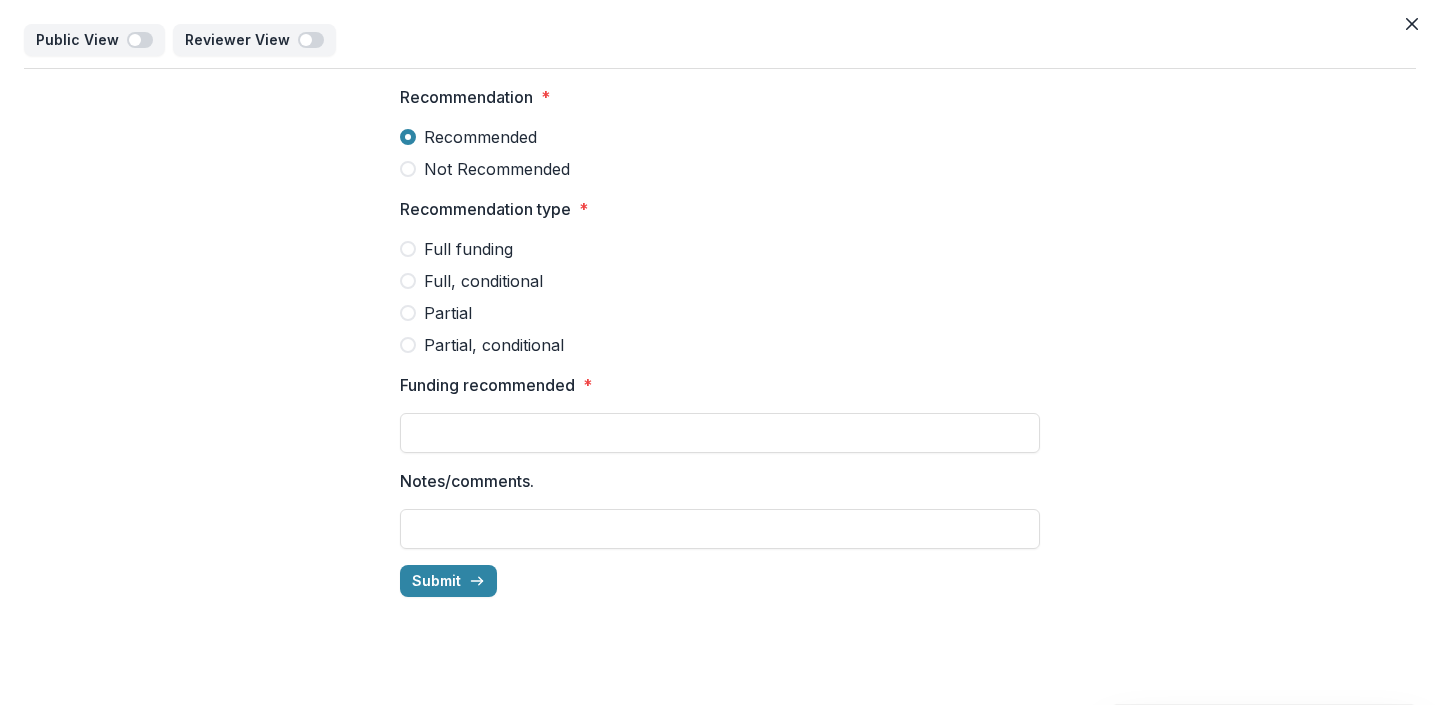 click at bounding box center [408, 281] 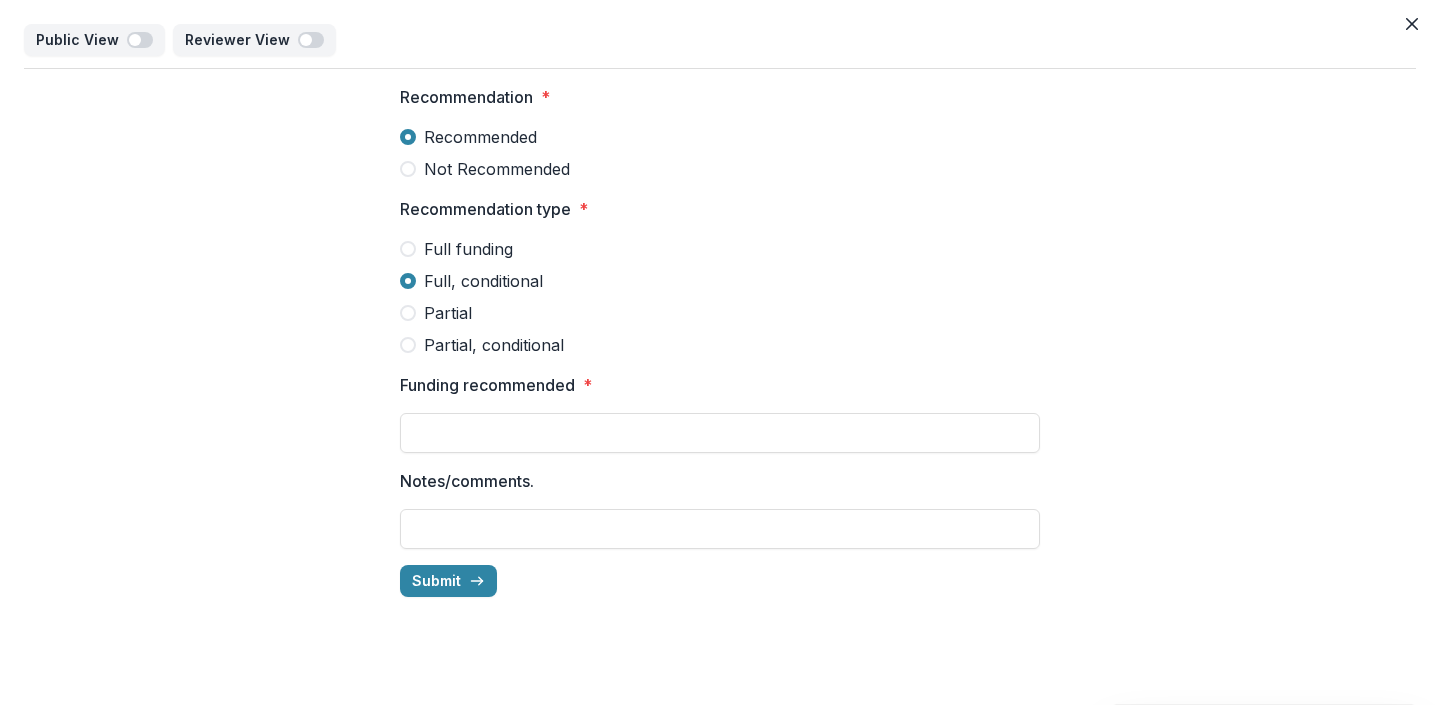 click at bounding box center (408, 313) 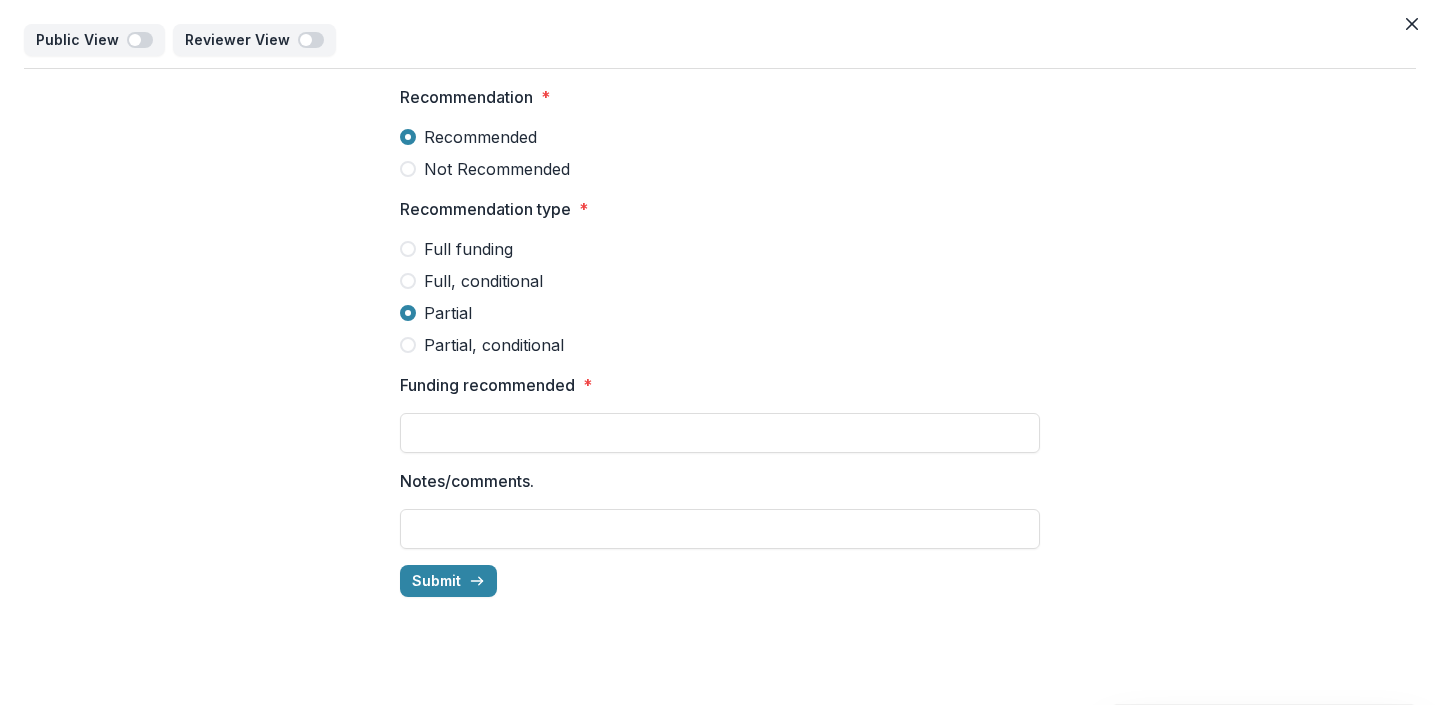 click on "Full funding Full, conditional Partial Partial, conditional" at bounding box center [720, 297] 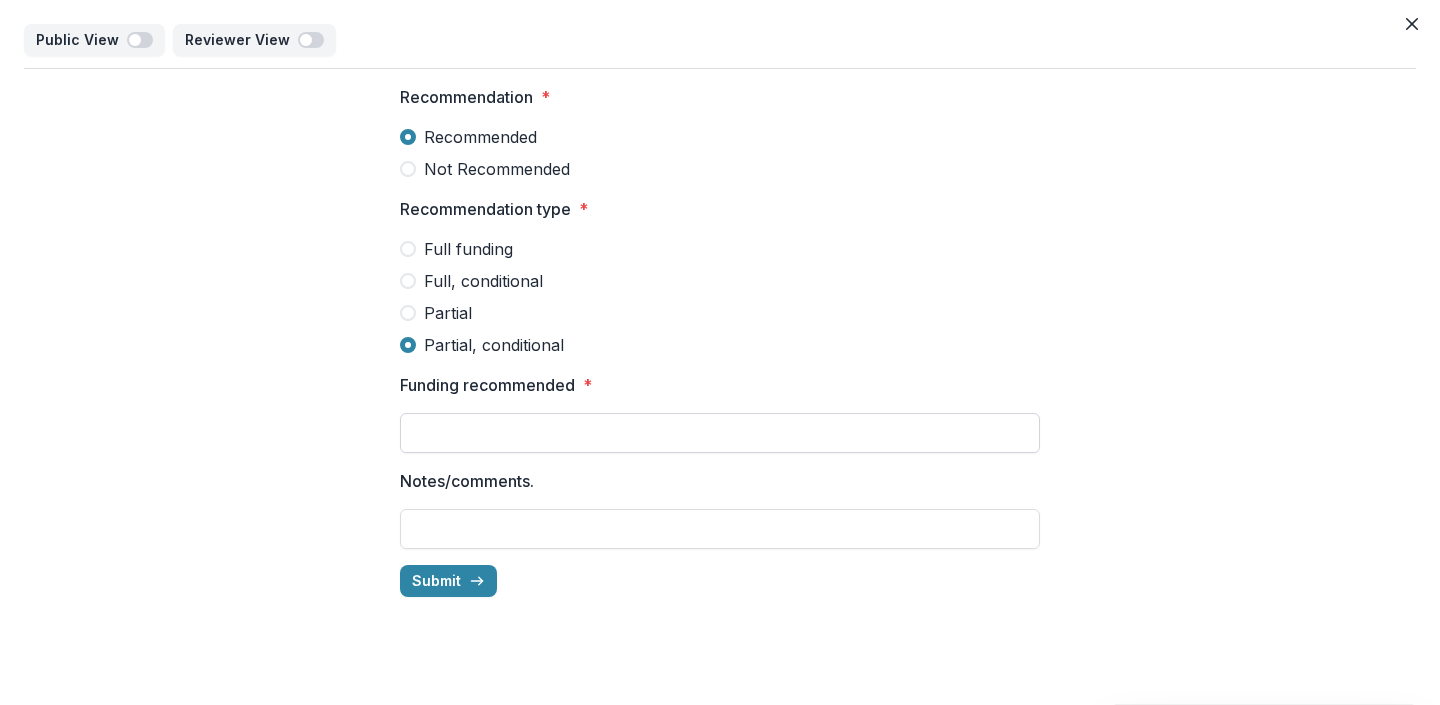 click on "Funding recommended *" at bounding box center (720, 433) 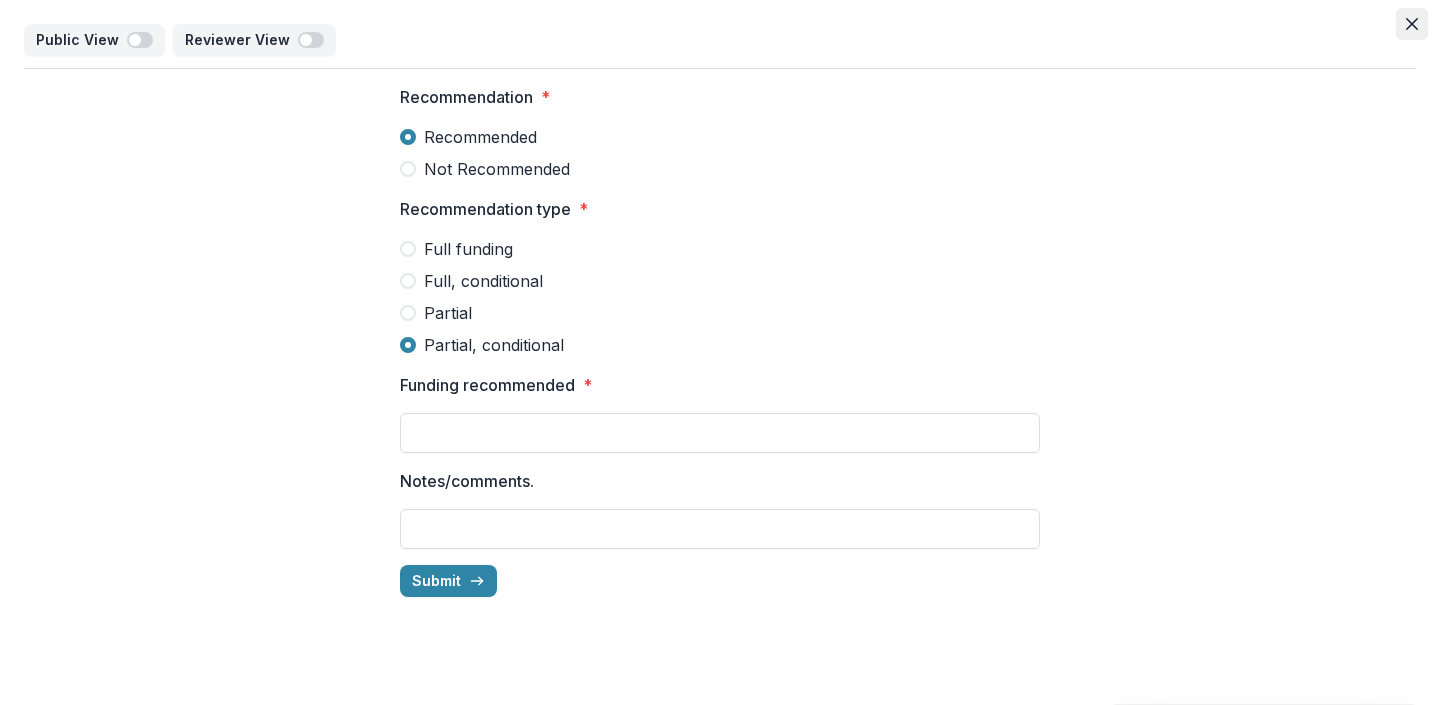 type on "**" 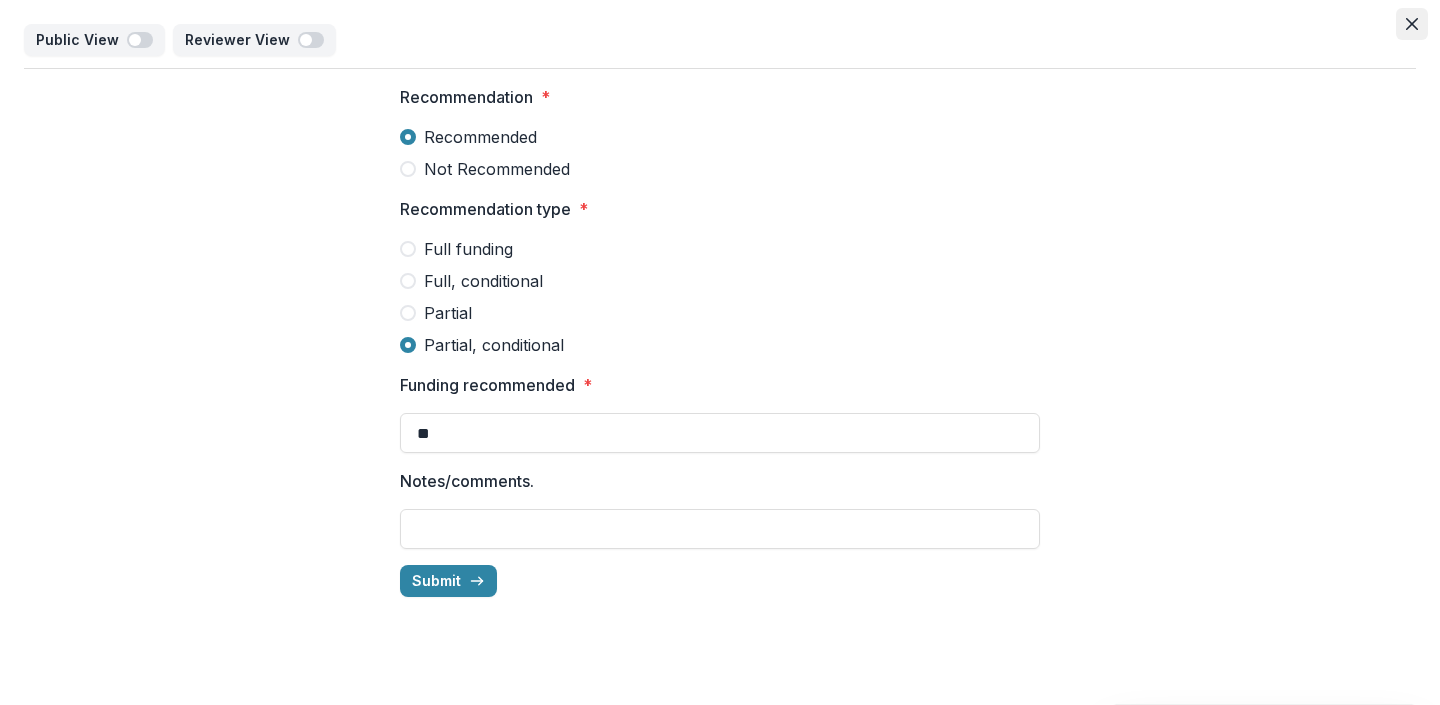 click 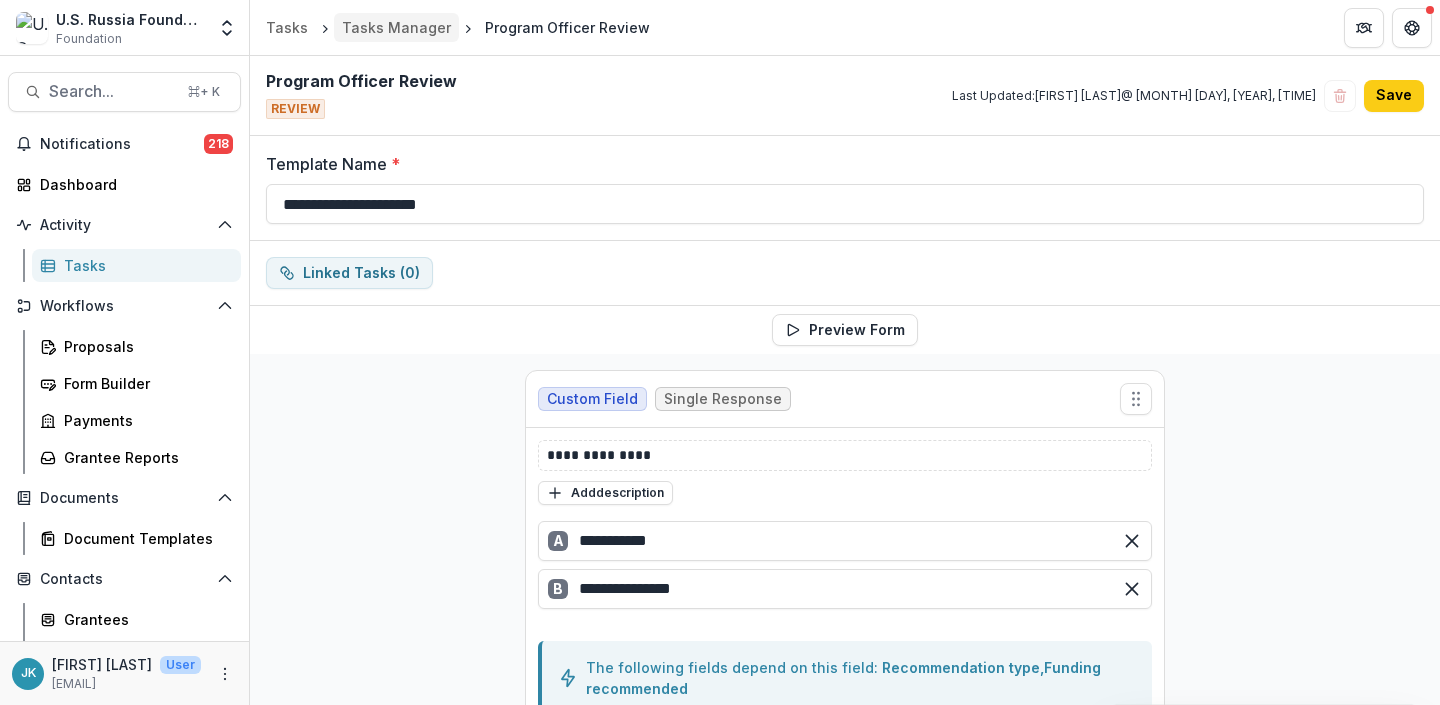 click on "Tasks Manager" at bounding box center [396, 27] 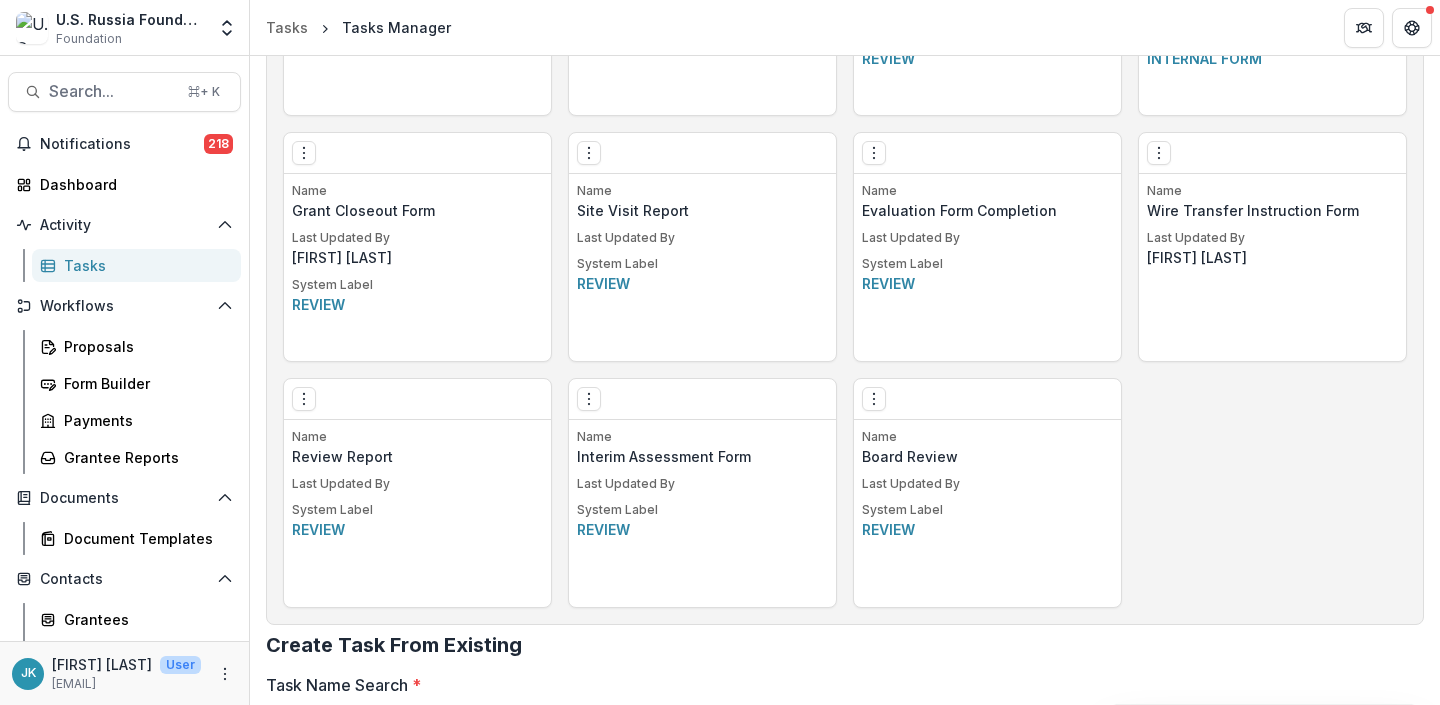 scroll, scrollTop: 1080, scrollLeft: 0, axis: vertical 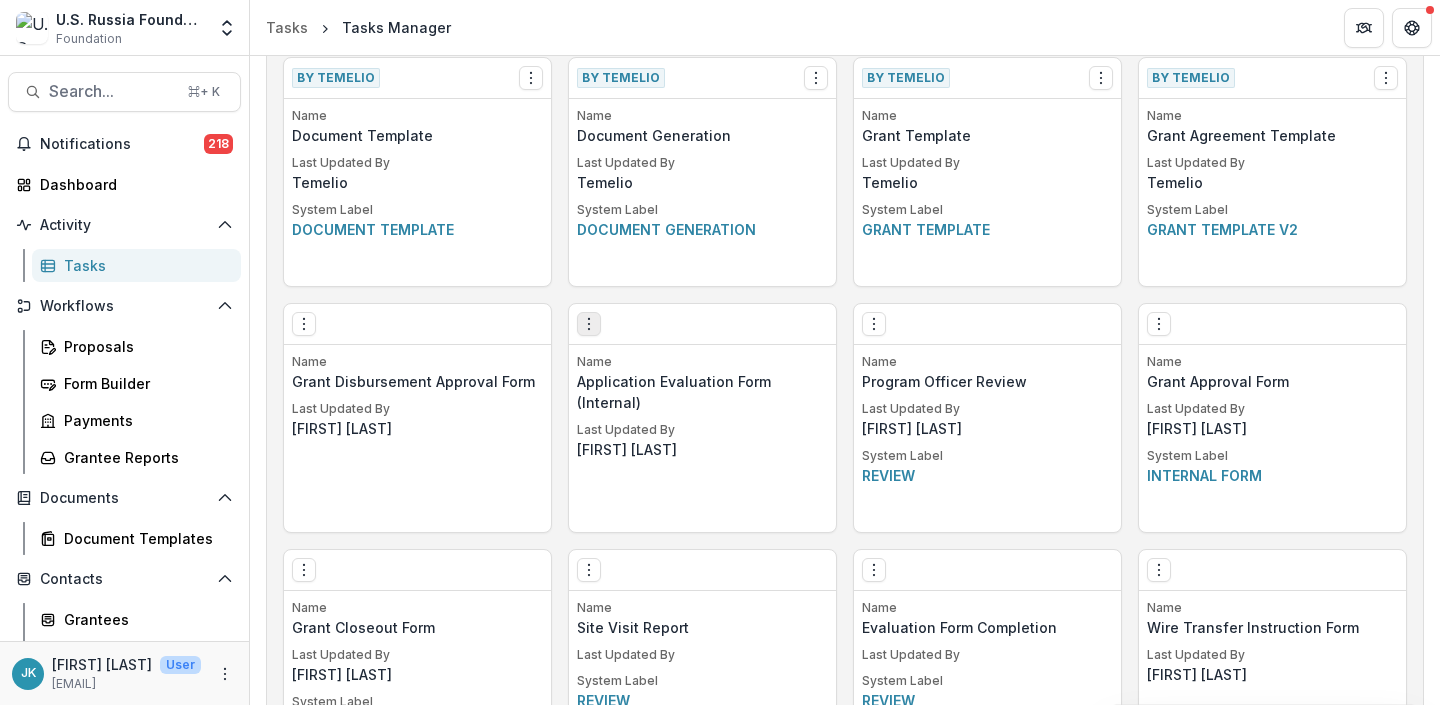 click at bounding box center (589, 324) 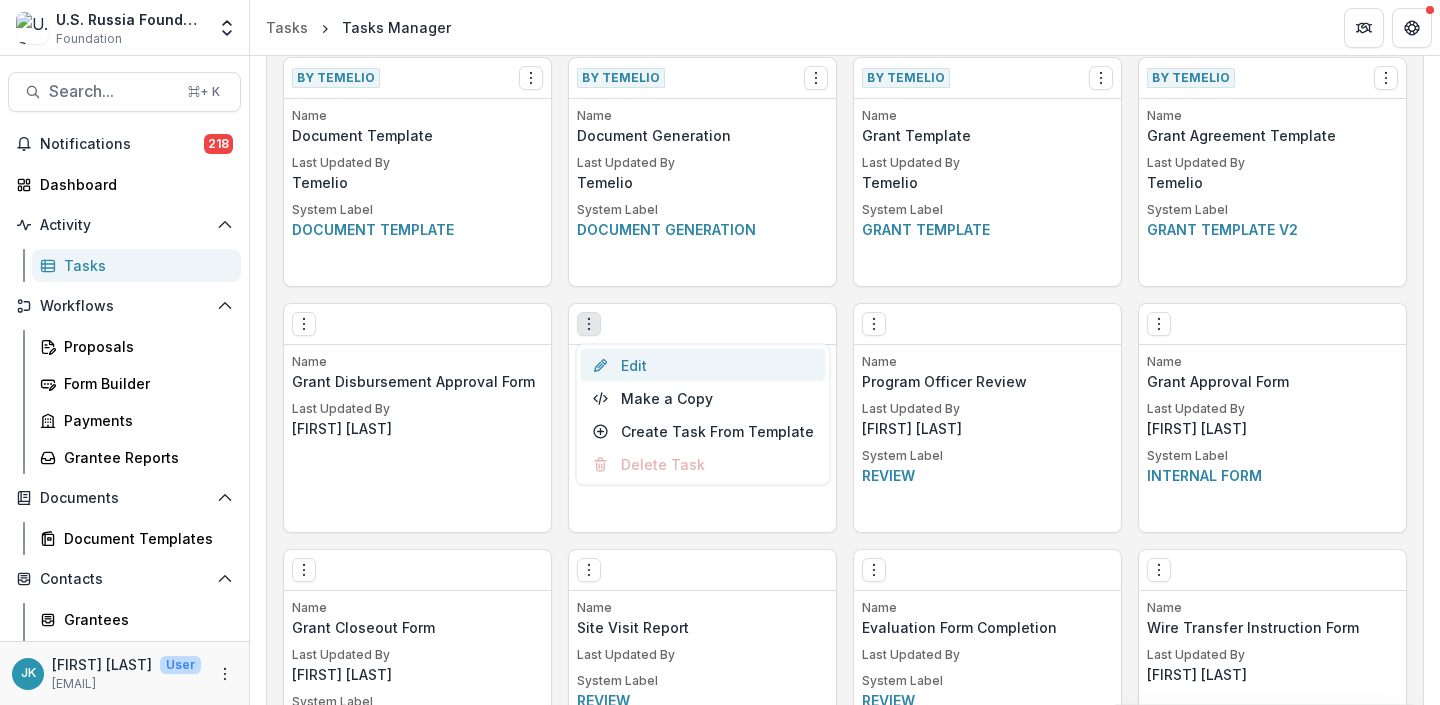 click on "Edit" at bounding box center [703, 365] 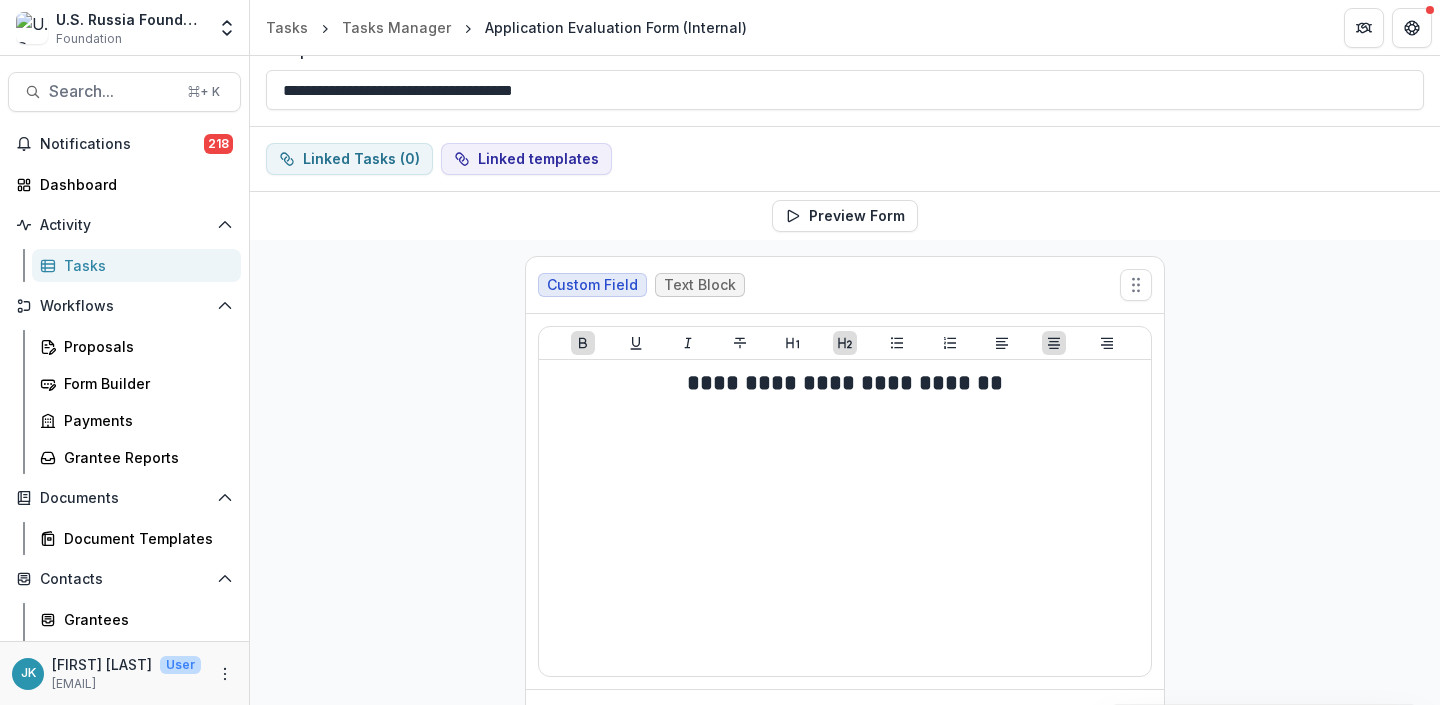 scroll, scrollTop: 147, scrollLeft: 0, axis: vertical 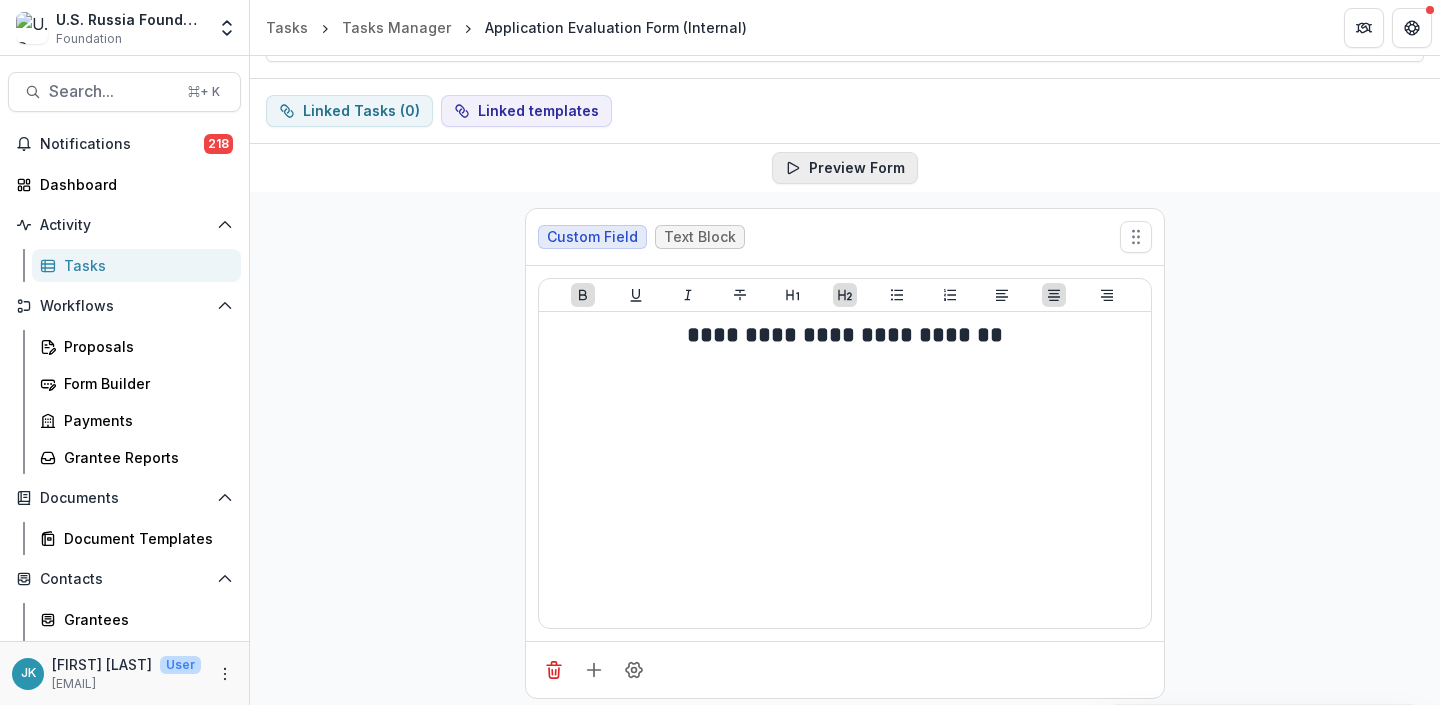 click on "Preview Form" at bounding box center [845, 168] 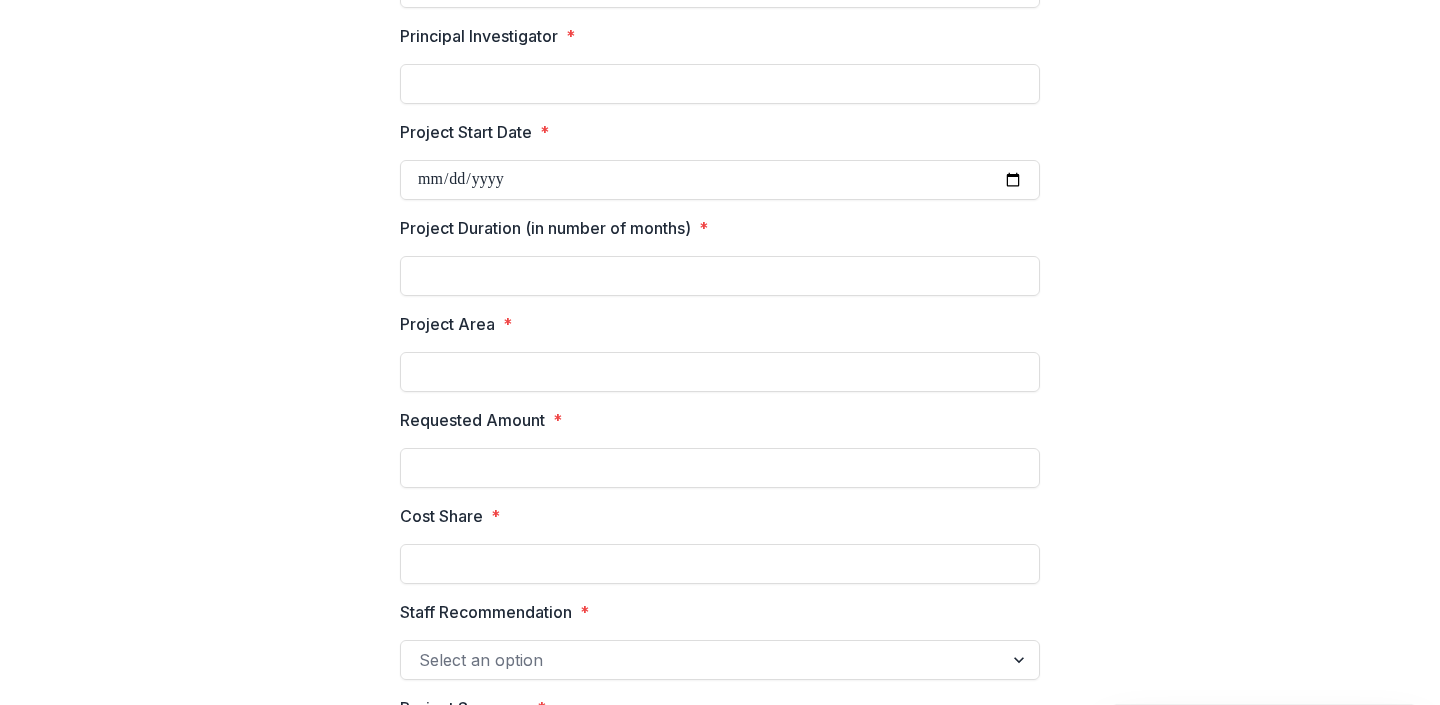 scroll, scrollTop: 0, scrollLeft: 0, axis: both 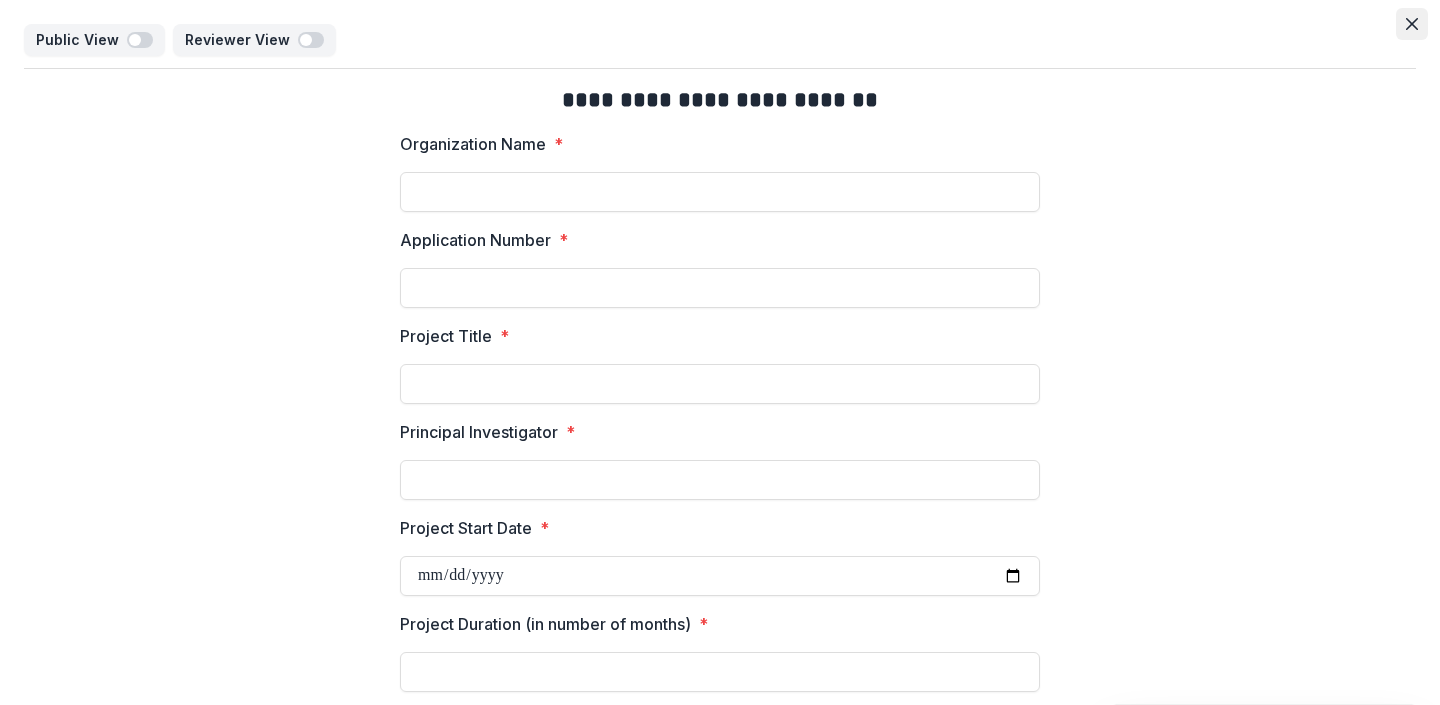 click 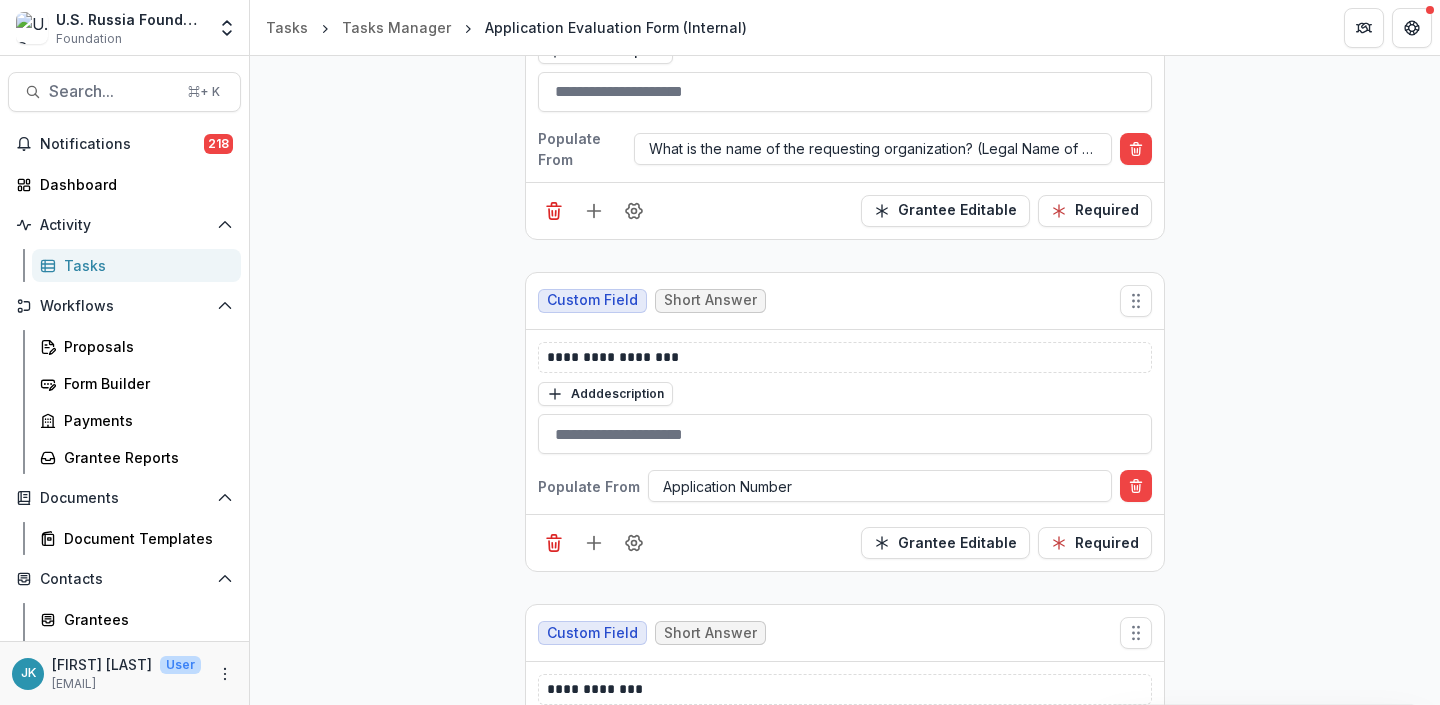 scroll, scrollTop: 101, scrollLeft: 0, axis: vertical 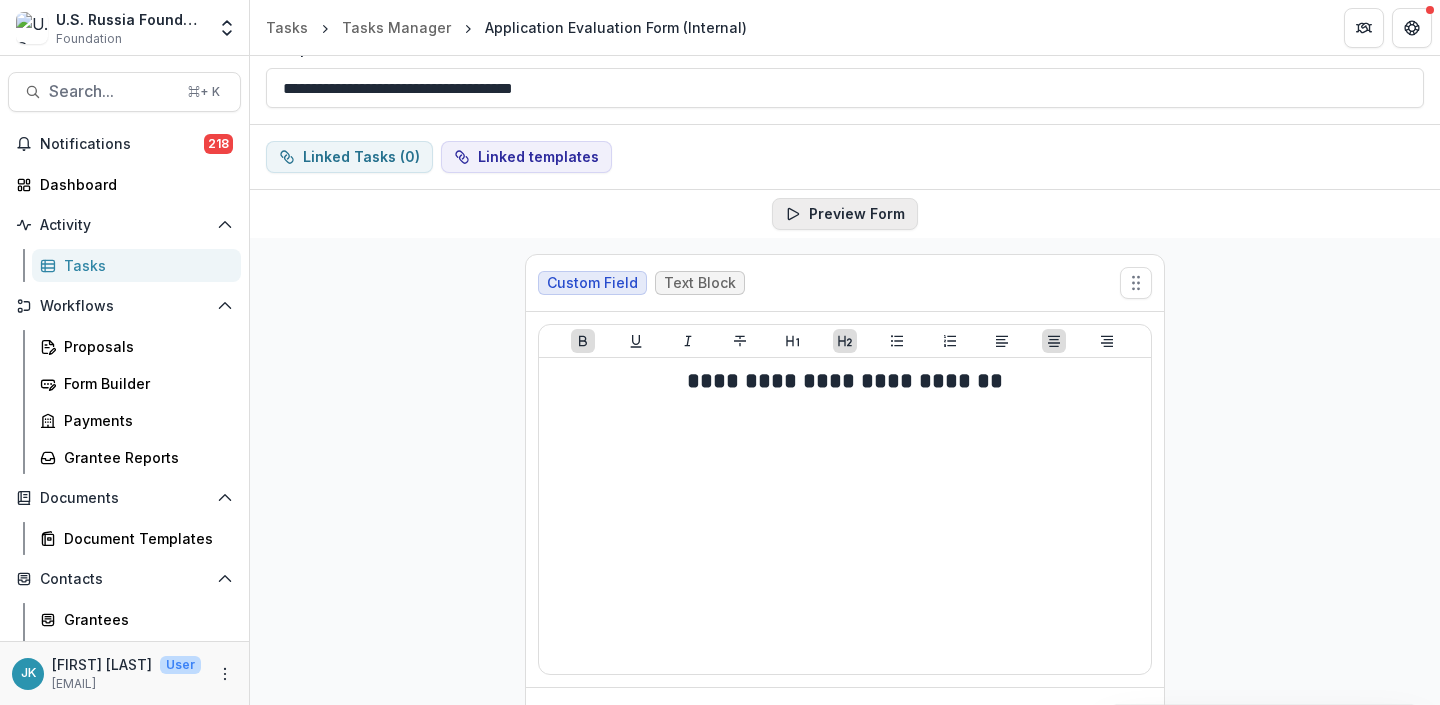 click on "Preview Form" at bounding box center [845, 214] 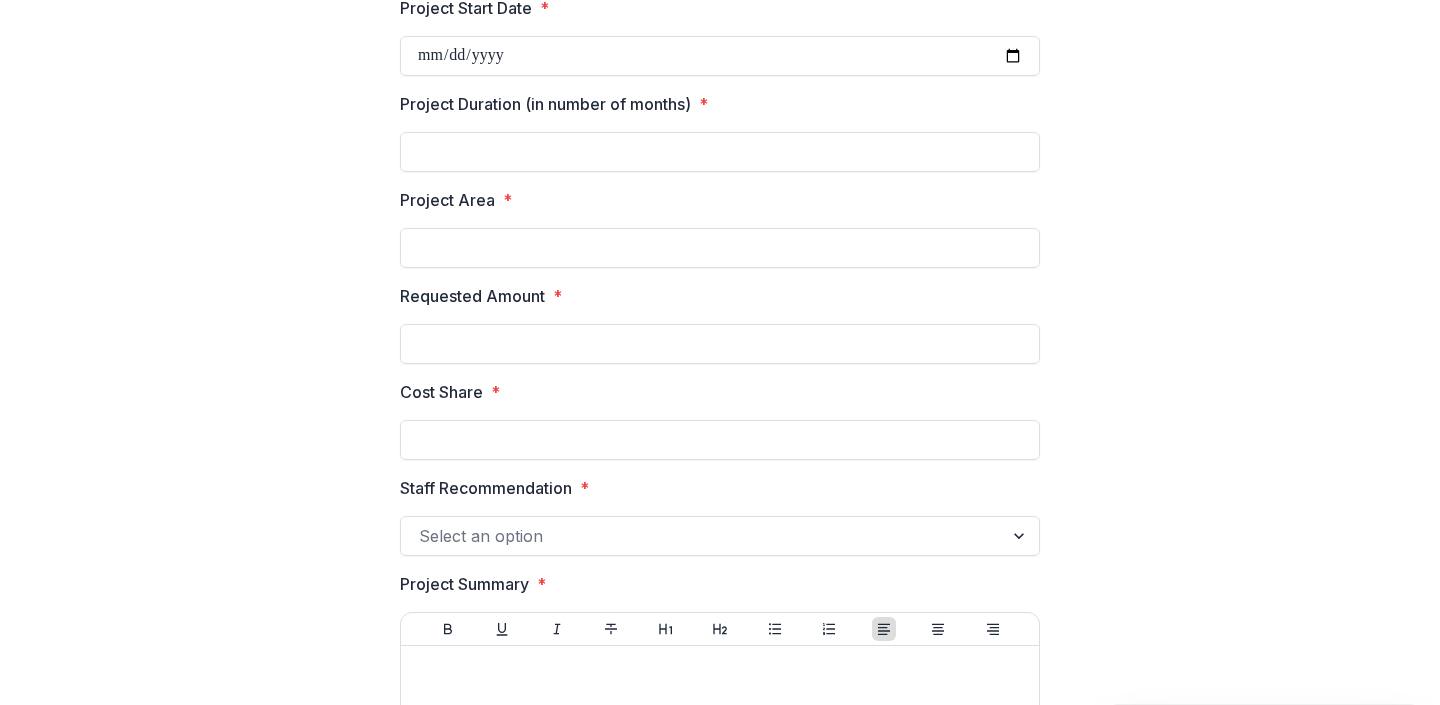 scroll, scrollTop: 594, scrollLeft: 0, axis: vertical 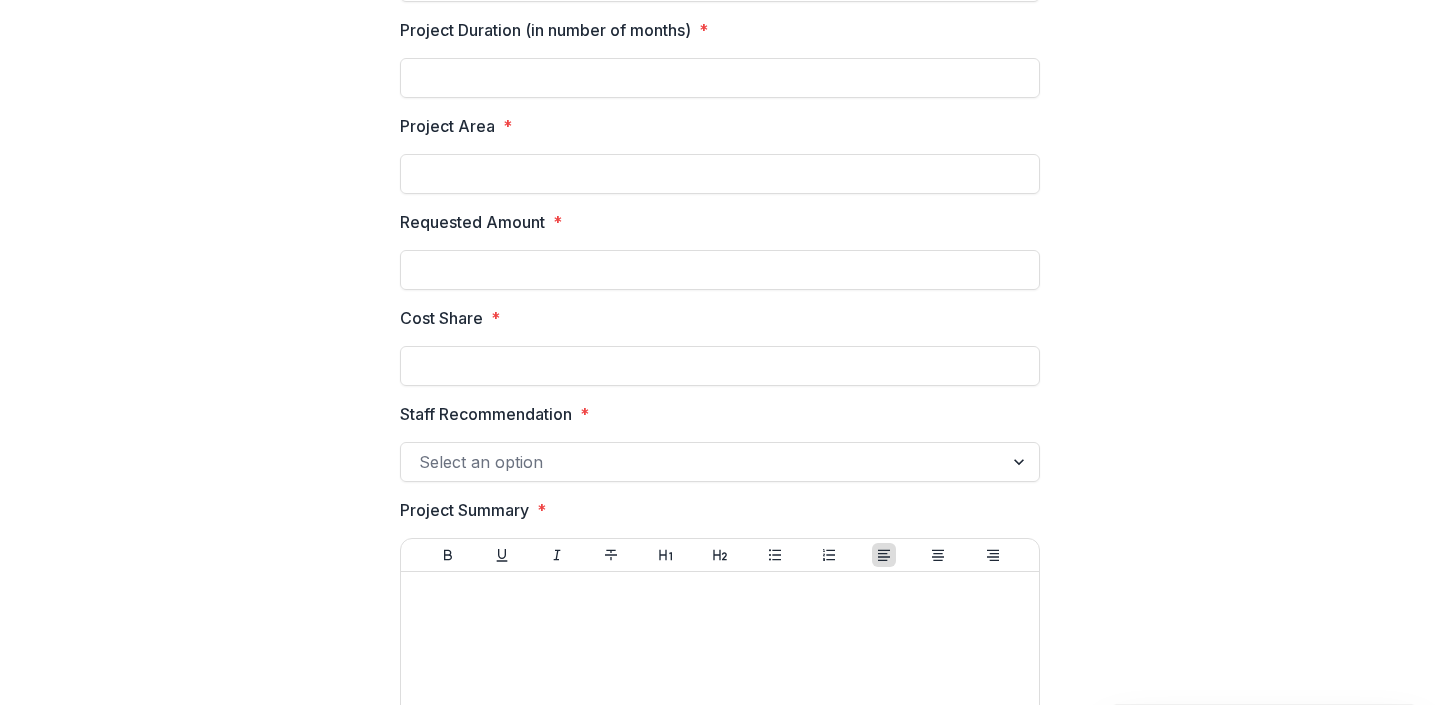 click at bounding box center (702, 462) 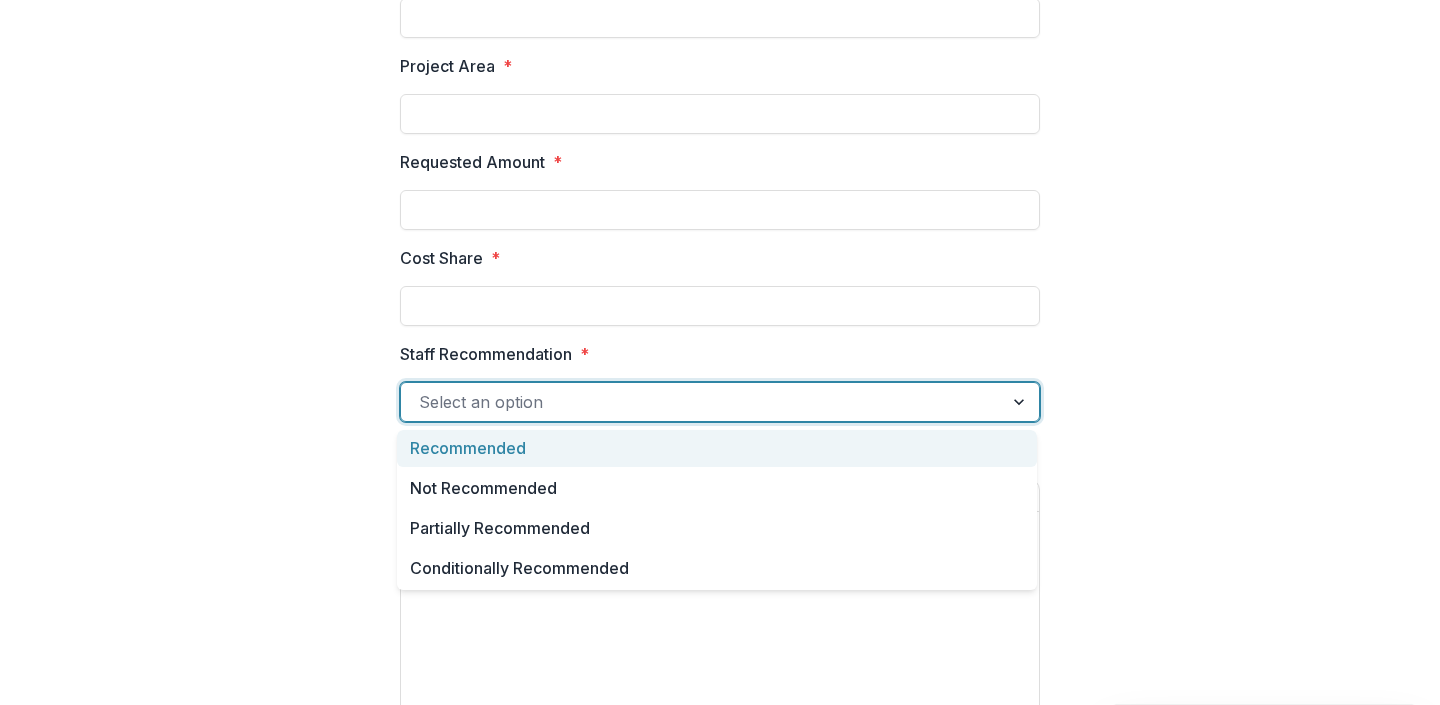scroll, scrollTop: 682, scrollLeft: 0, axis: vertical 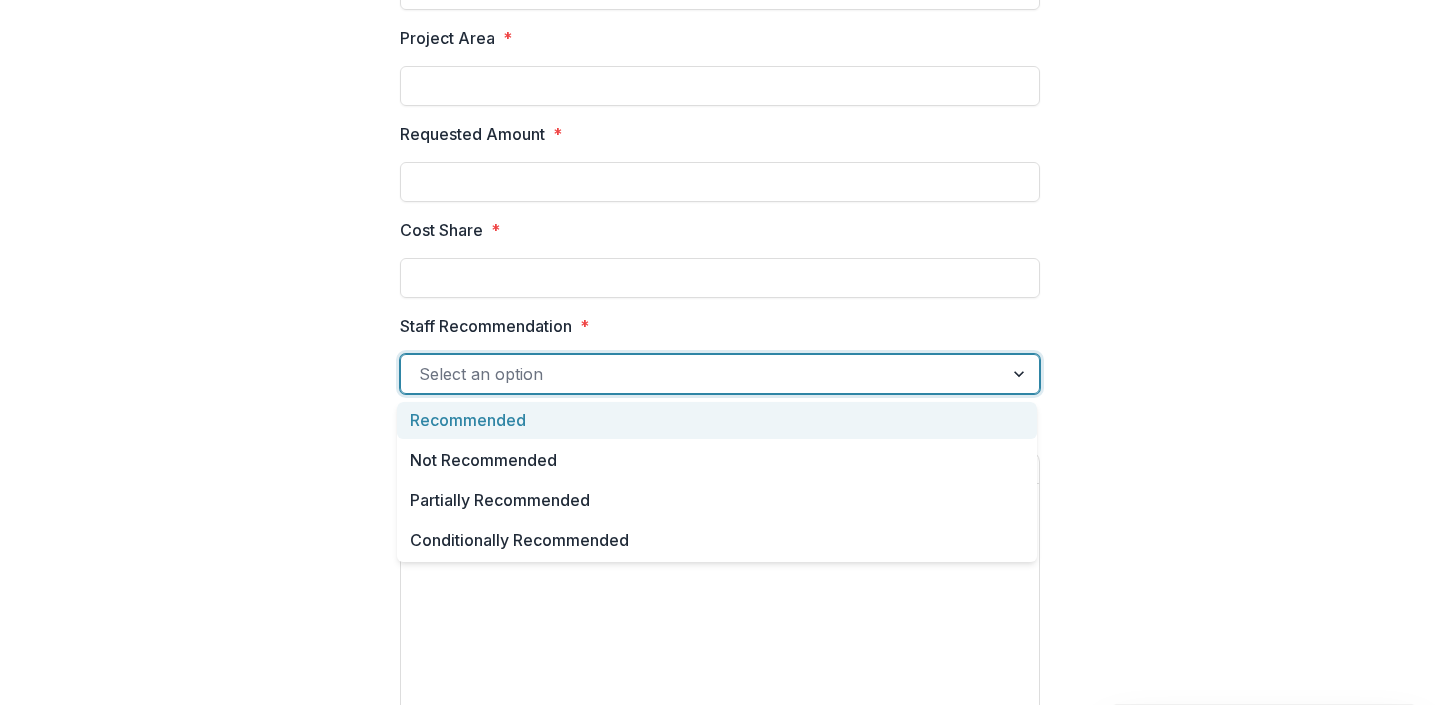 click on "Recommended" at bounding box center (717, 420) 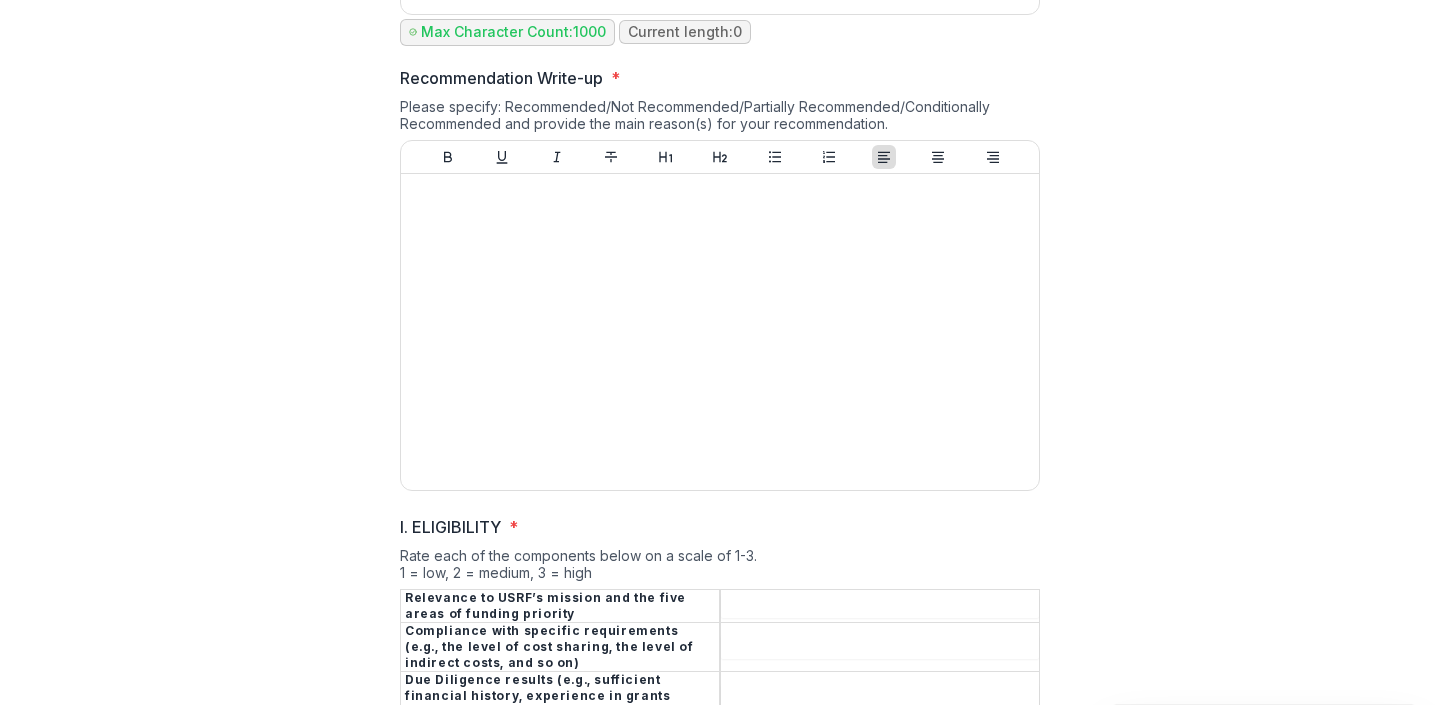 scroll, scrollTop: 1488, scrollLeft: 0, axis: vertical 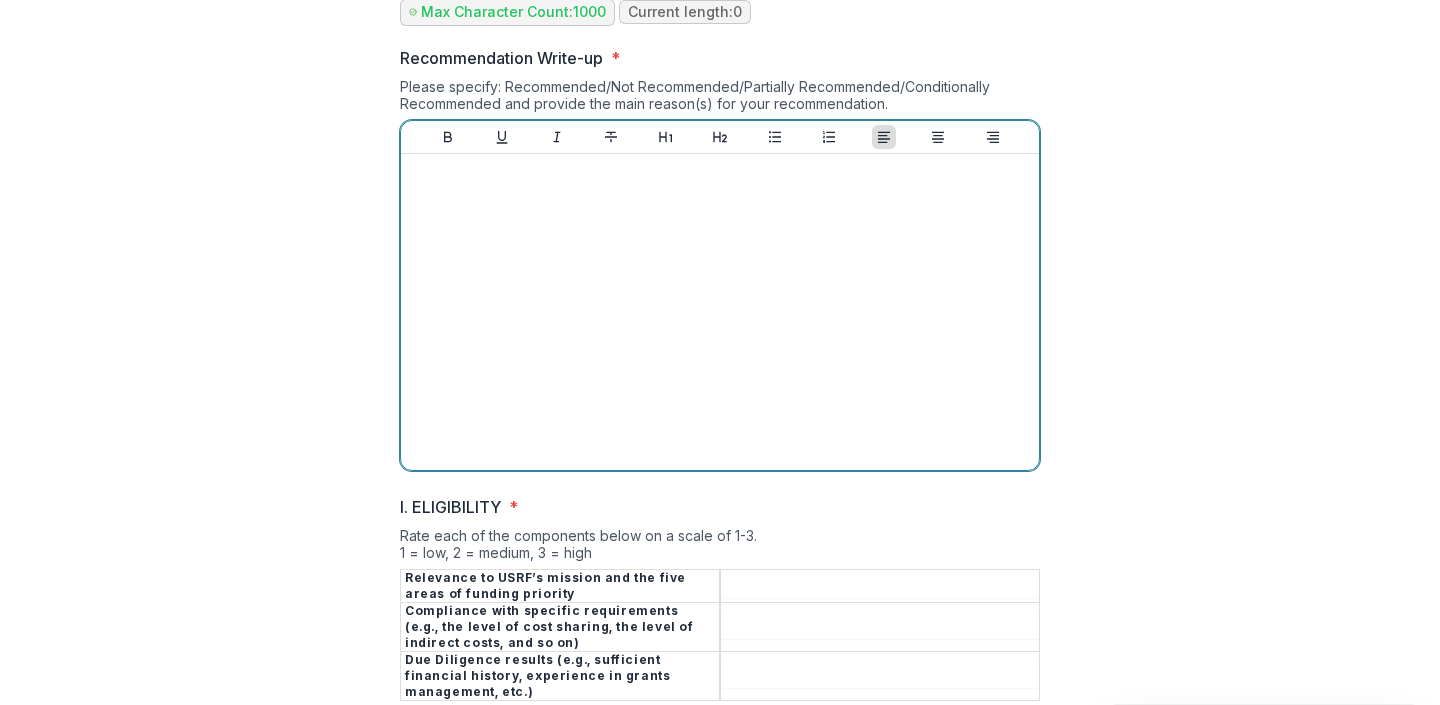 click at bounding box center (720, 312) 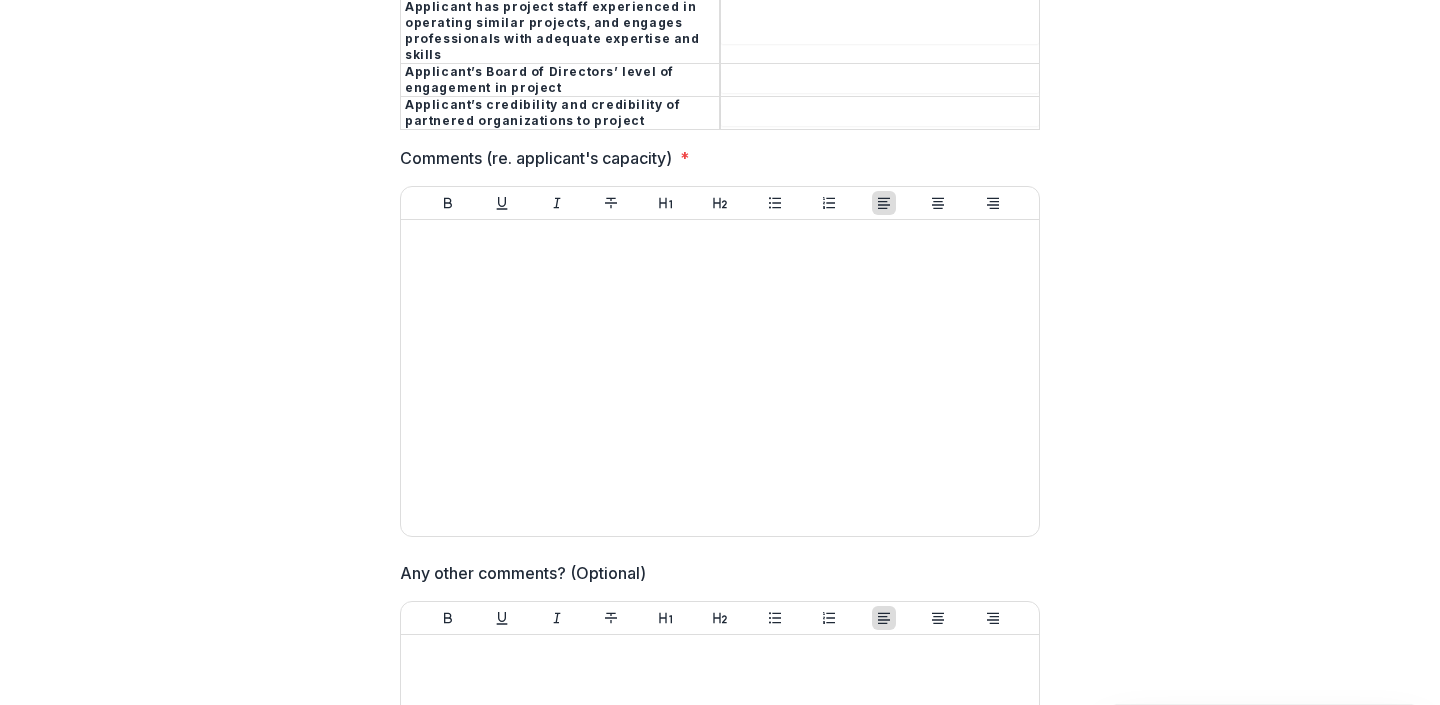 scroll, scrollTop: 4543, scrollLeft: 0, axis: vertical 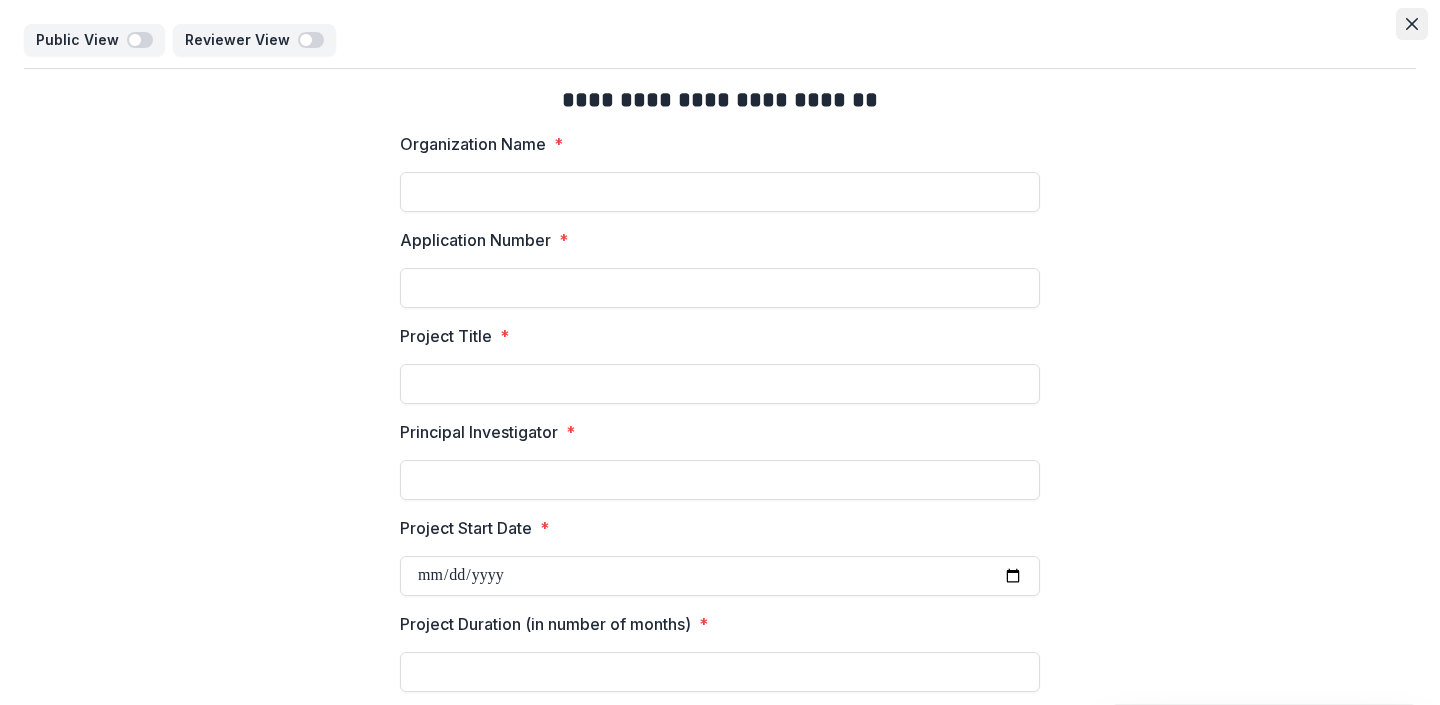 click 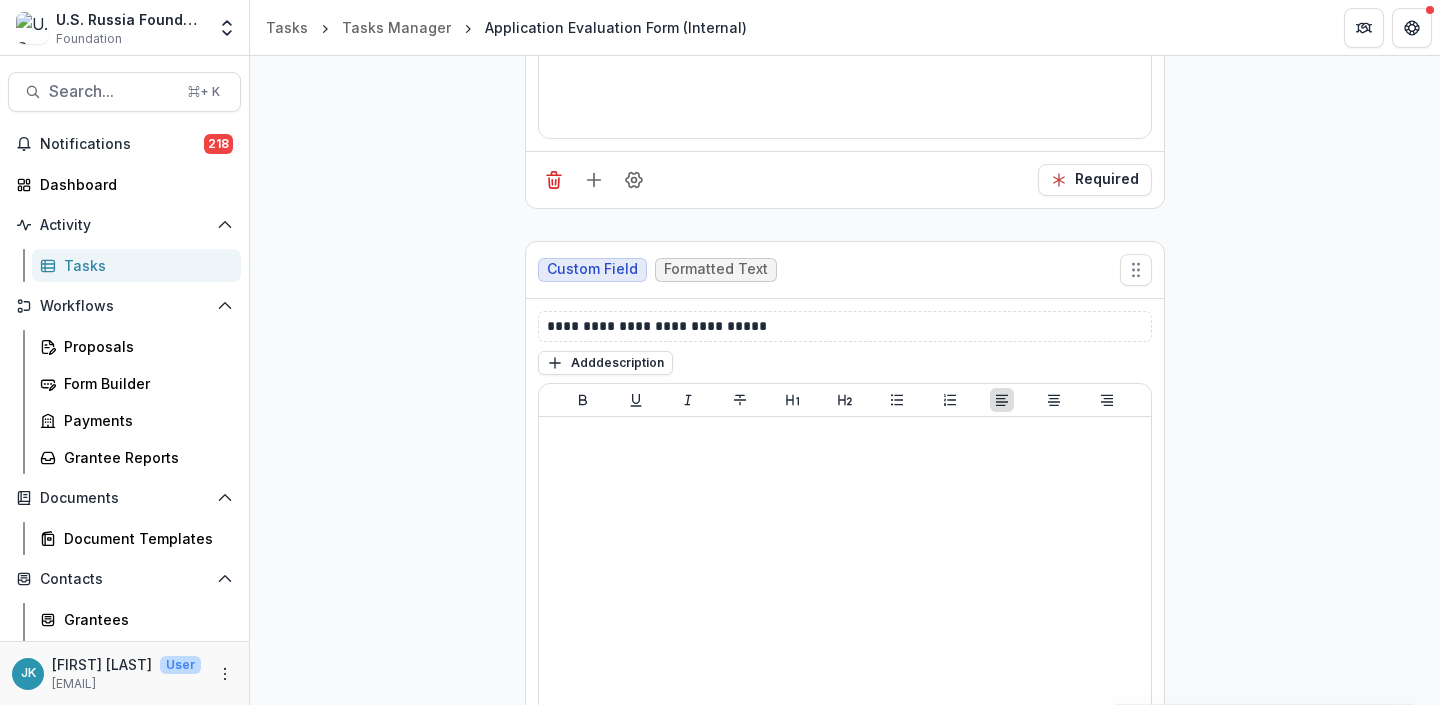 scroll, scrollTop: 10398, scrollLeft: 0, axis: vertical 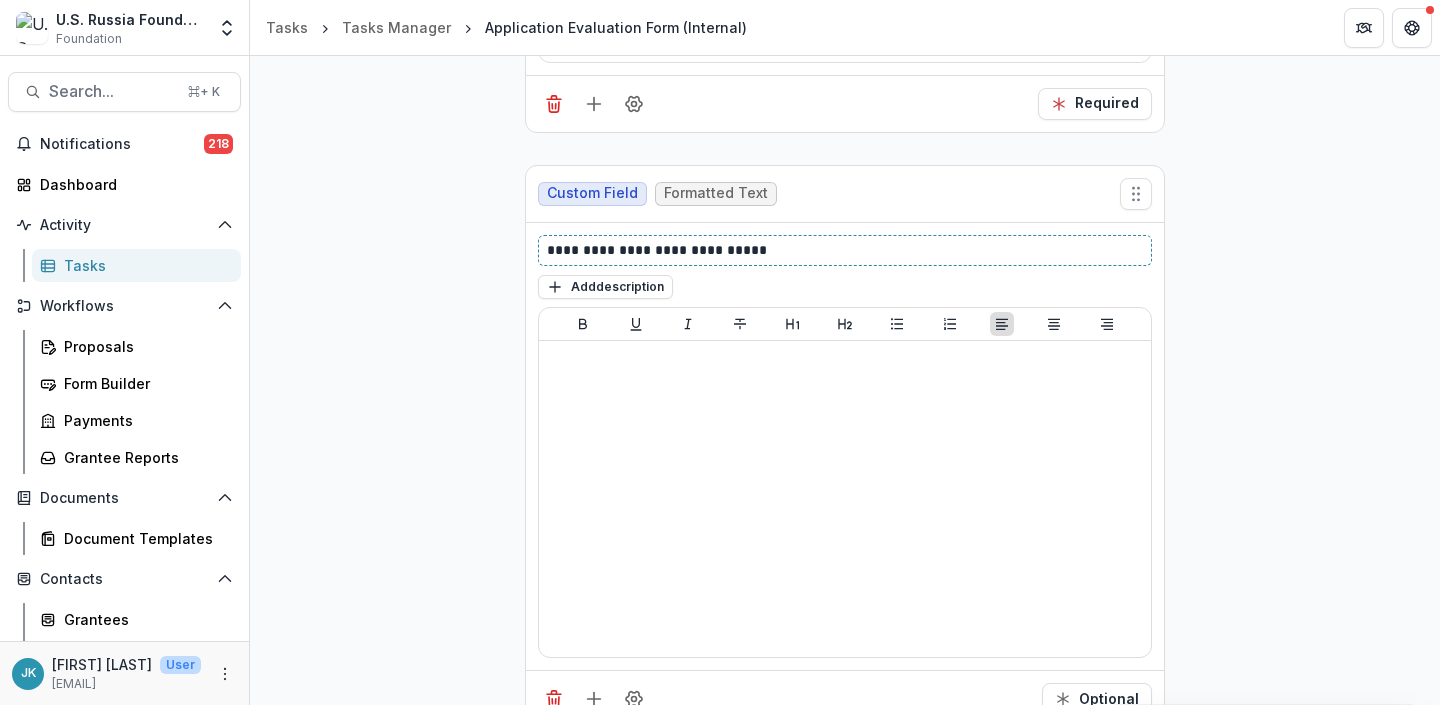 click on "**********" at bounding box center [845, 250] 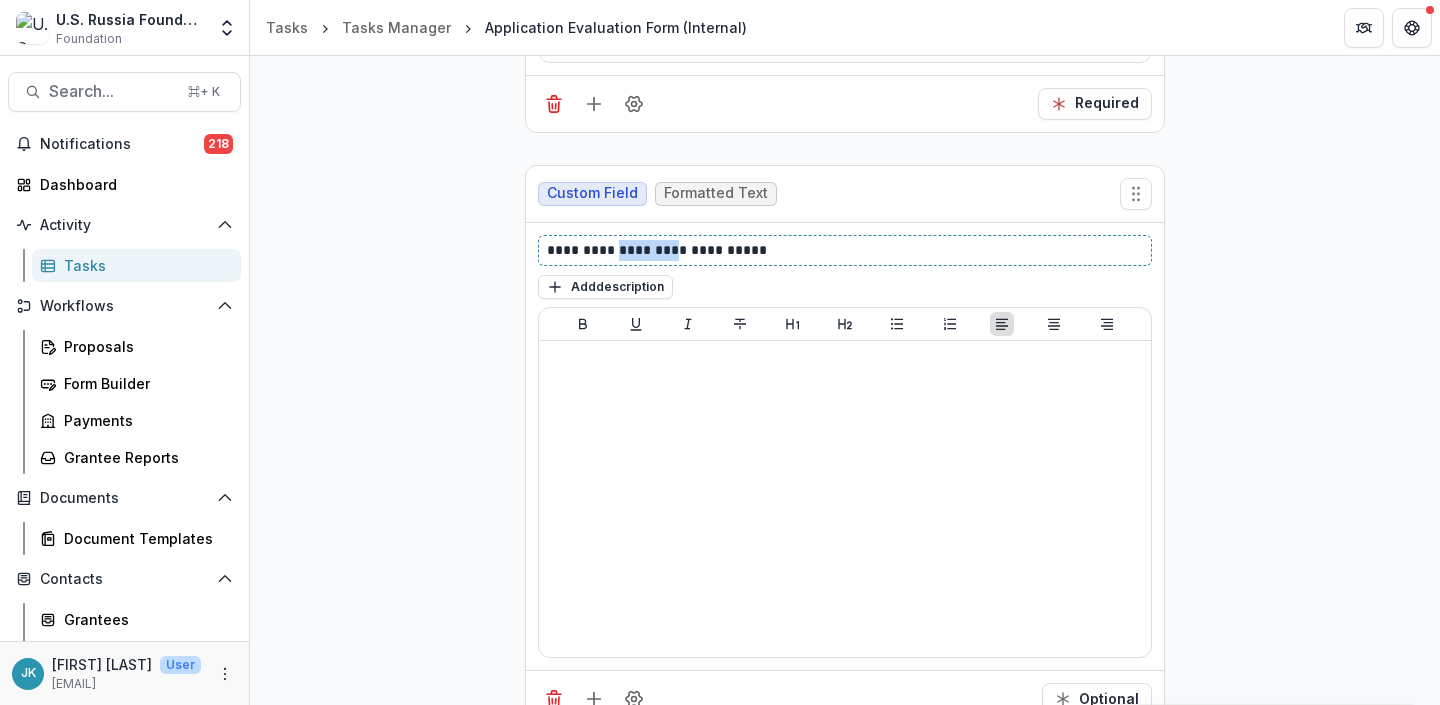 click on "**********" at bounding box center (845, 250) 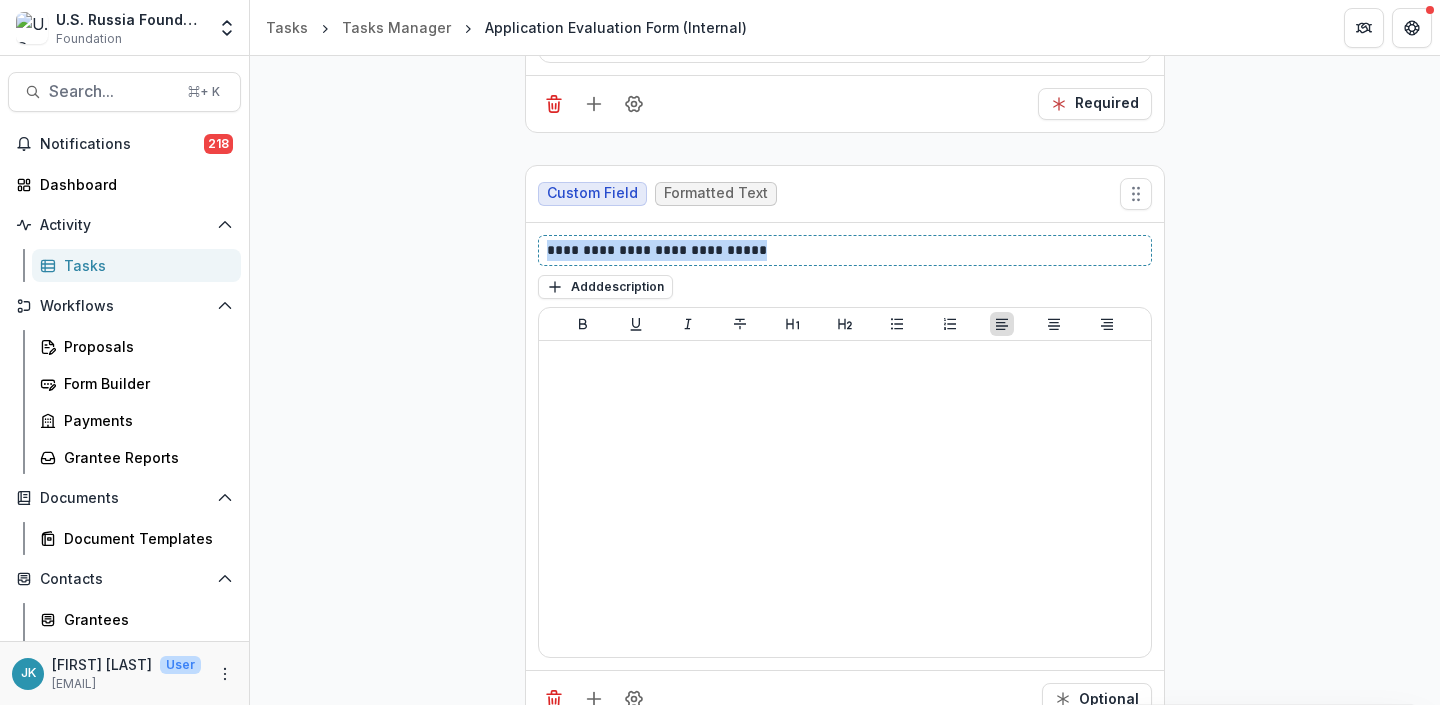 click on "**********" at bounding box center (845, 250) 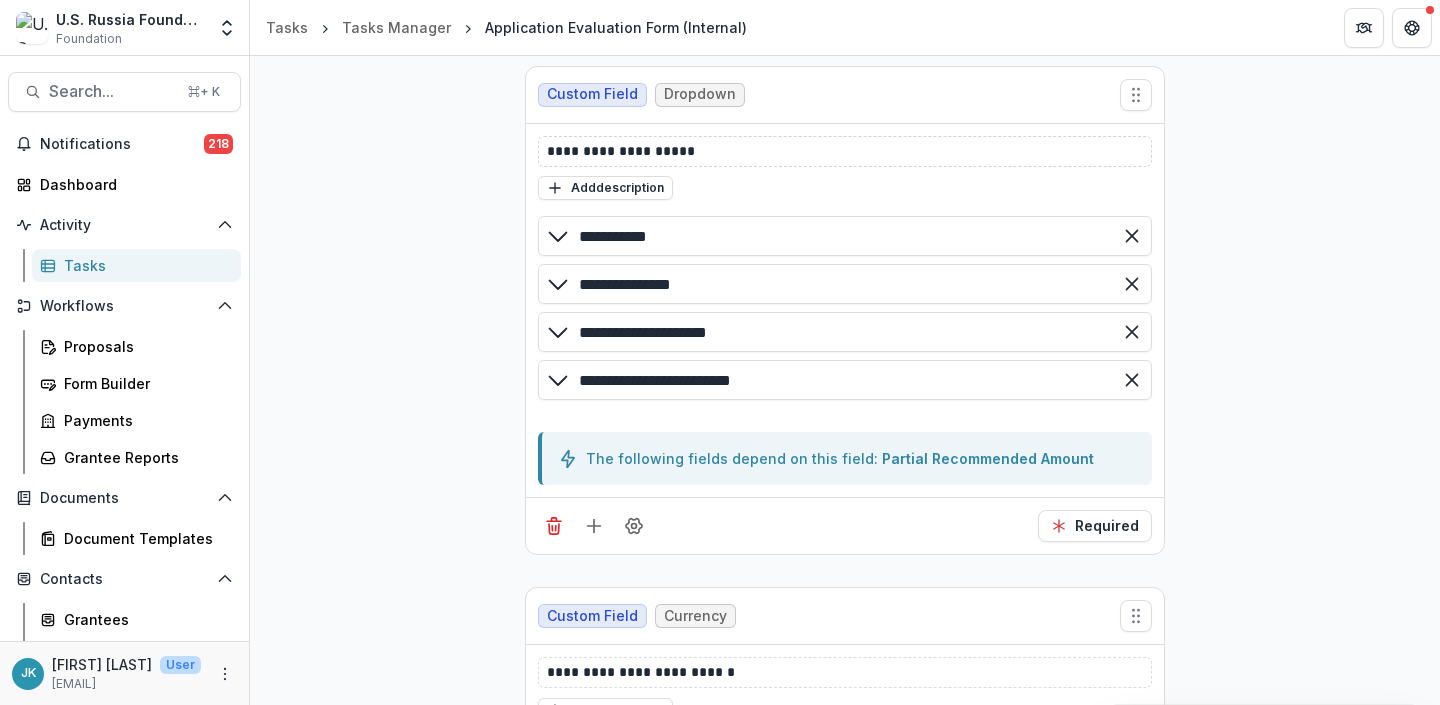 scroll, scrollTop: 3821, scrollLeft: 0, axis: vertical 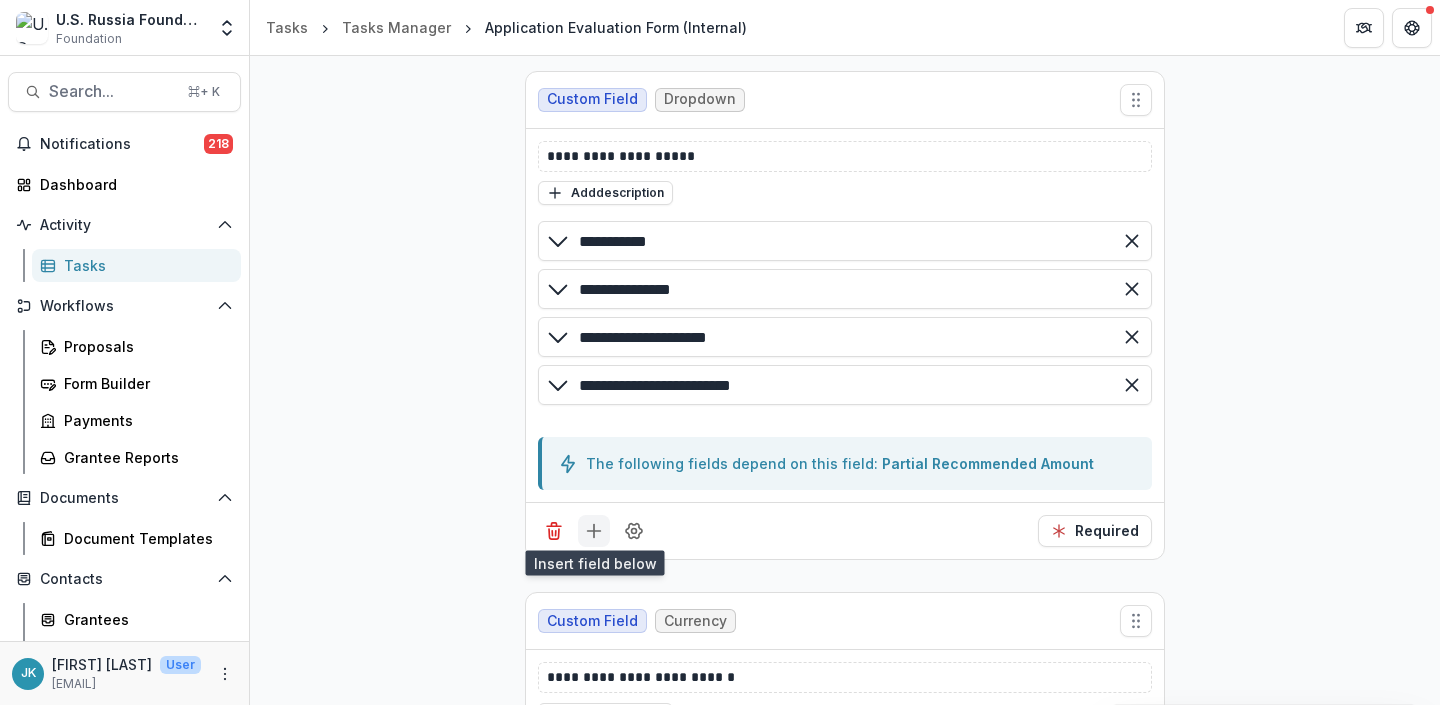 click 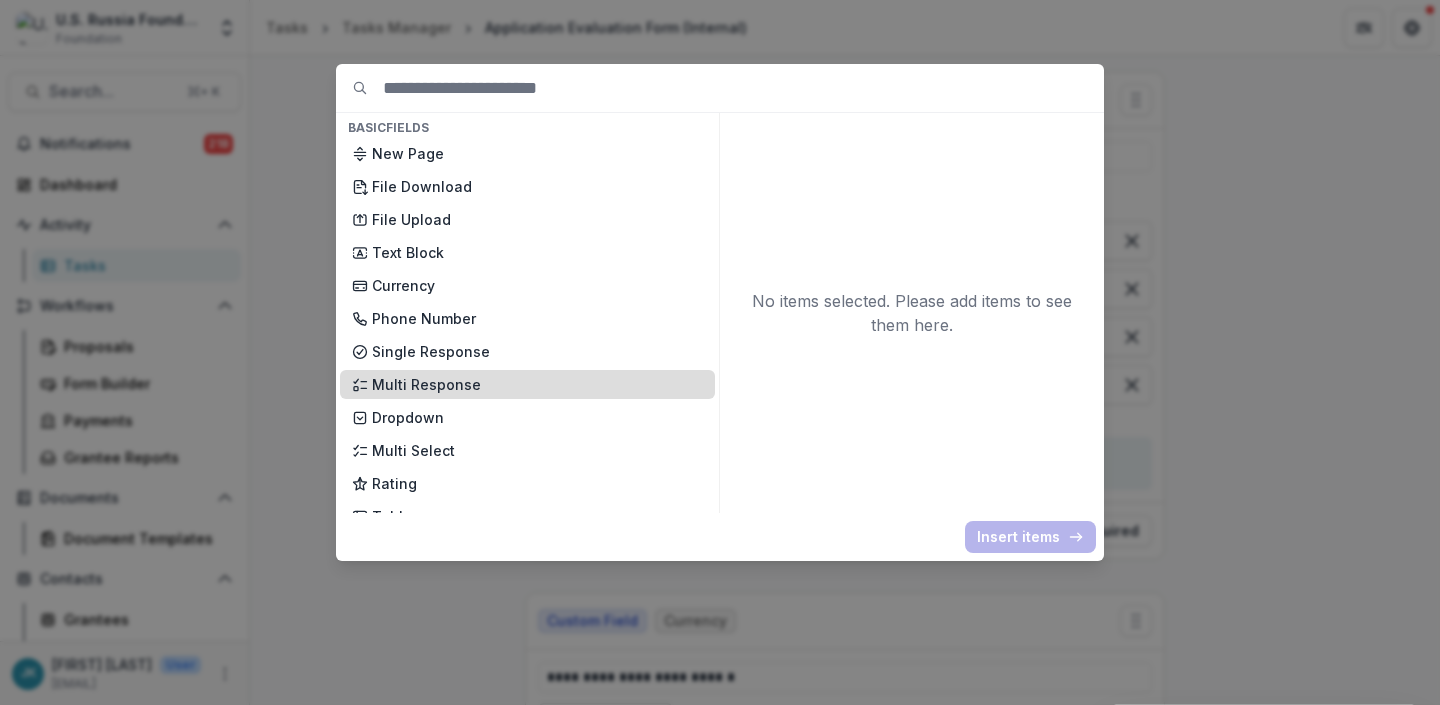 scroll, scrollTop: 19, scrollLeft: 0, axis: vertical 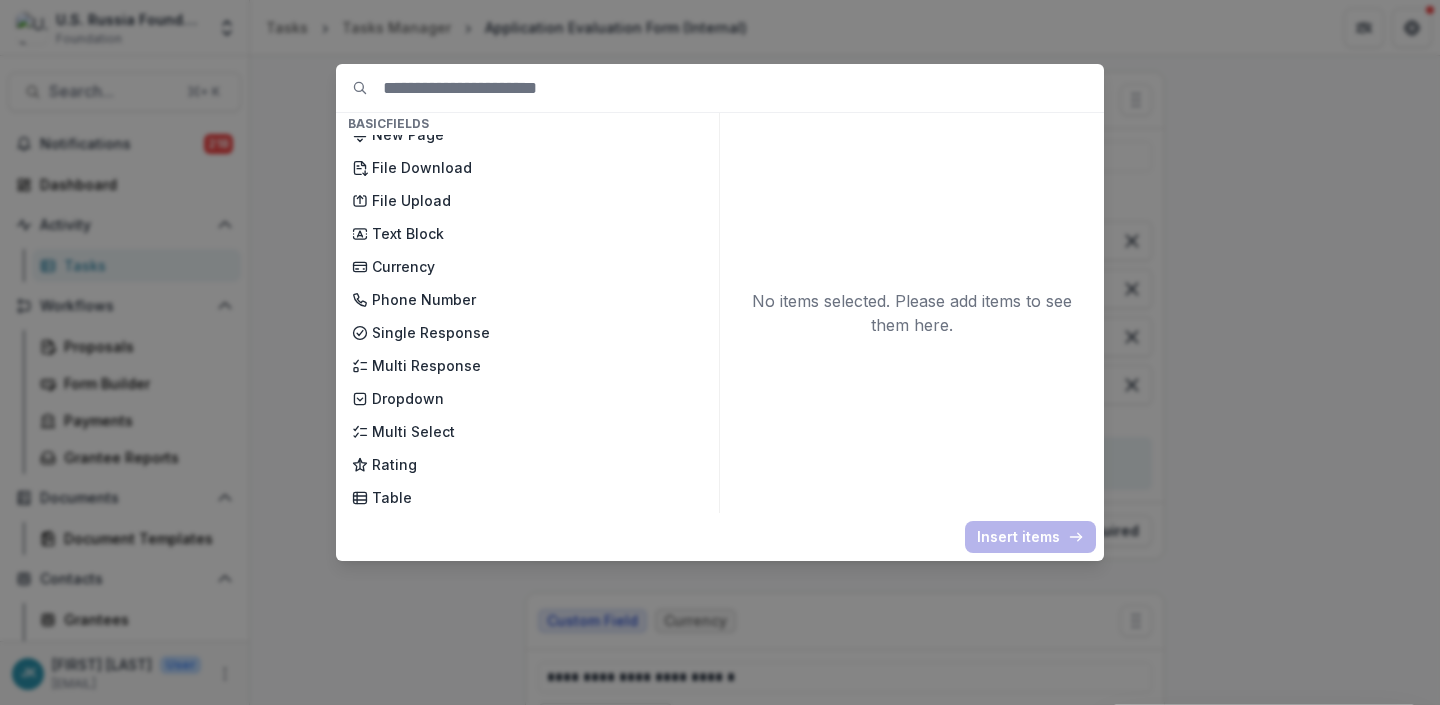click on "Basic  Fields New Page File Download File Upload Text Block Currency Phone Number Single Response Multi Response Dropdown Multi Select Rating Table Short Answer Number Date Long answer Formatted Text Conditional Dropdown Spreadsheet Organization  Fields Legal Name DBA (AKA) Legal Status Tax Number (EIN) (Old) Headquarters Address Organization Headquarters Address (Old) Mailing Address Organization Mailing Address Phone Number Email Website Fiscal Sponsor Mission Vision Diversity, Equity and Inclusion Year Founded Full Time Employees Part Time Employees Primary Contact Project Director Executive Director Budget Social Media Grant  Fields Amount Requested Grant Type Project Title Project Budget Cofunding Grant Period Proposal Title Foundation Program Areas Grant Area Population Served Temelio  Fields External References Score Card Formula Foundation Users Foundation Tags Foundation Program Areas Grant Types Onboarding  Fields IRS Recipient Status Primary Contact Insert items" at bounding box center [720, 352] 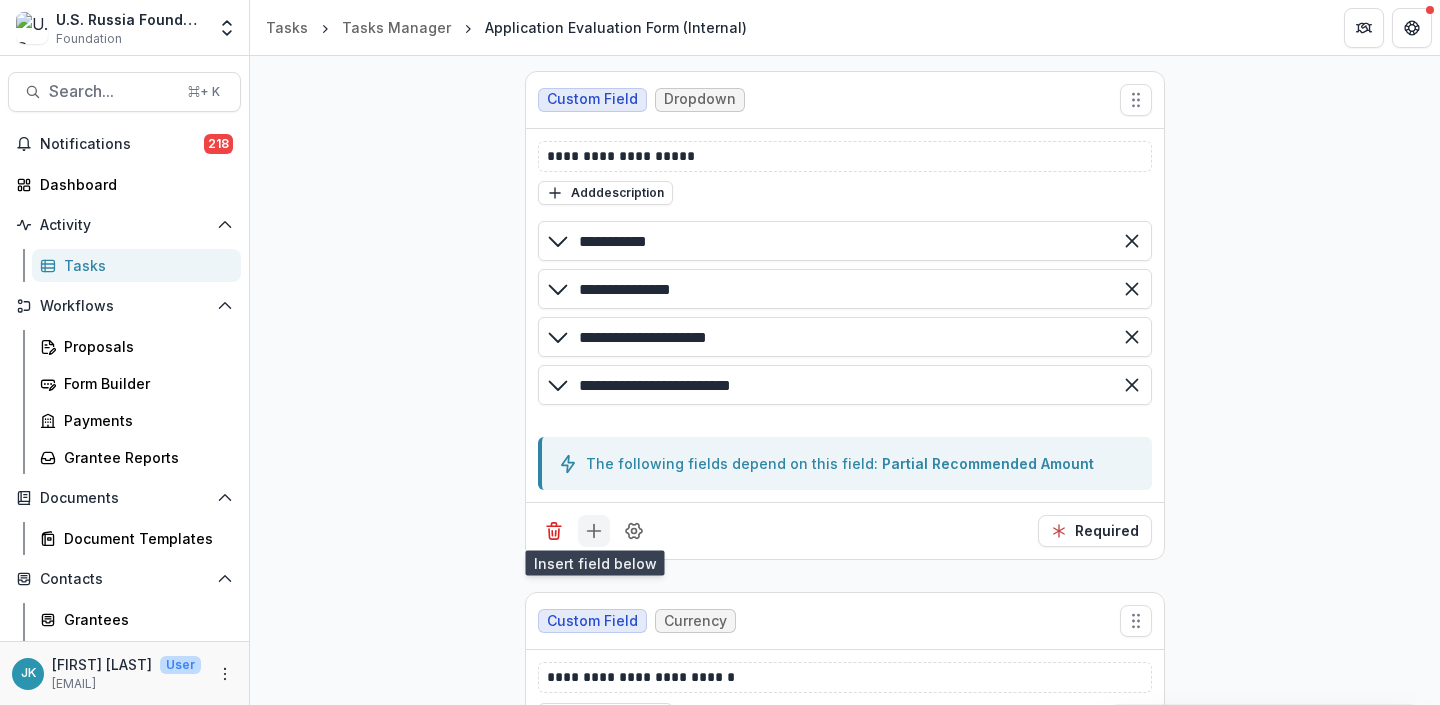 click 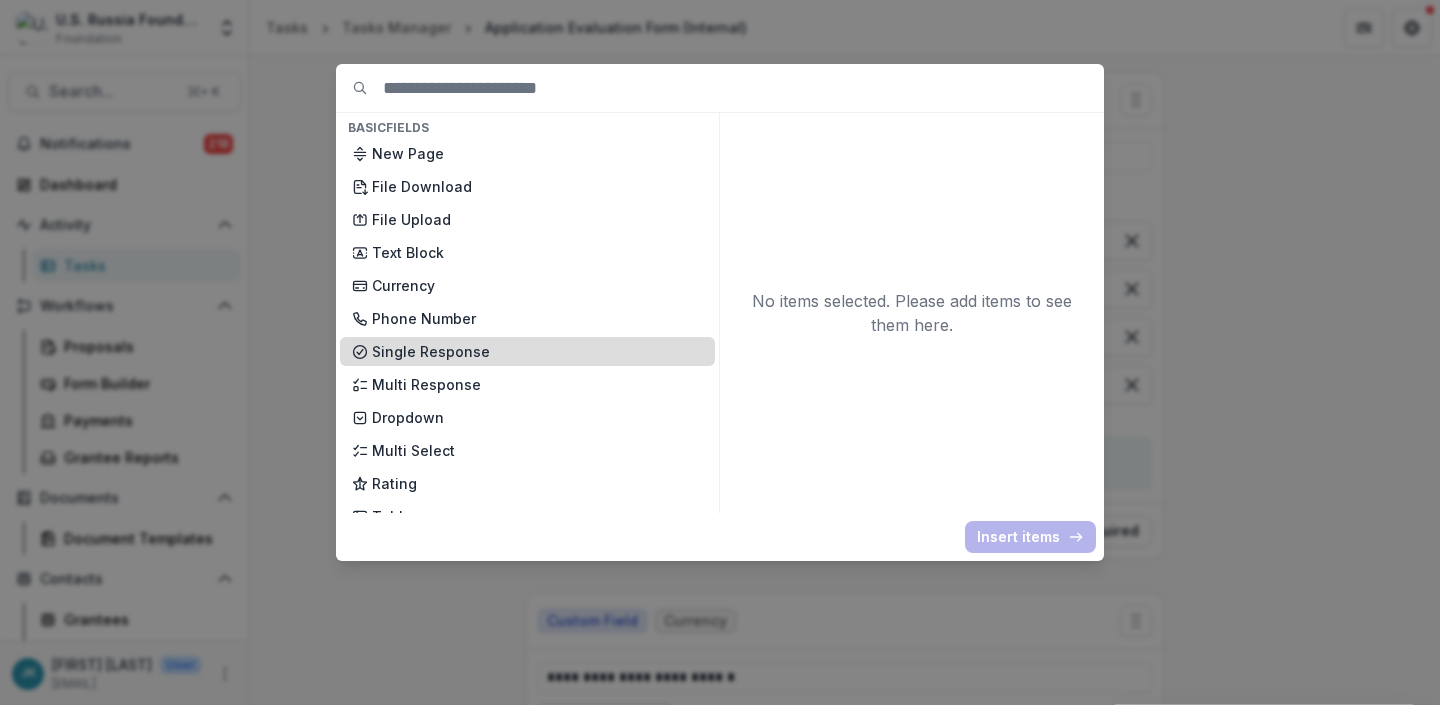 click on "Single Response" at bounding box center (537, 351) 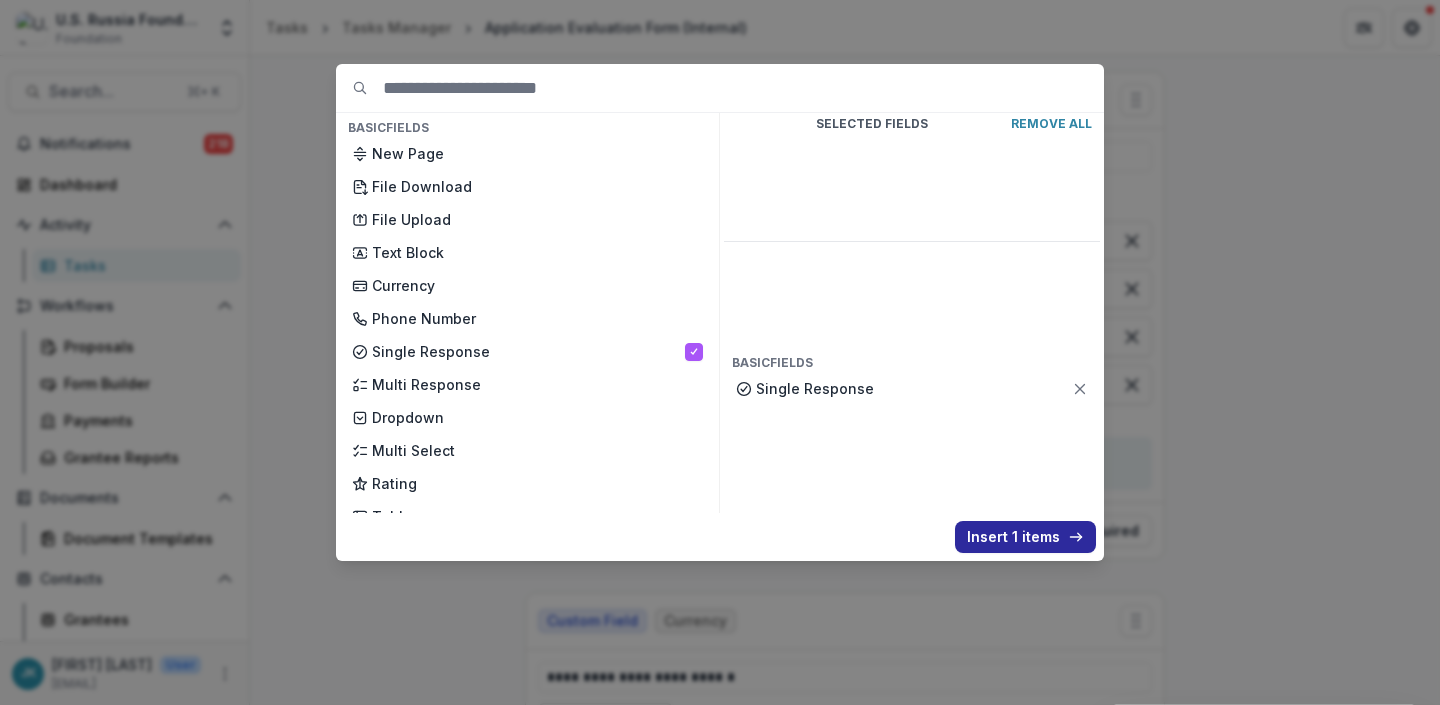 click on "Insert 1 items" at bounding box center (1025, 537) 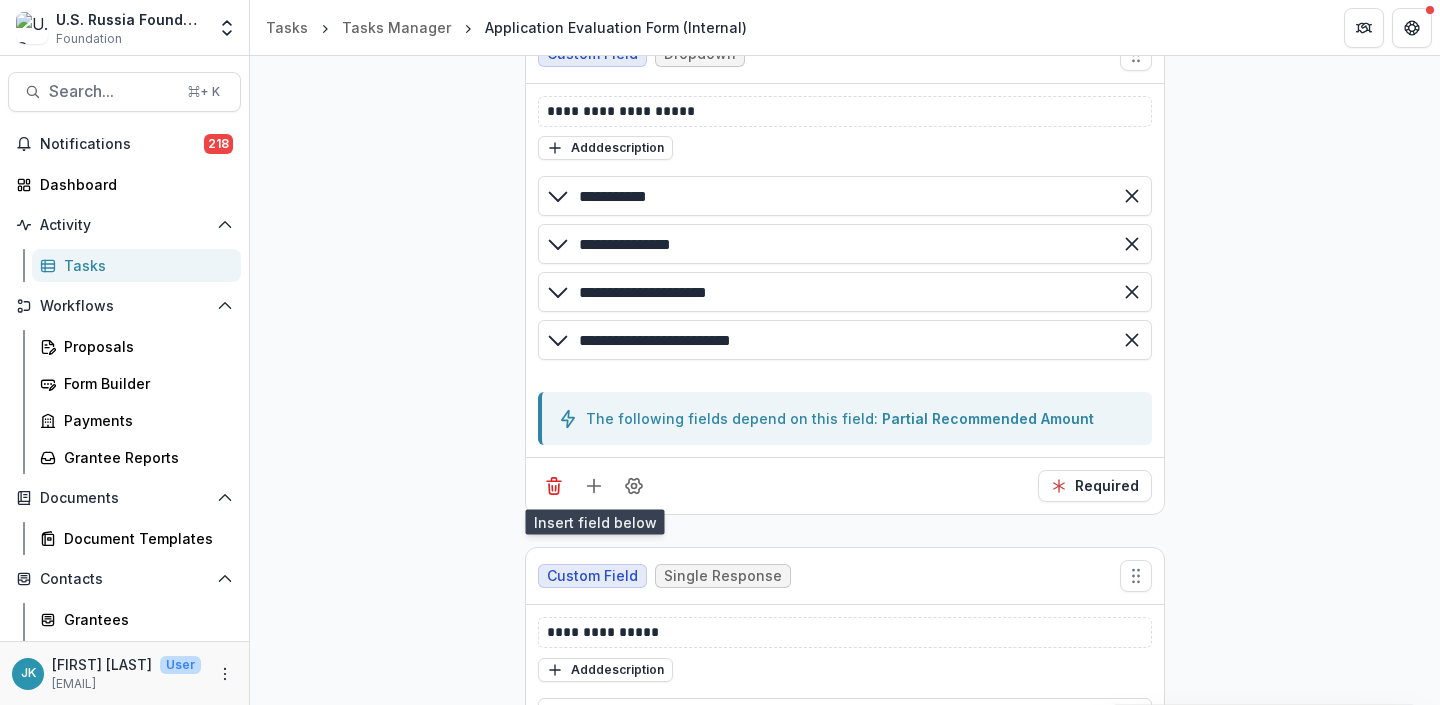 scroll, scrollTop: 3898, scrollLeft: 0, axis: vertical 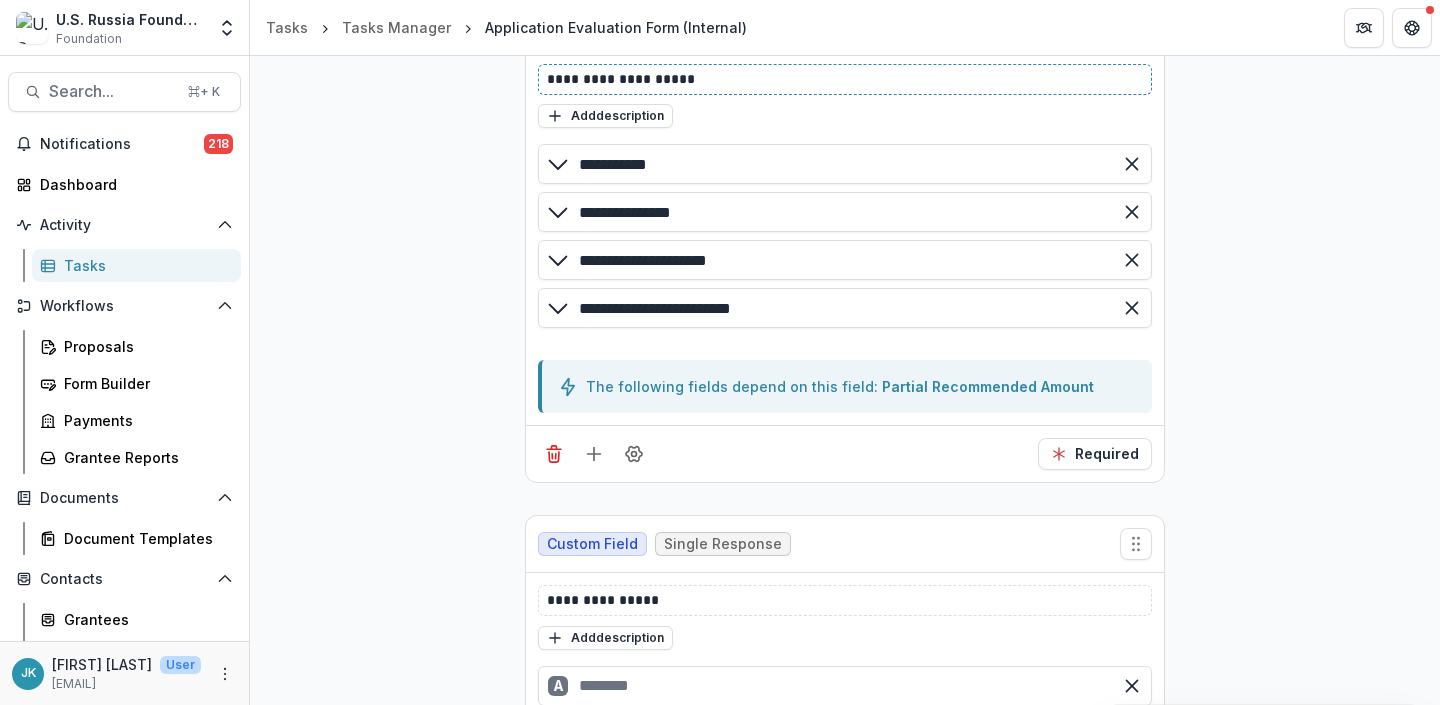 click on "**********" at bounding box center (845, 79) 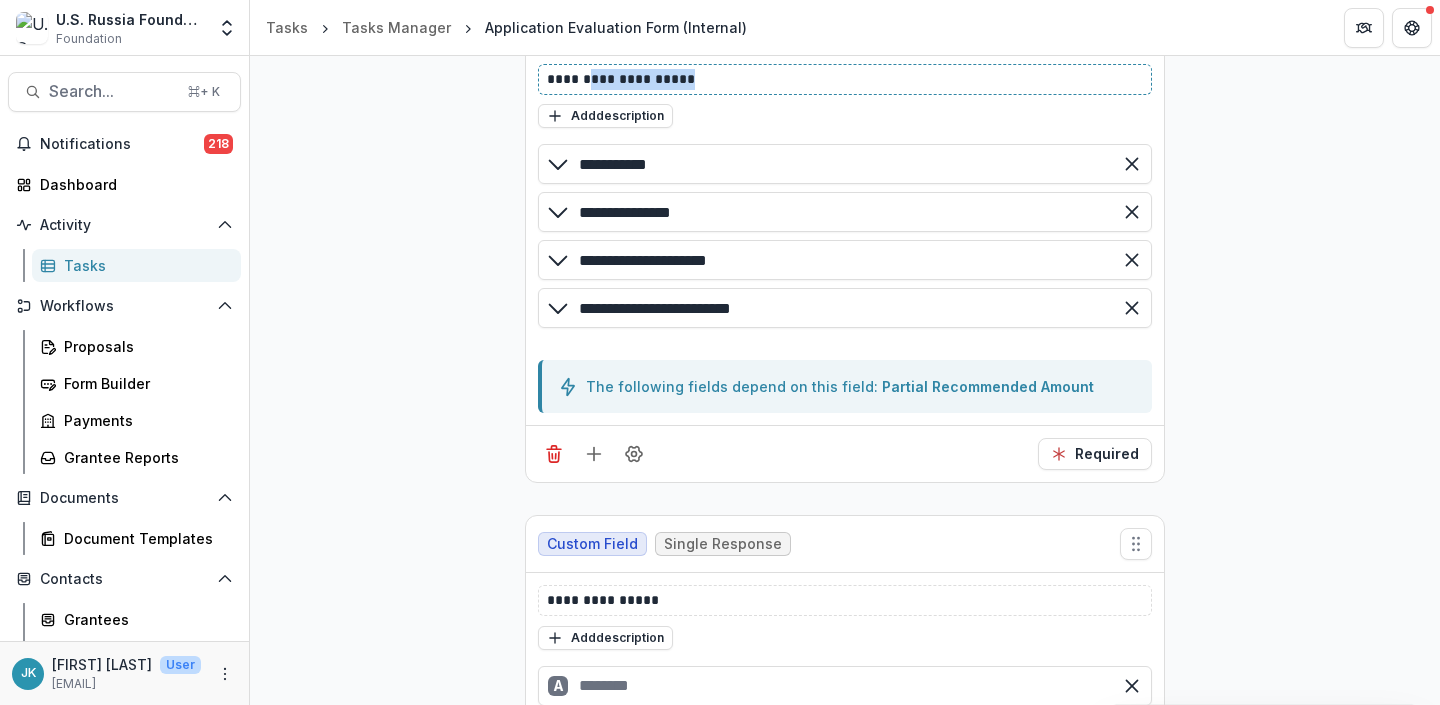 click on "**********" at bounding box center (845, 79) 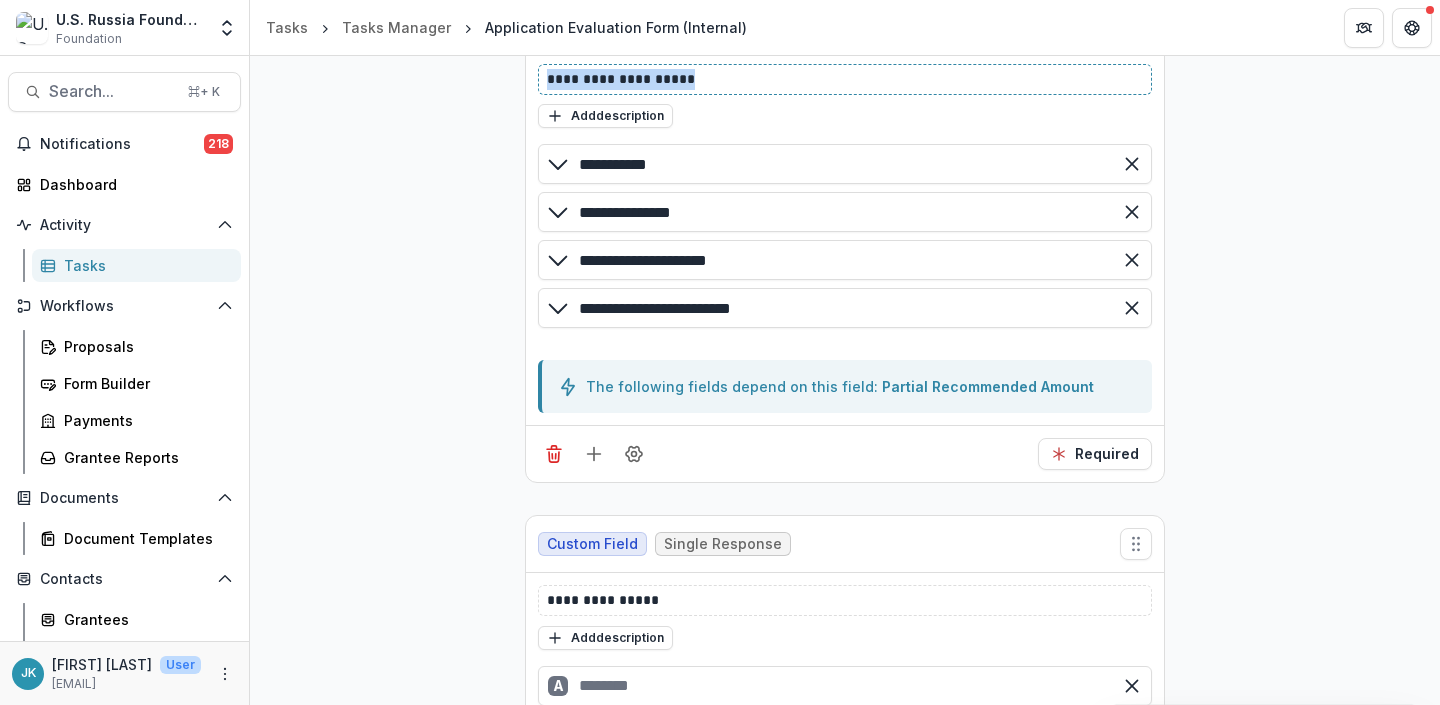click on "**********" at bounding box center (845, 79) 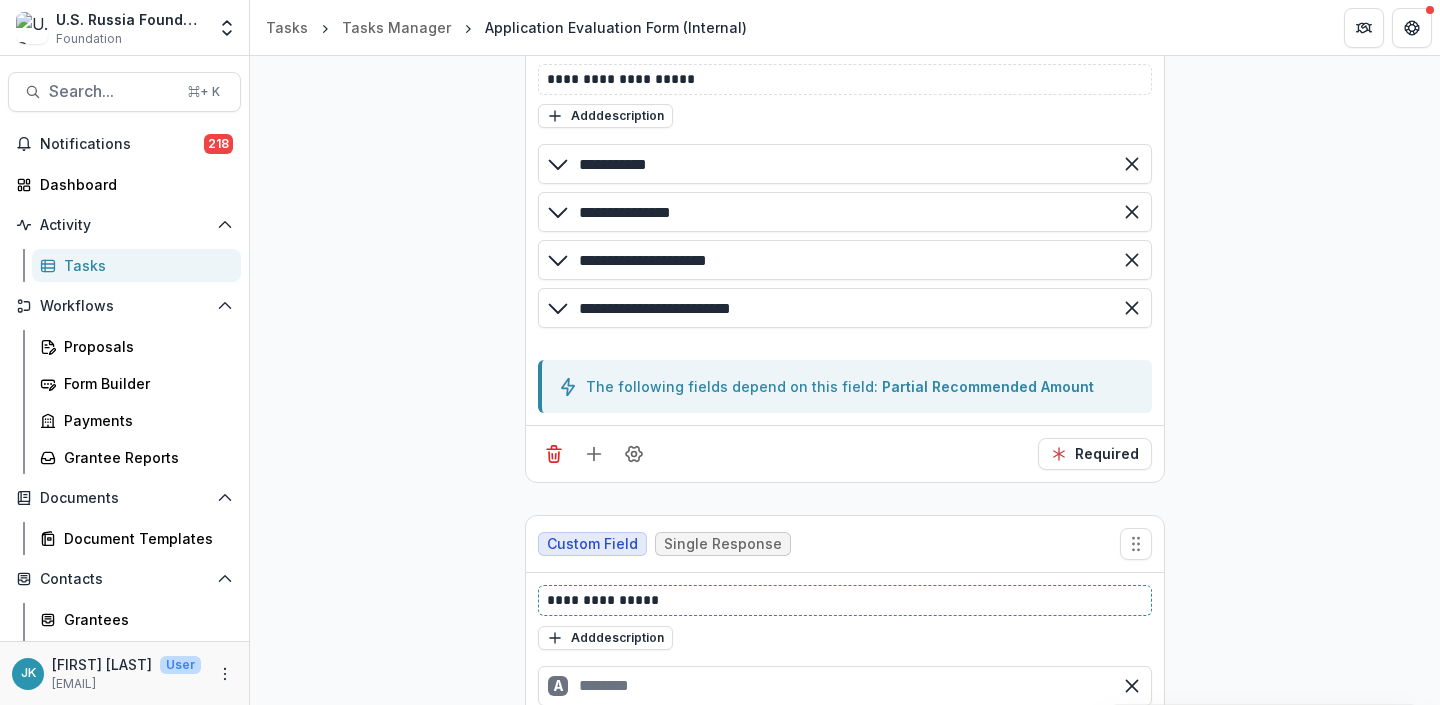 click on "**********" at bounding box center (845, 600) 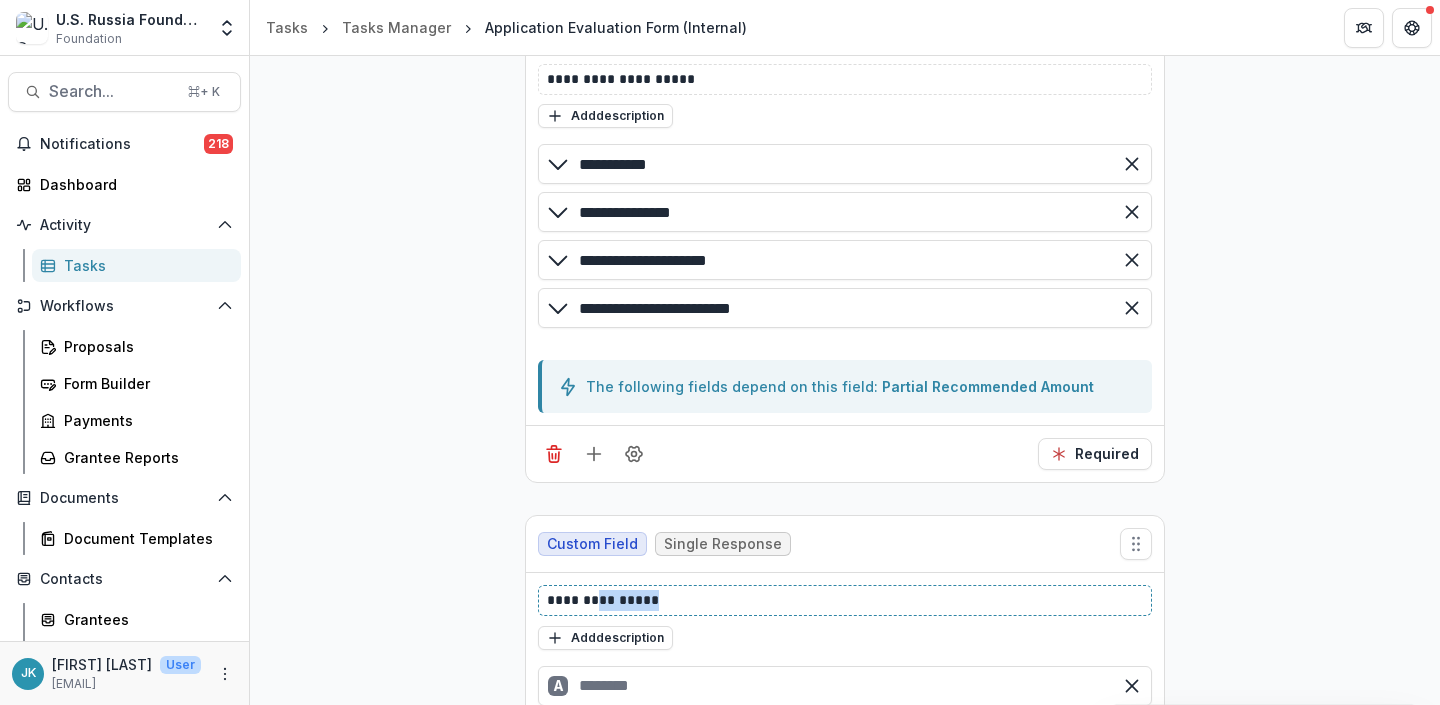 click on "**********" at bounding box center [845, 600] 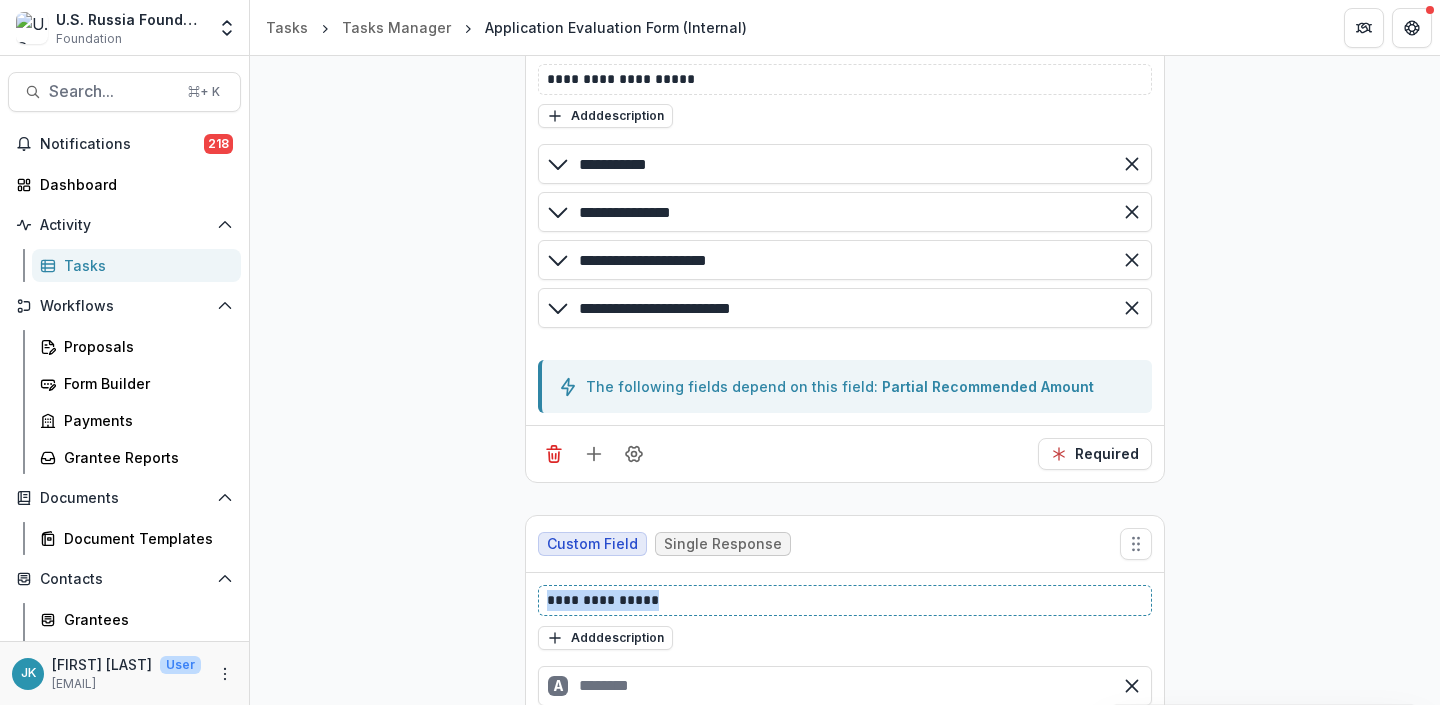 click on "**********" at bounding box center (845, 600) 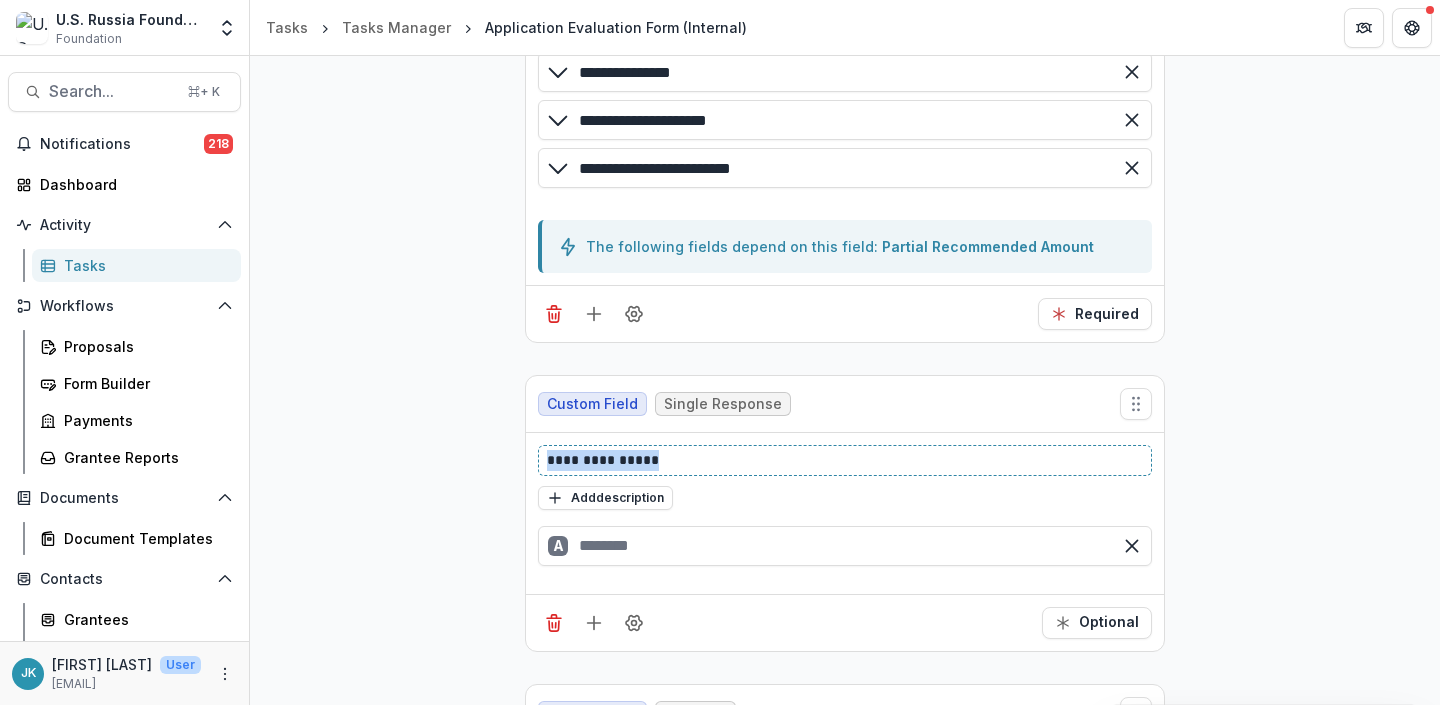 scroll, scrollTop: 4076, scrollLeft: 0, axis: vertical 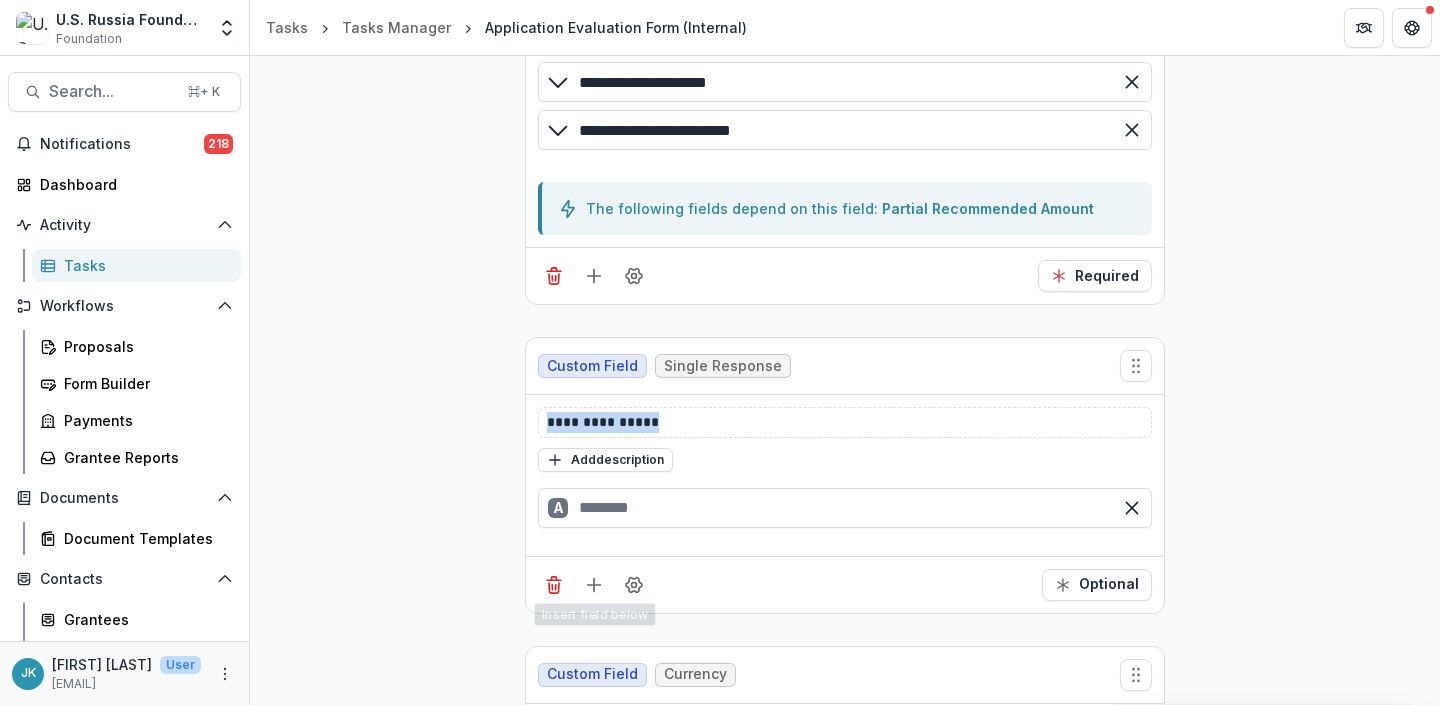 click 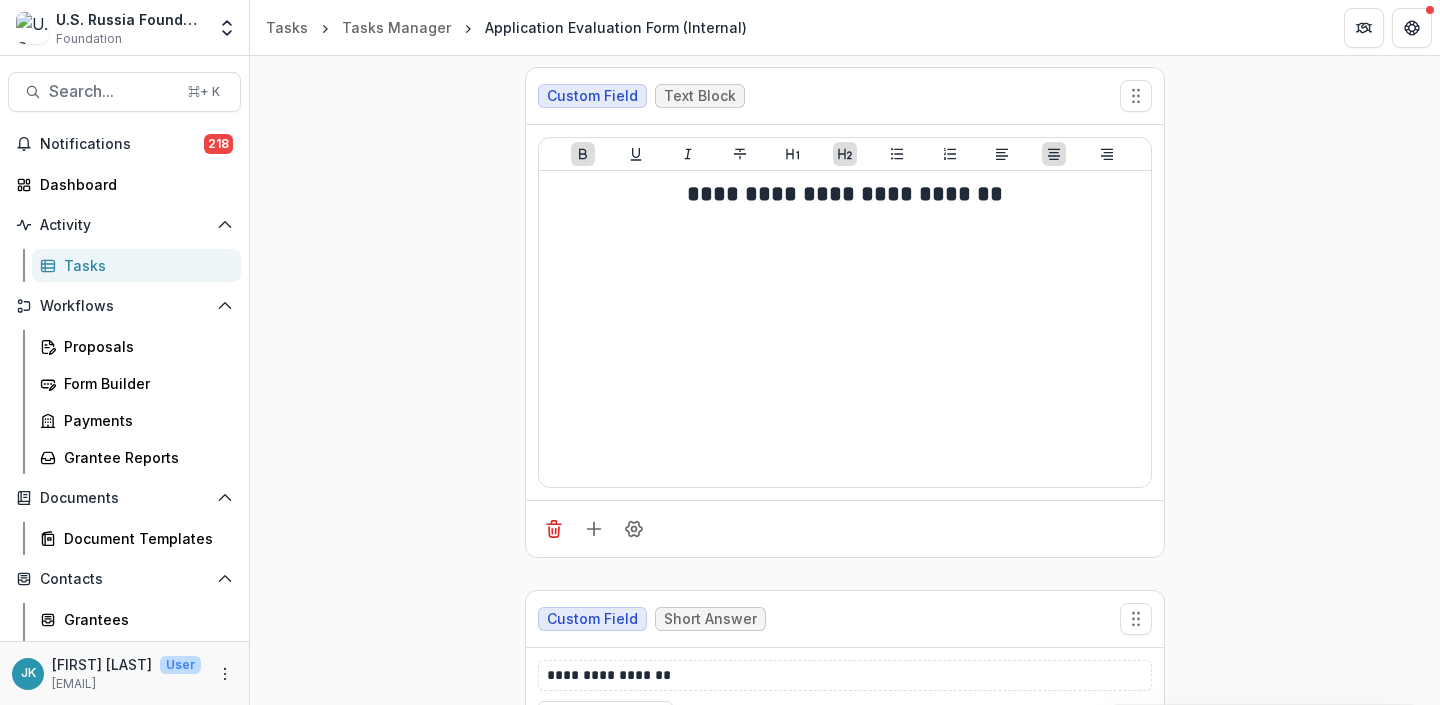 scroll, scrollTop: 0, scrollLeft: 0, axis: both 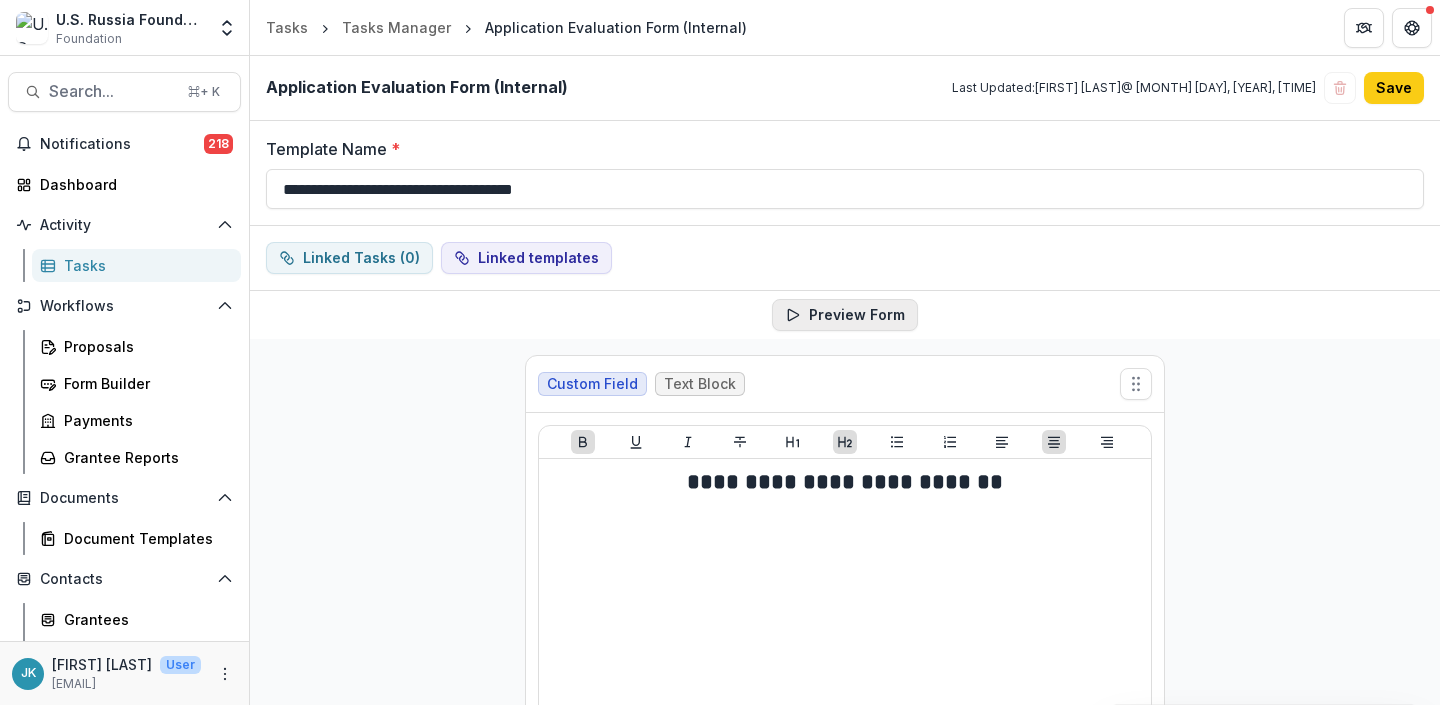 click on "Preview Form" at bounding box center [845, 315] 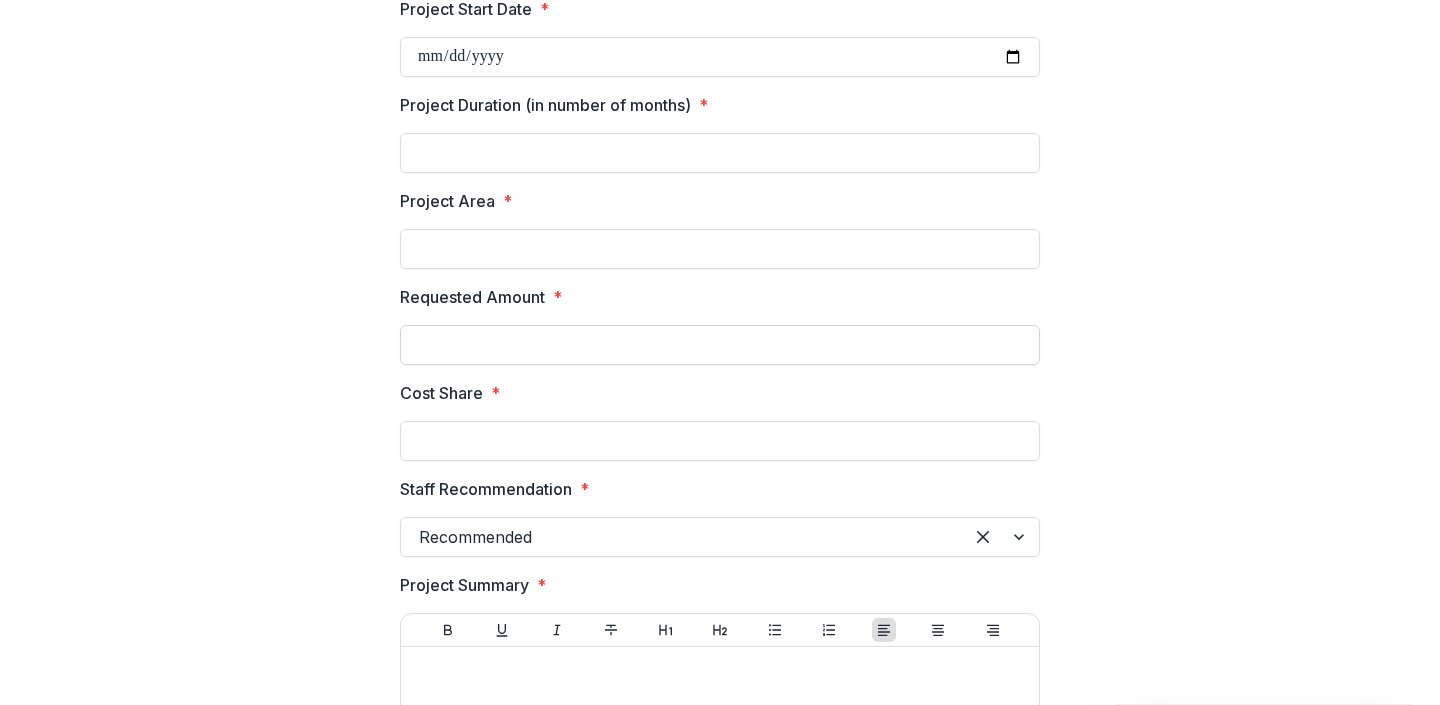 scroll, scrollTop: 536, scrollLeft: 0, axis: vertical 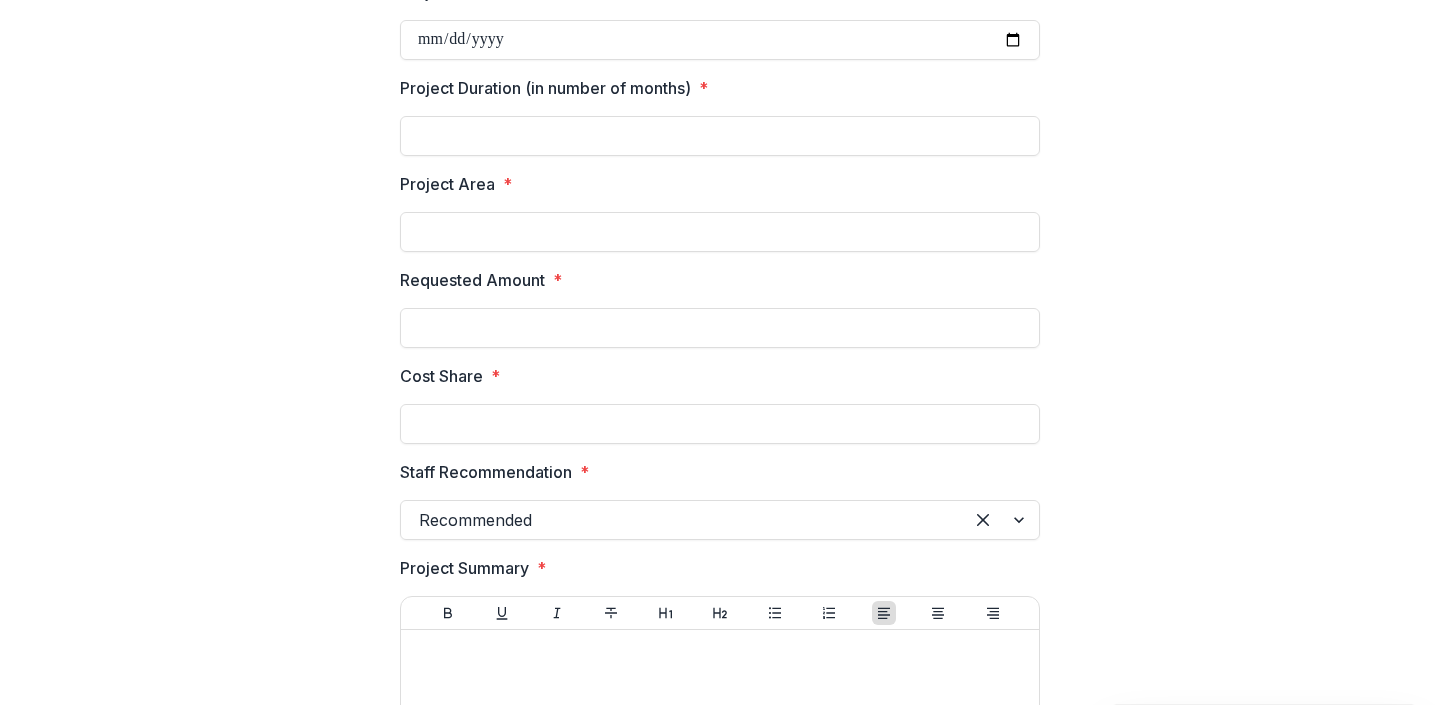 click at bounding box center [682, 520] 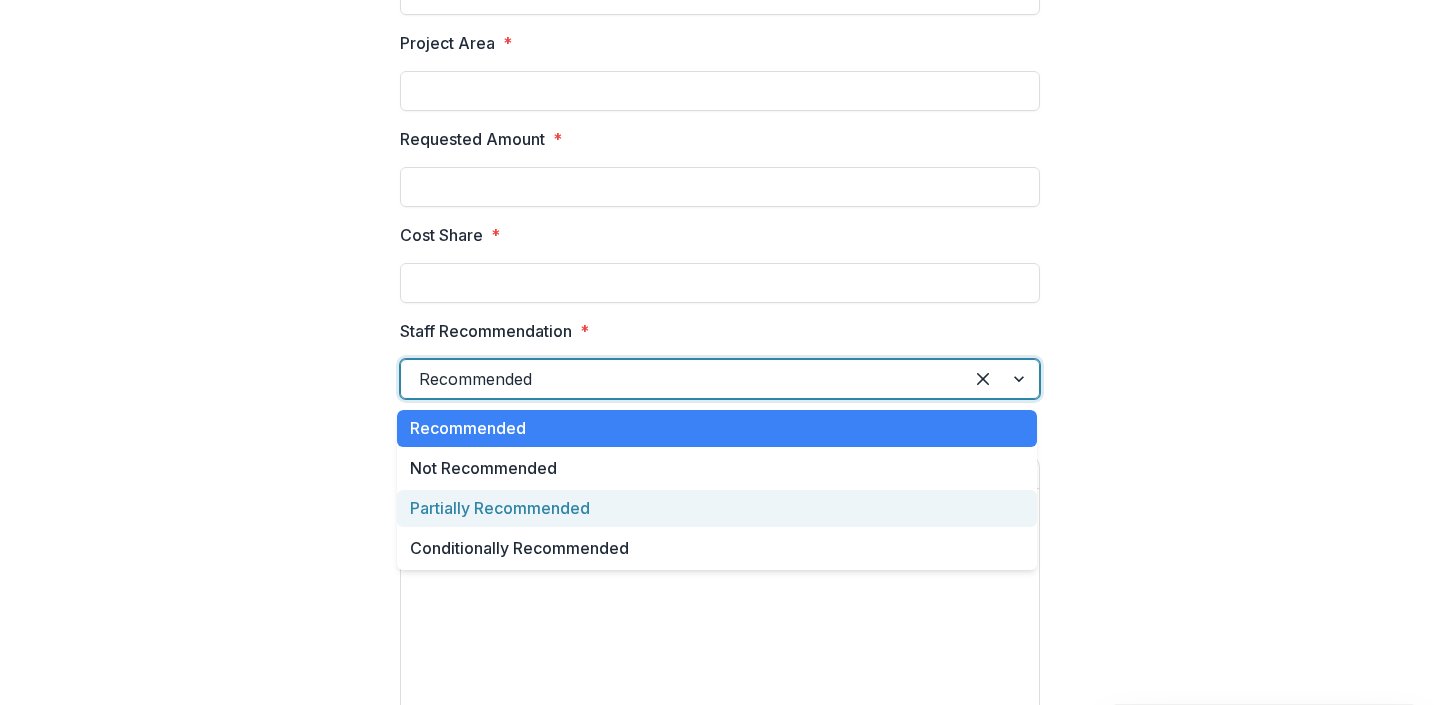 scroll, scrollTop: 680, scrollLeft: 0, axis: vertical 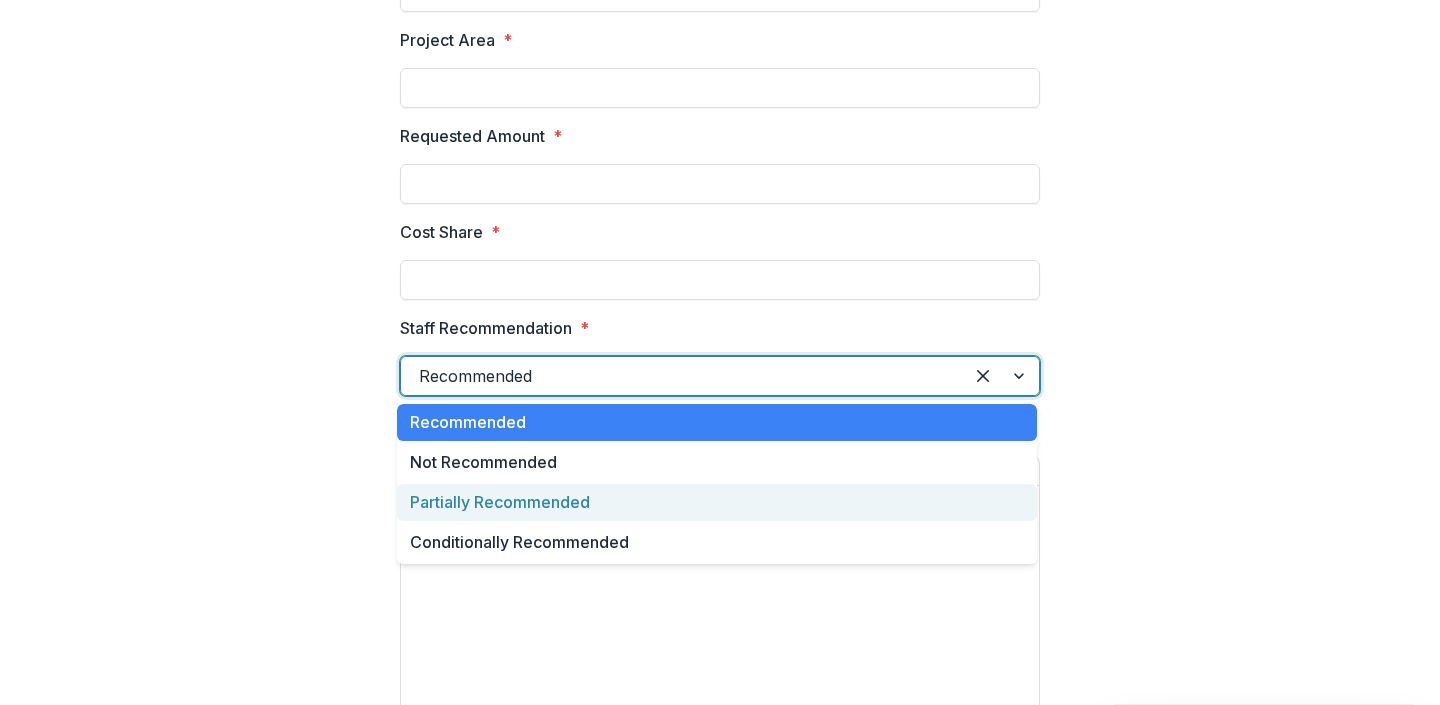 click on "Partially Recommended" at bounding box center [717, 502] 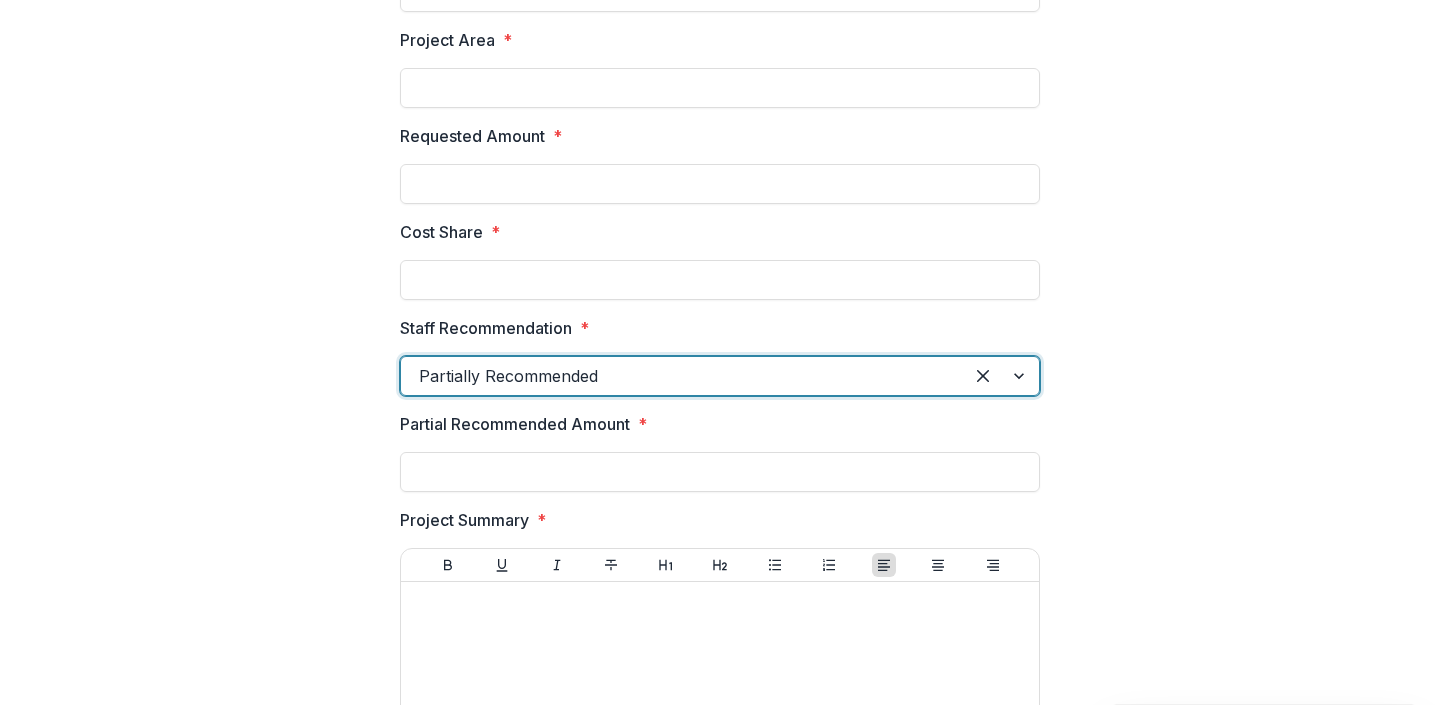 click at bounding box center (682, 376) 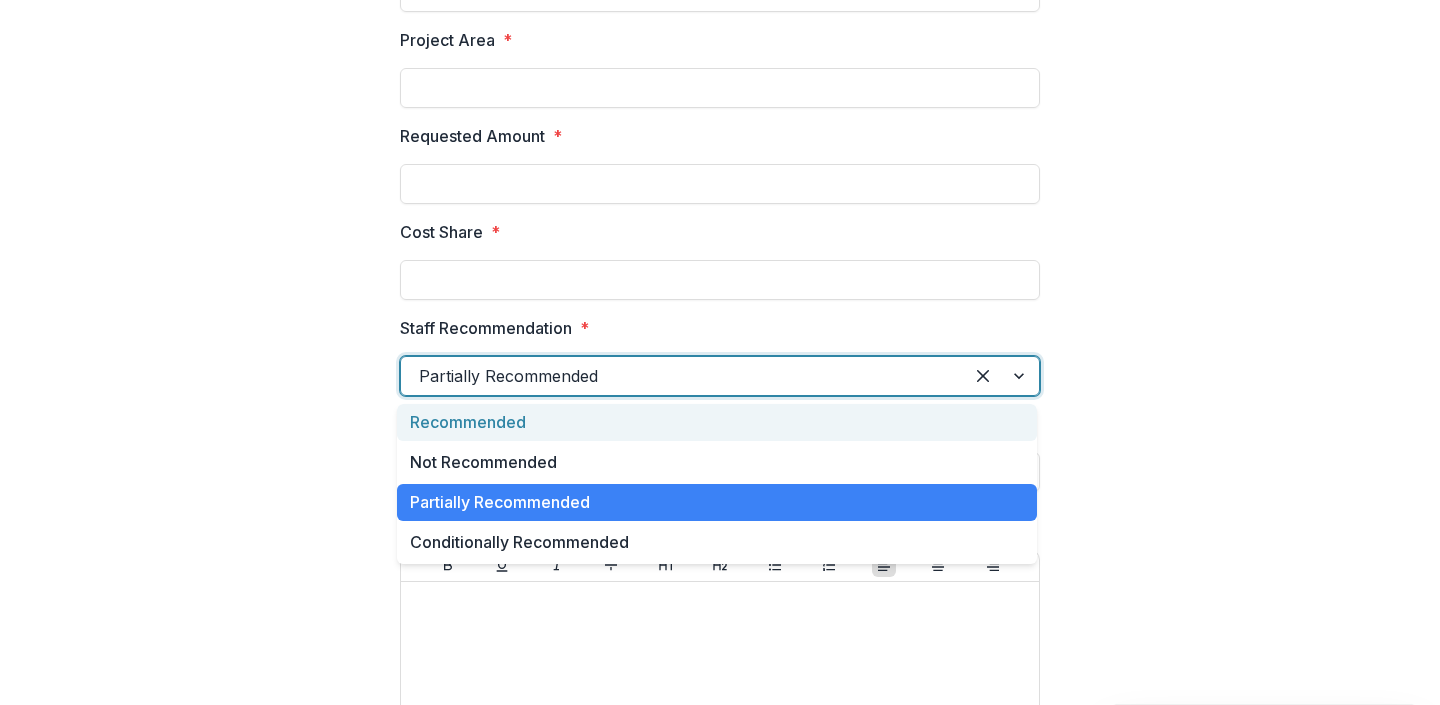 click on "Recommended" at bounding box center (717, 422) 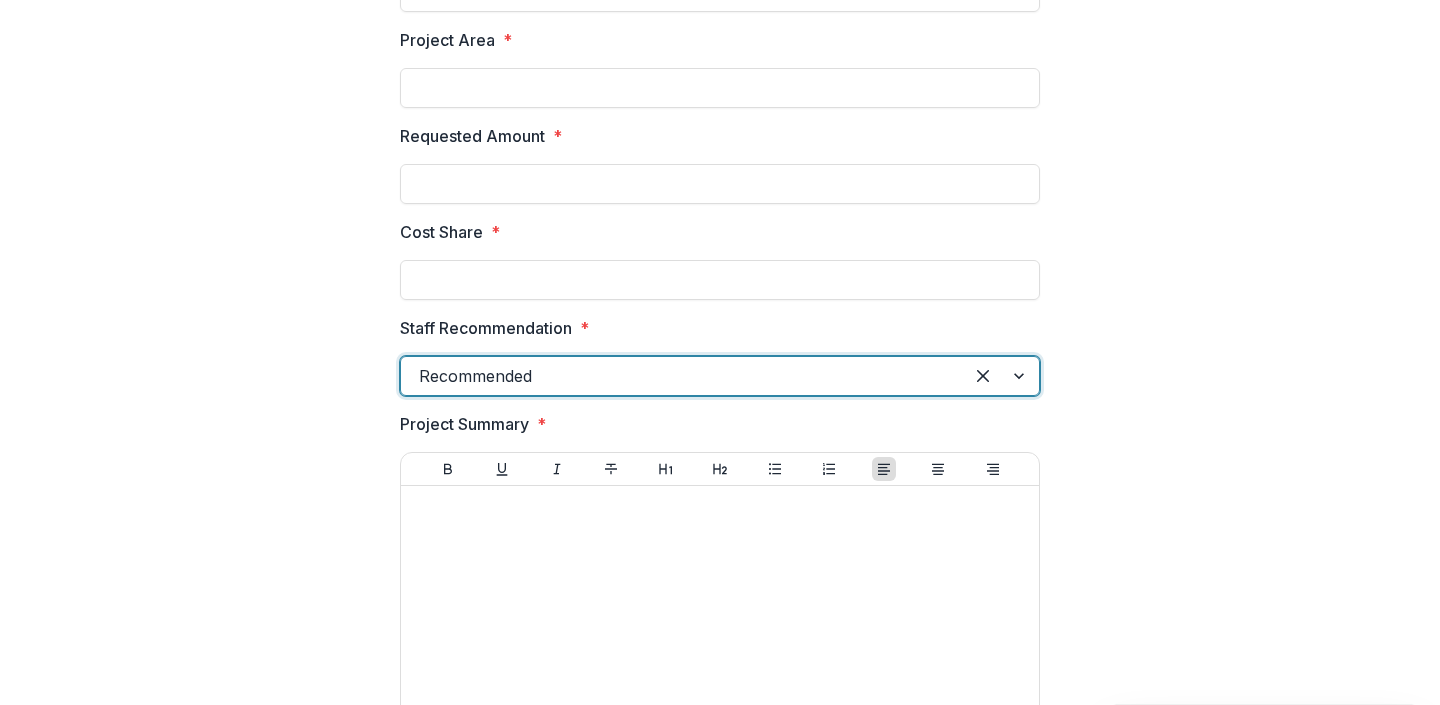 click at bounding box center (682, 376) 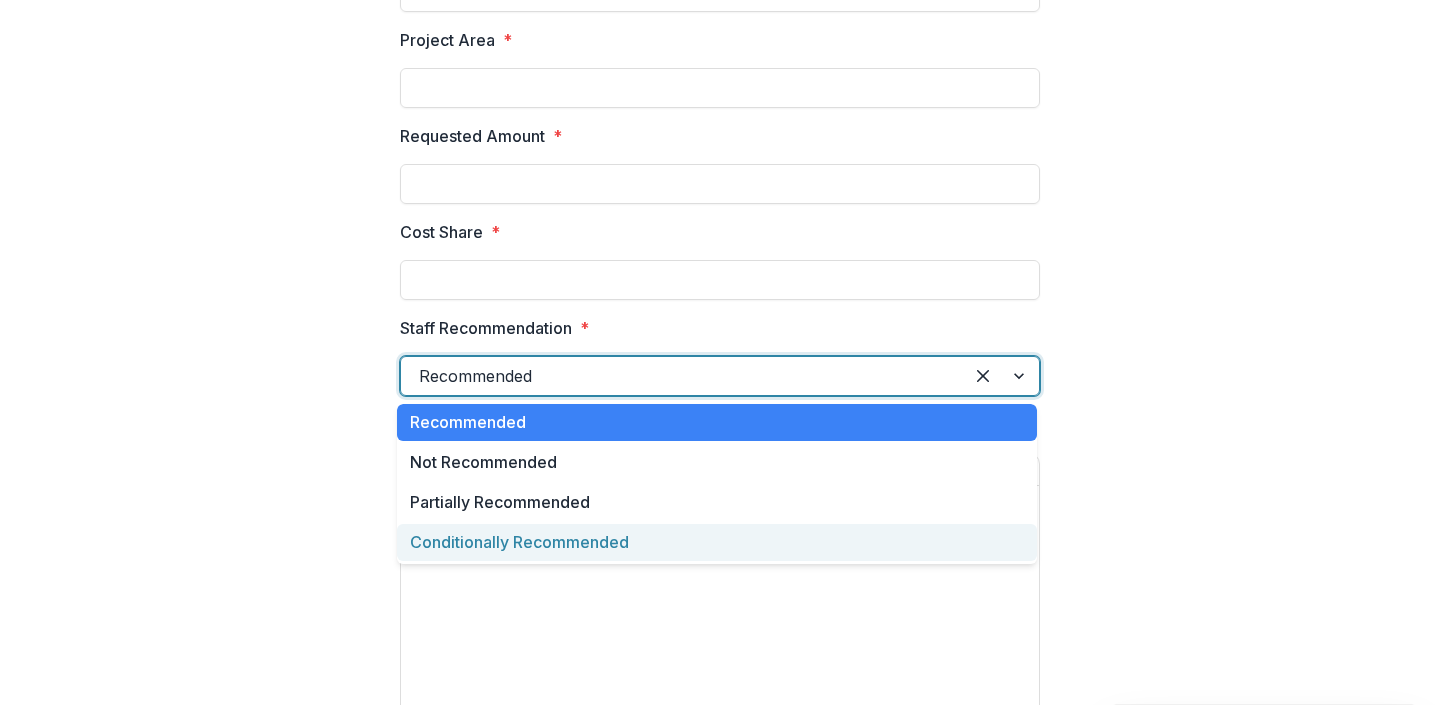 click on "Conditionally Recommended" at bounding box center (717, 542) 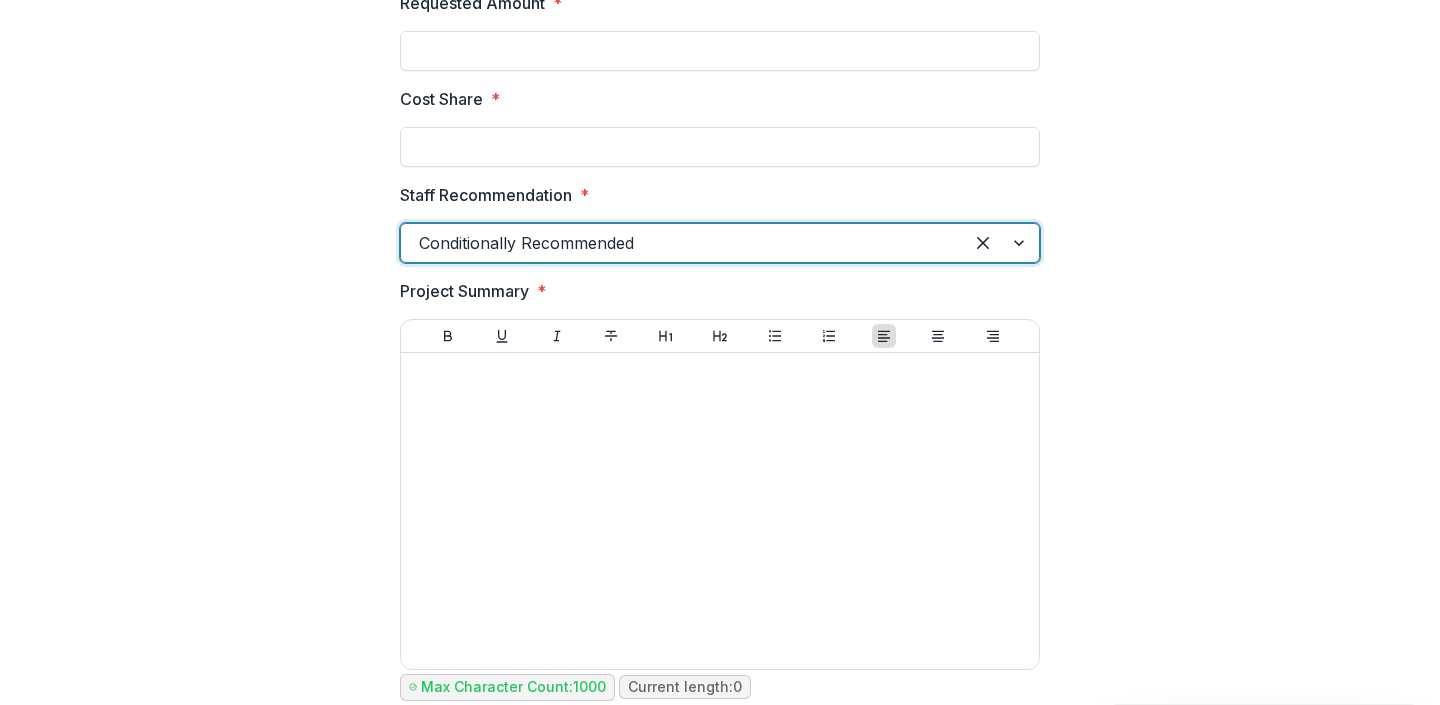 scroll, scrollTop: 826, scrollLeft: 0, axis: vertical 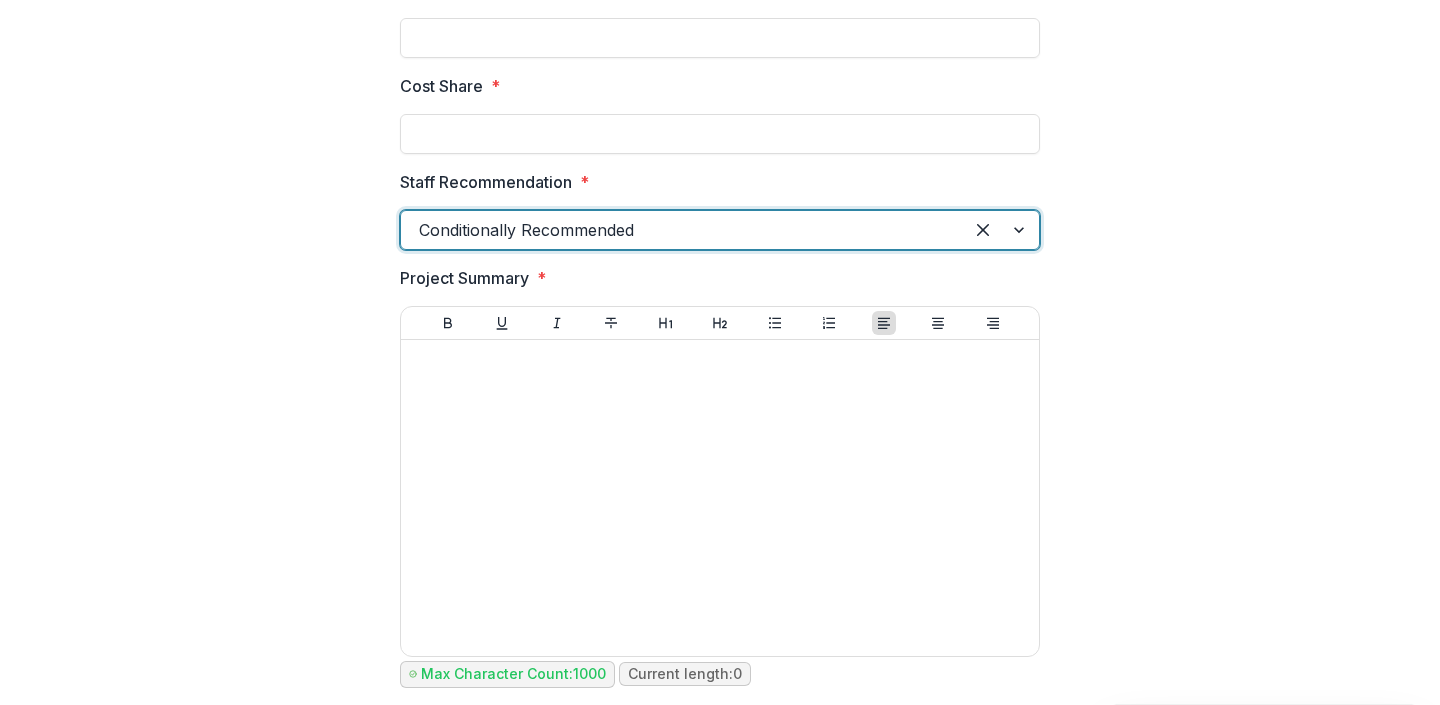 click at bounding box center (682, 230) 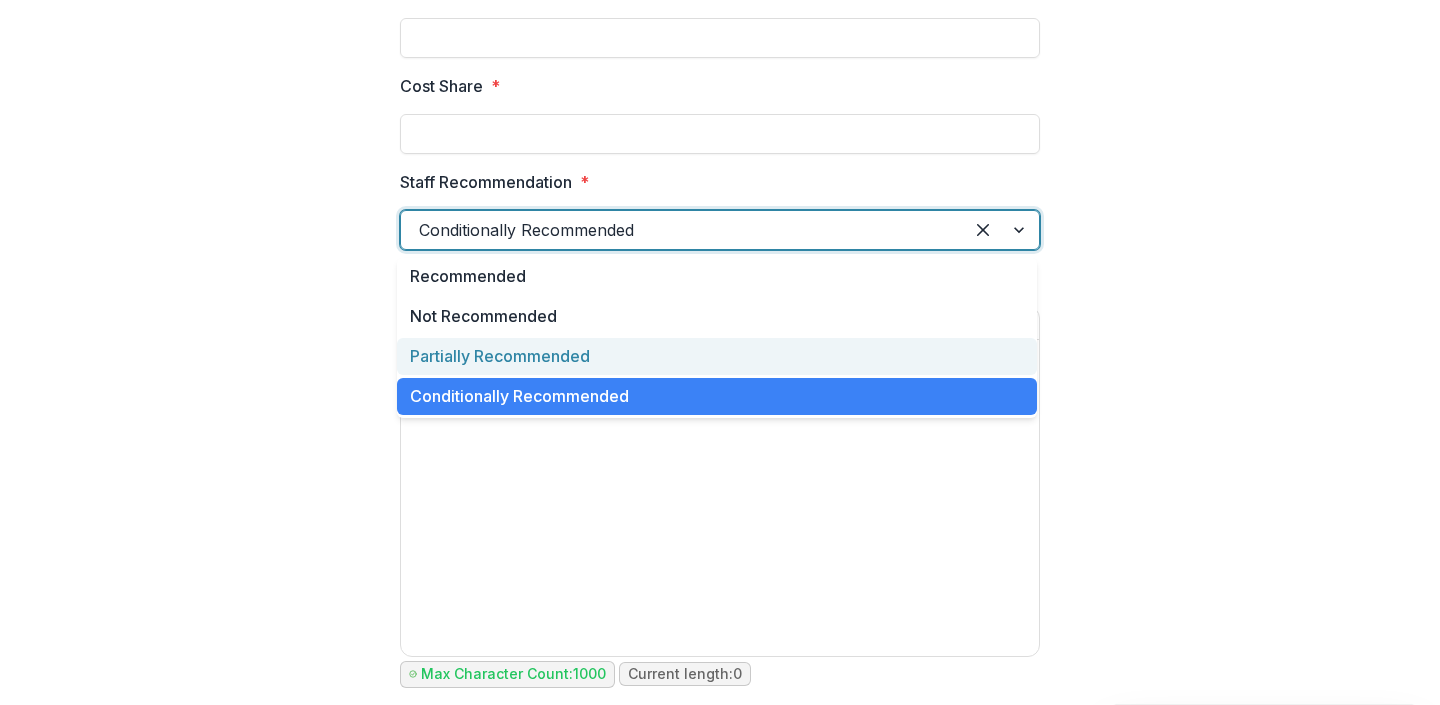 click on "Partially Recommended" at bounding box center [717, 356] 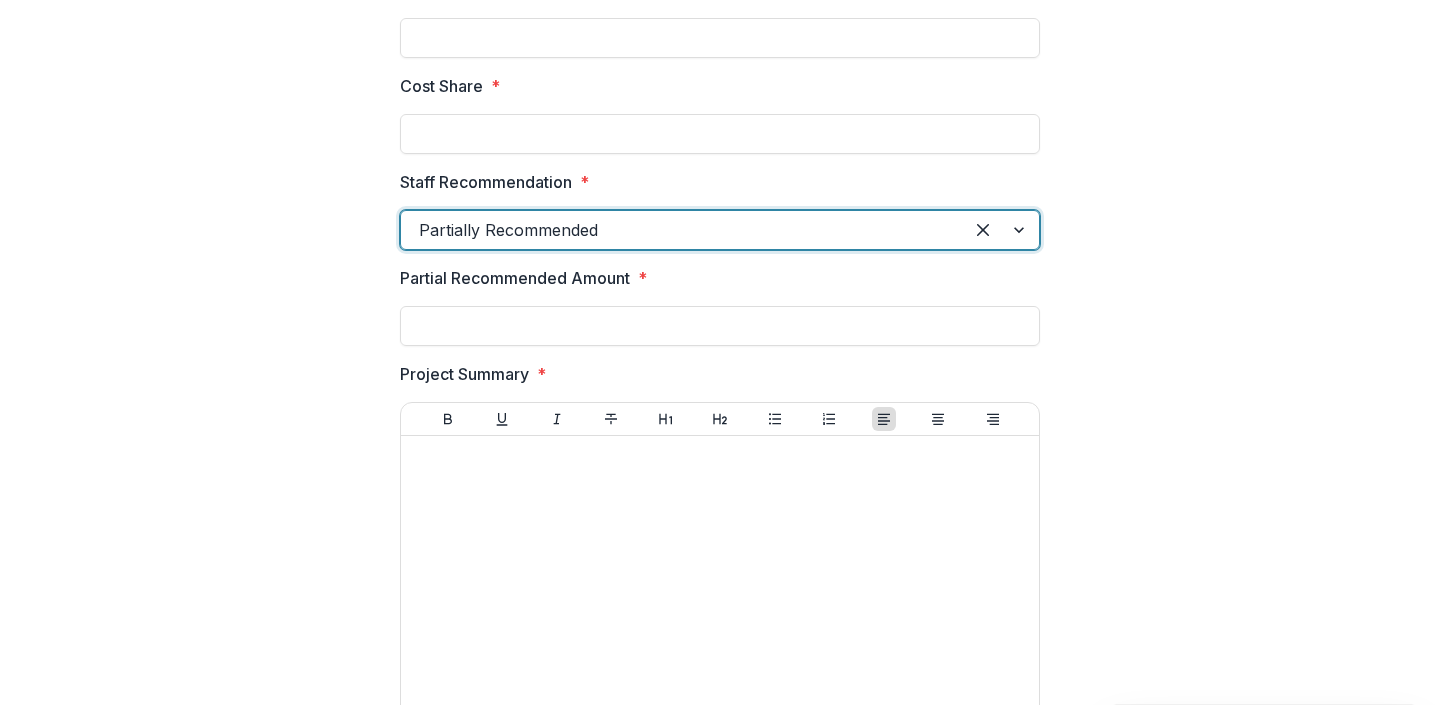 click at bounding box center [682, 230] 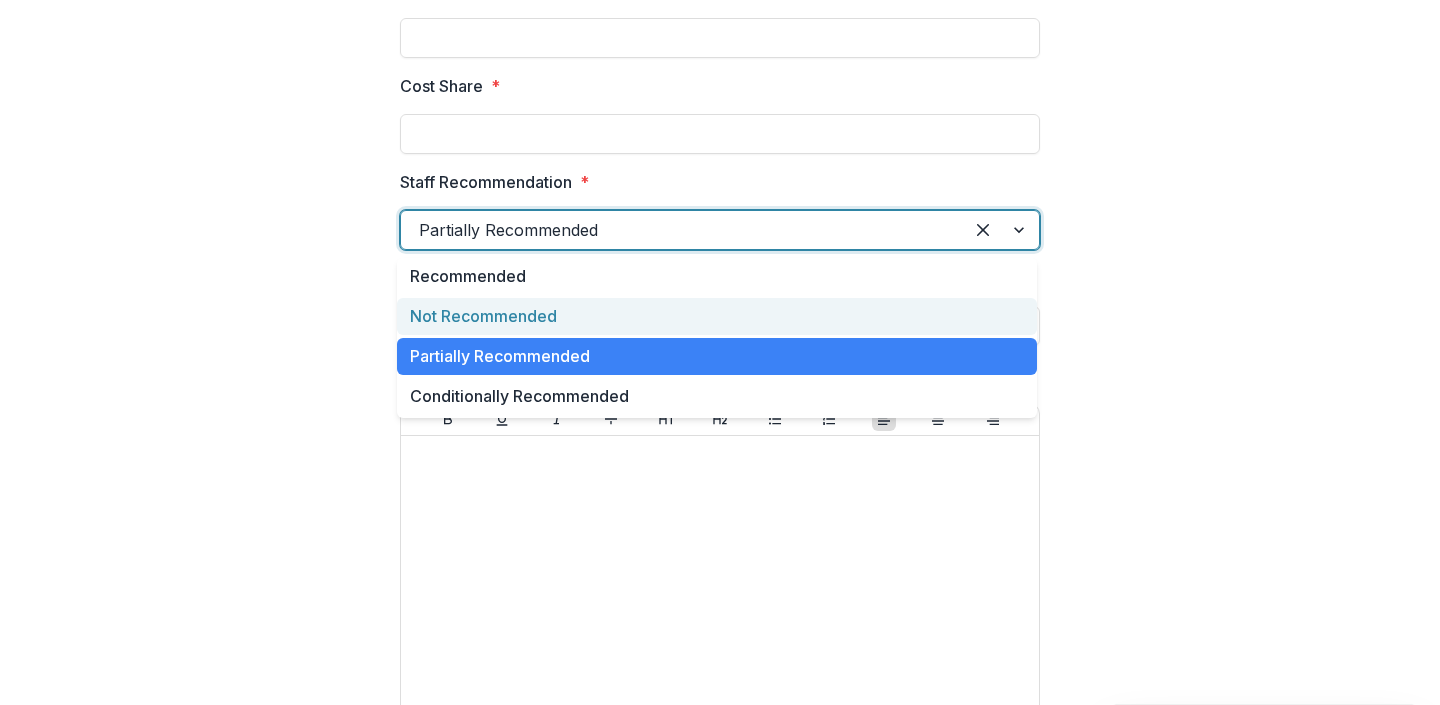click on "Not Recommended" at bounding box center [717, 316] 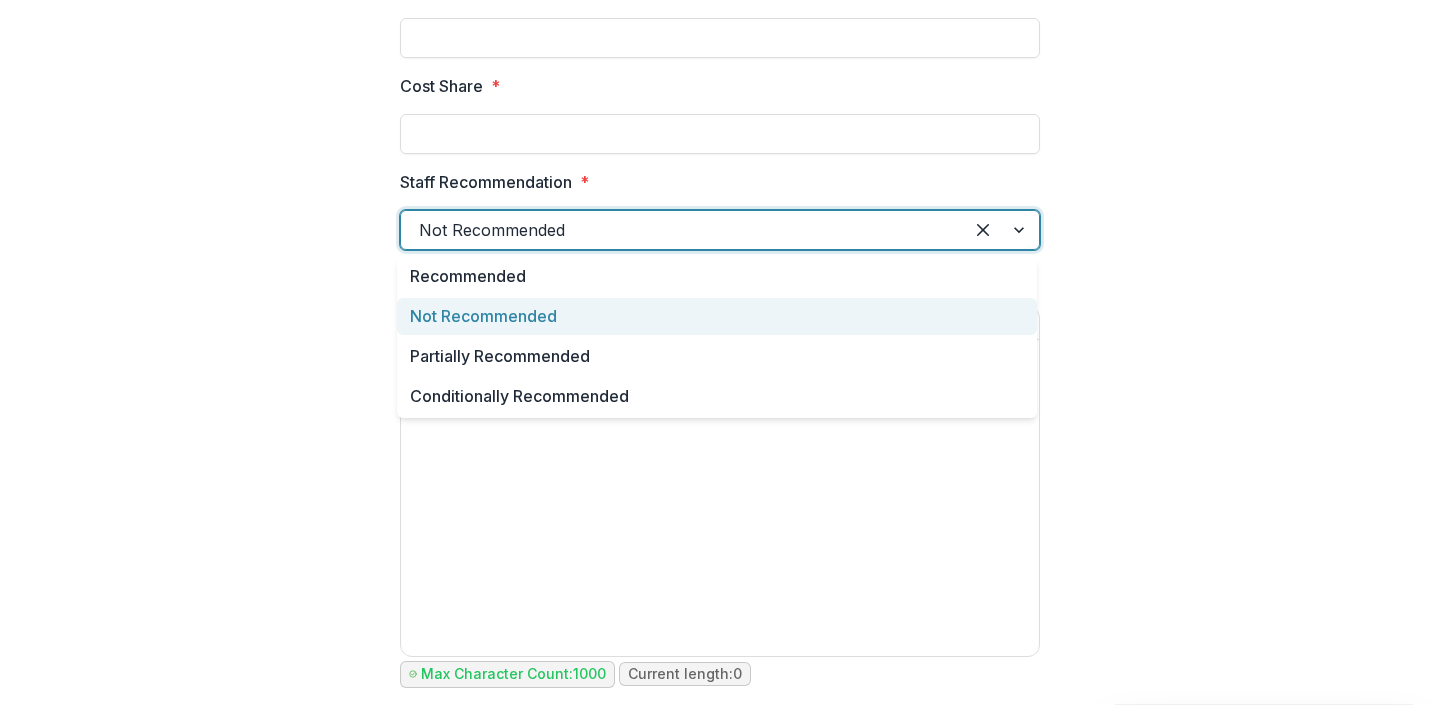 click at bounding box center [682, 230] 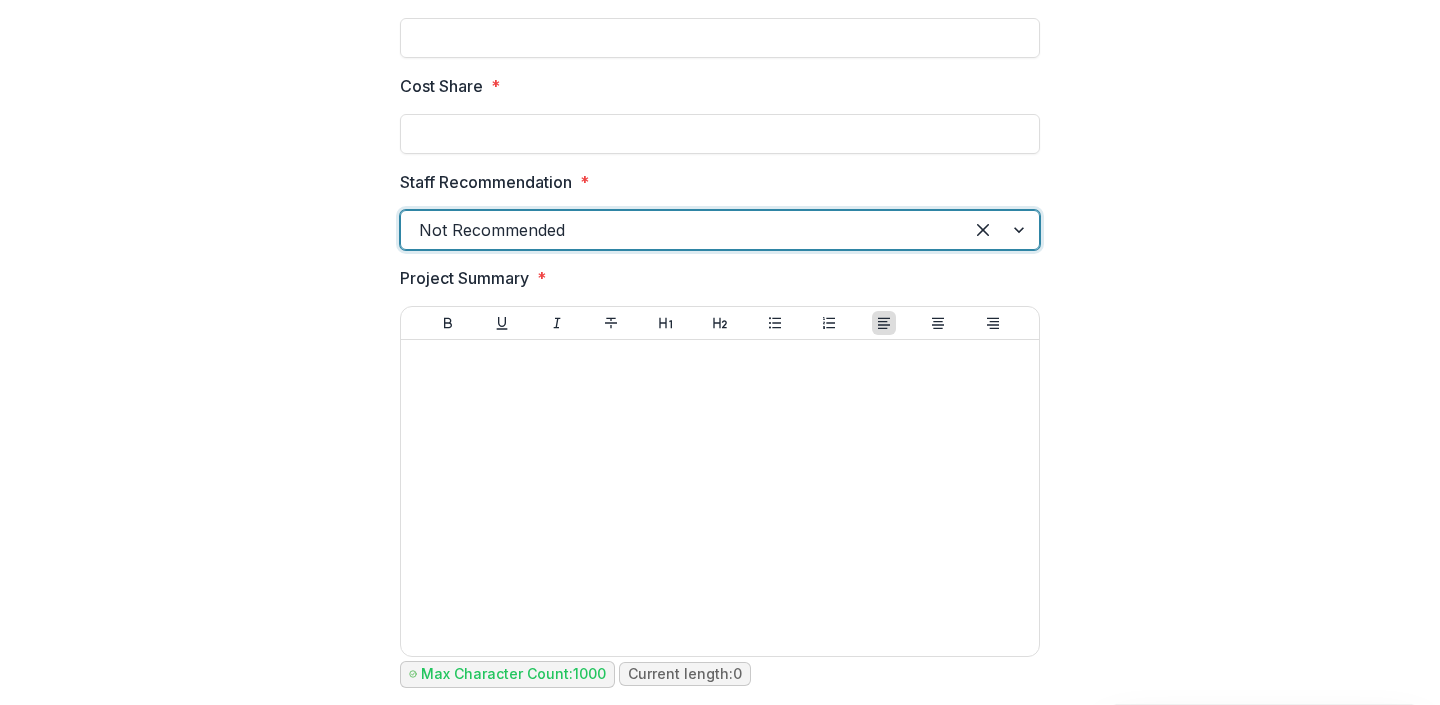 click on "**********" at bounding box center [720, 1853] 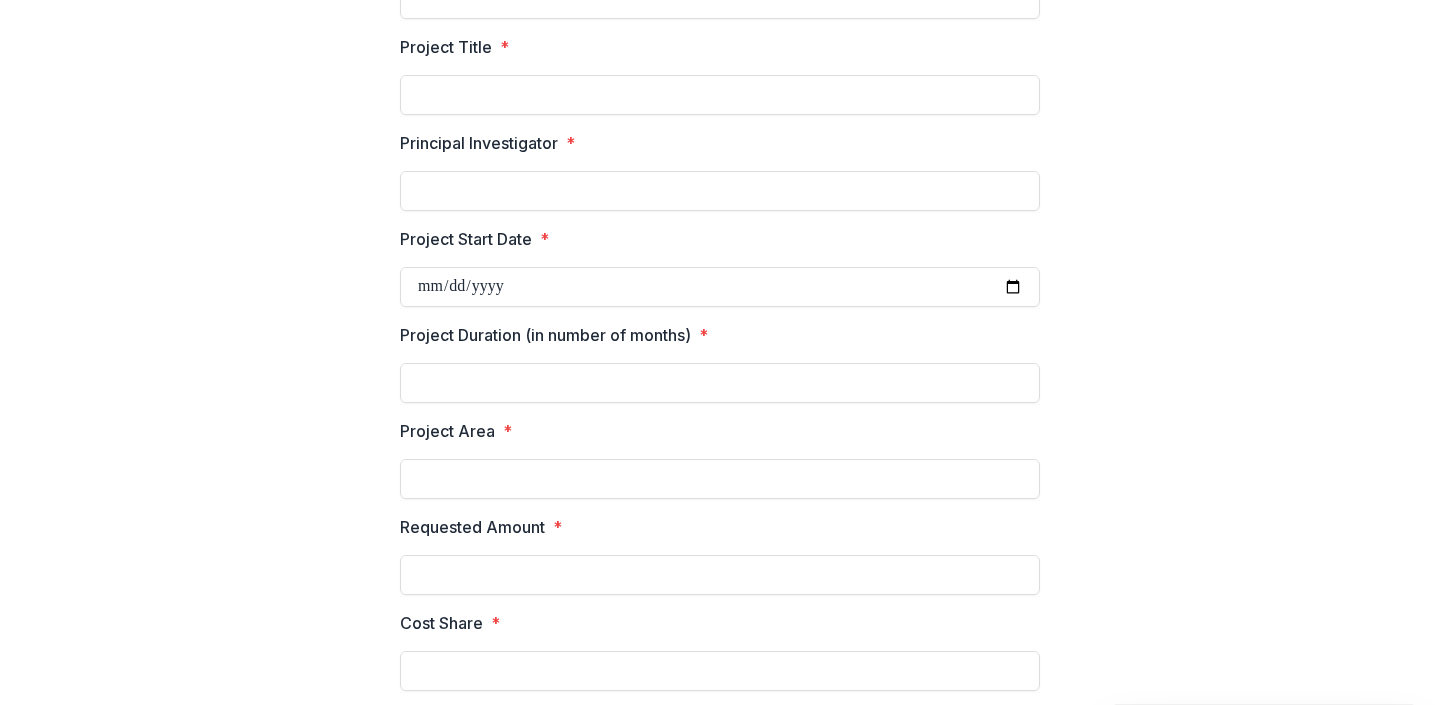 scroll, scrollTop: 0, scrollLeft: 0, axis: both 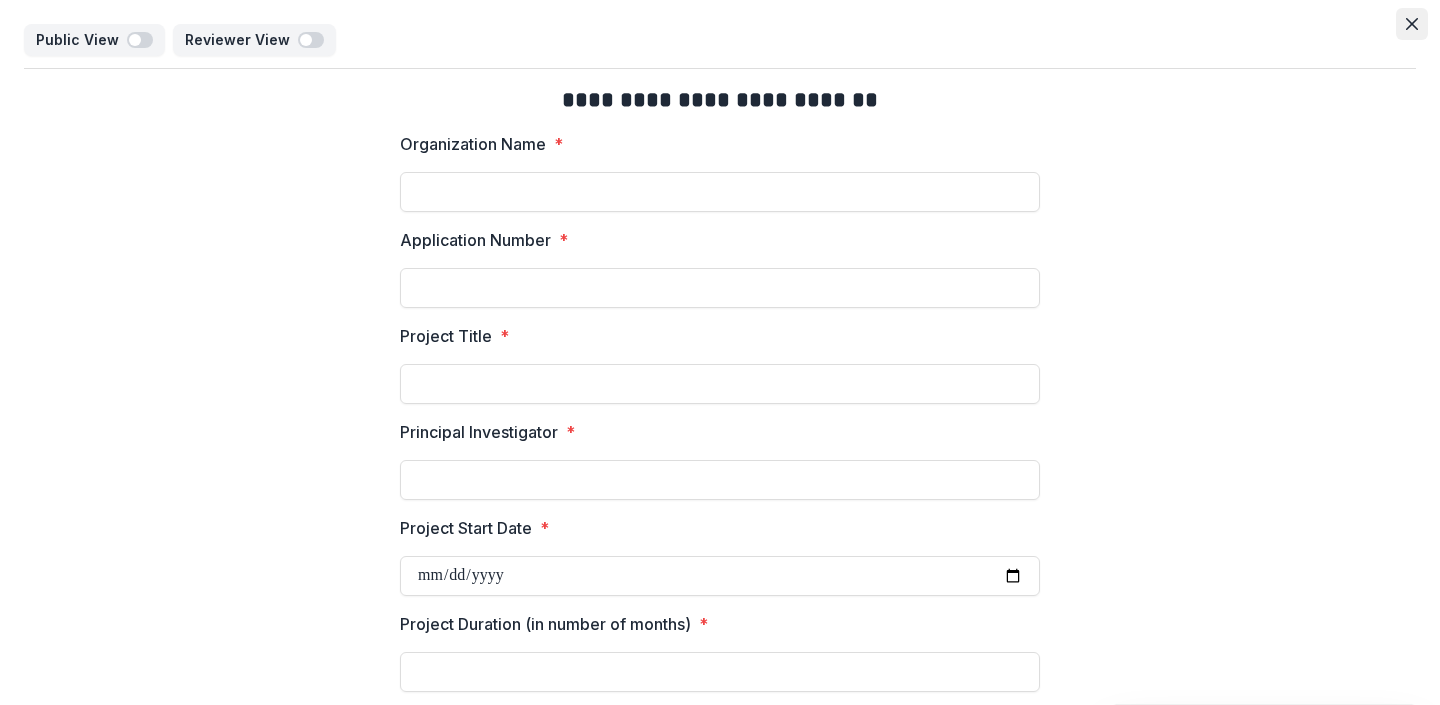 click at bounding box center (1412, 24) 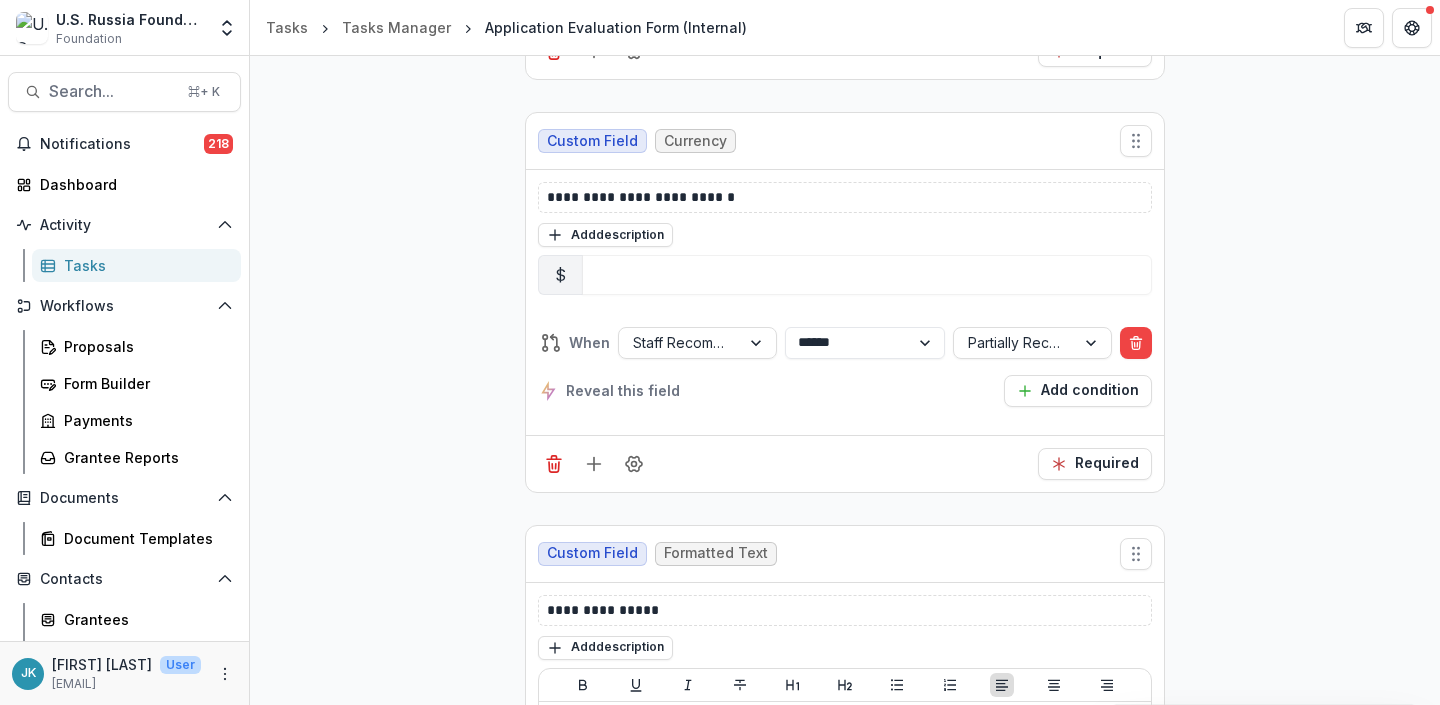 scroll, scrollTop: 4303, scrollLeft: 0, axis: vertical 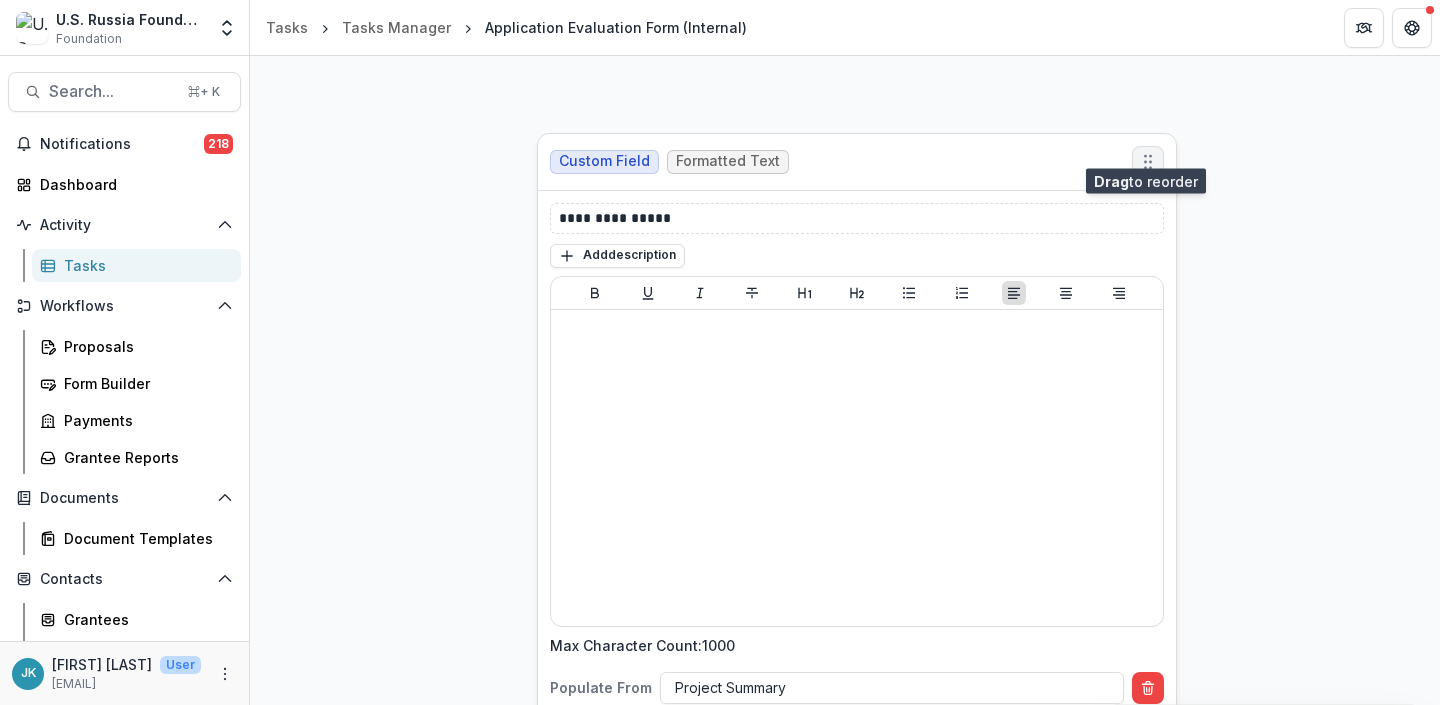 drag, startPoint x: 1127, startPoint y: 549, endPoint x: 1139, endPoint y: 146, distance: 403.17862 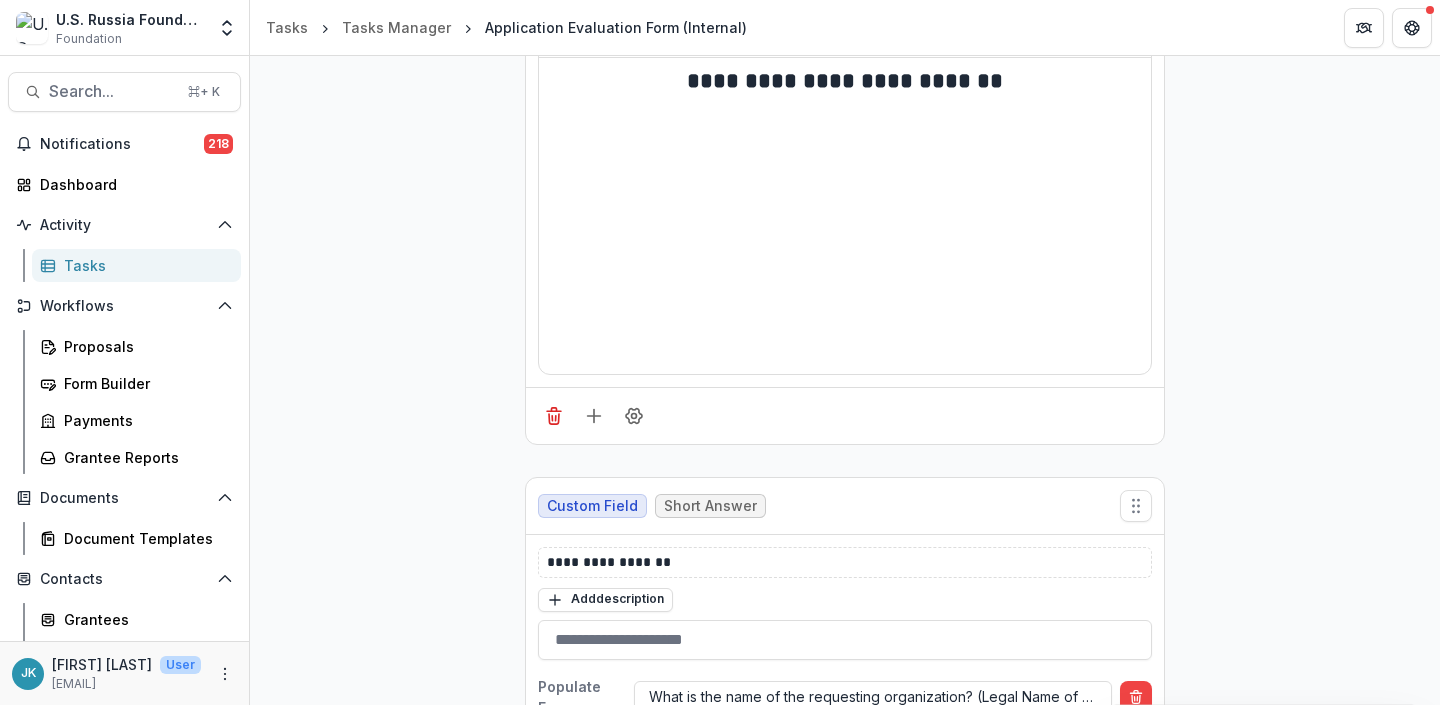 scroll, scrollTop: 0, scrollLeft: 0, axis: both 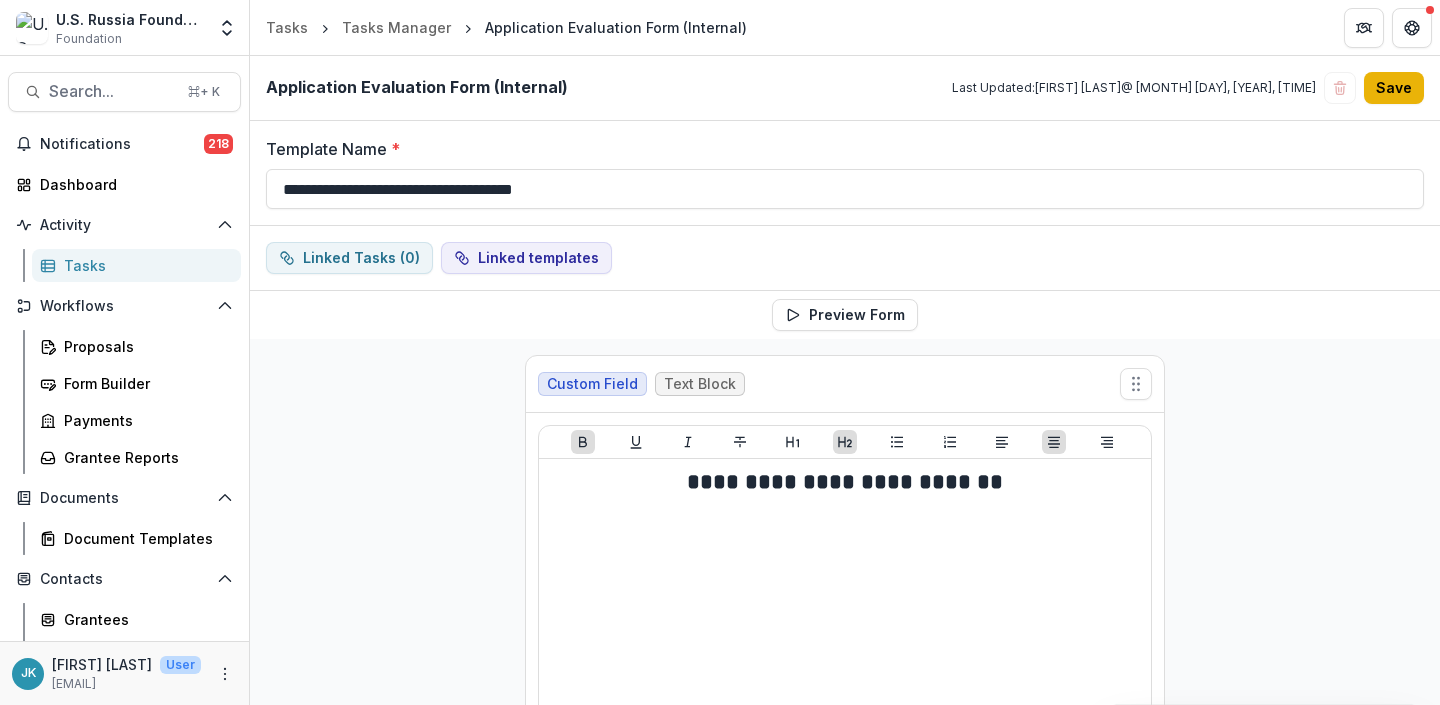 click on "Save" at bounding box center (1394, 88) 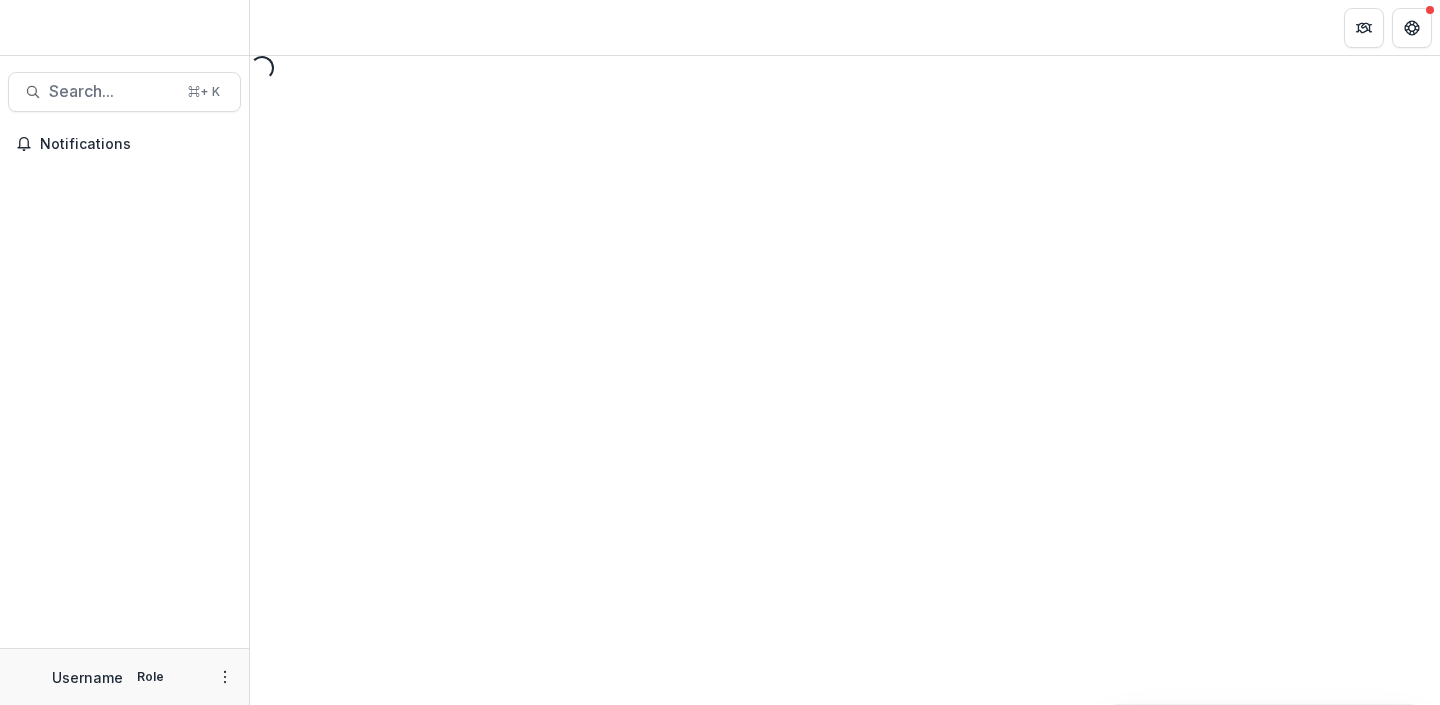 scroll, scrollTop: 0, scrollLeft: 0, axis: both 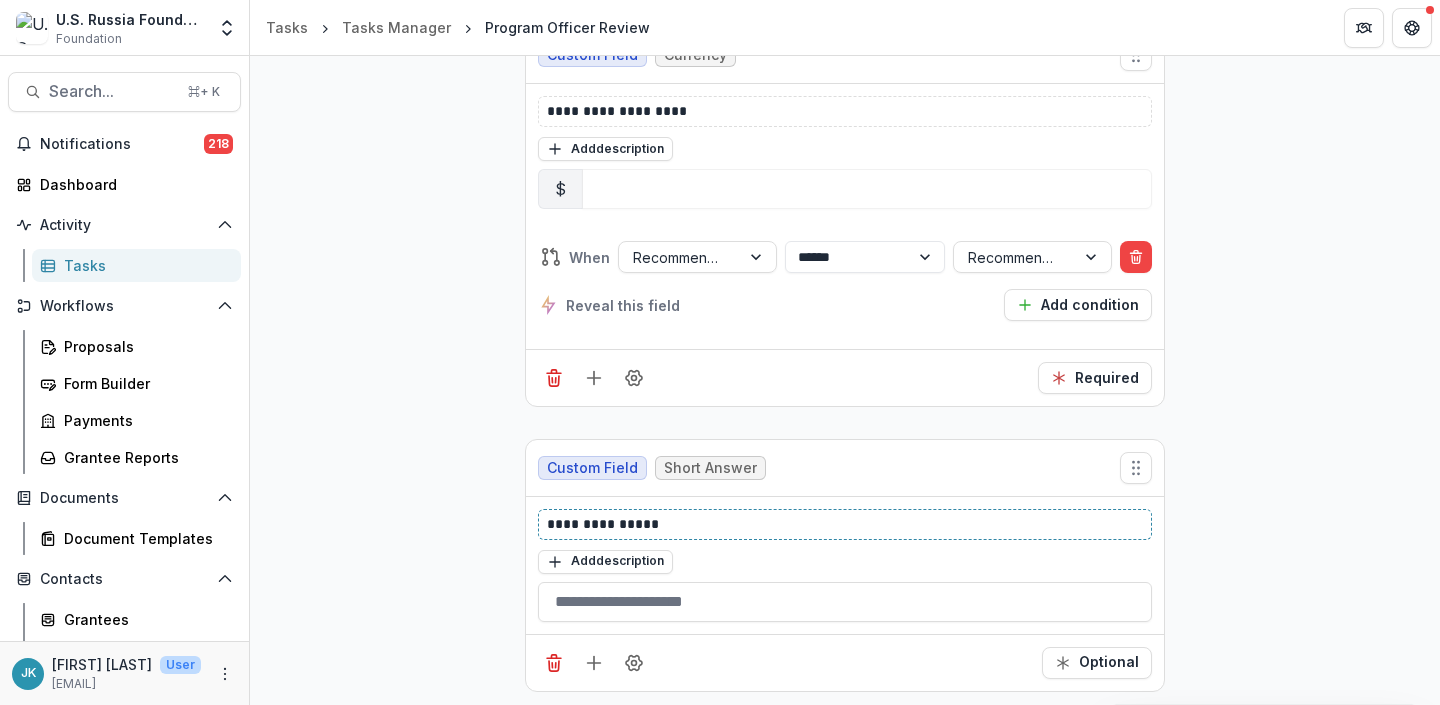 click on "**********" at bounding box center [845, 524] 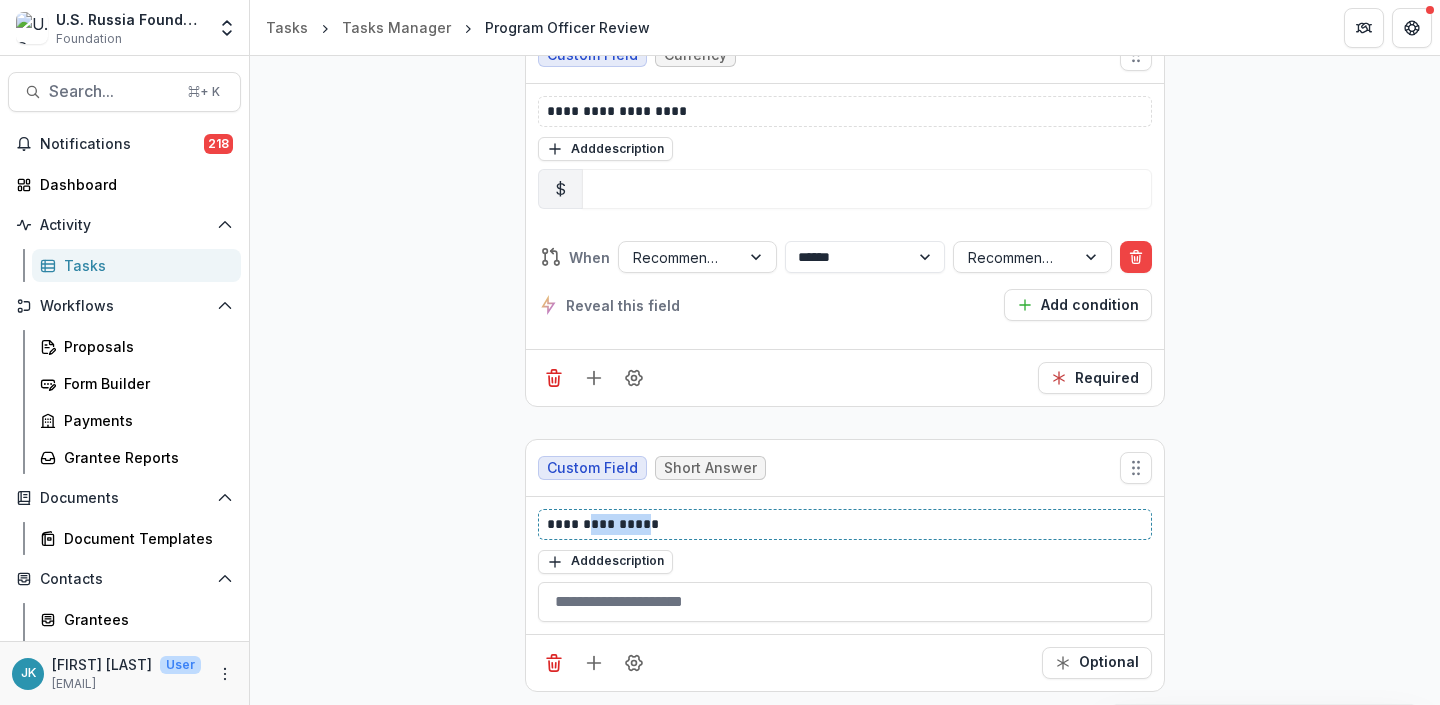 click on "**********" at bounding box center [845, 524] 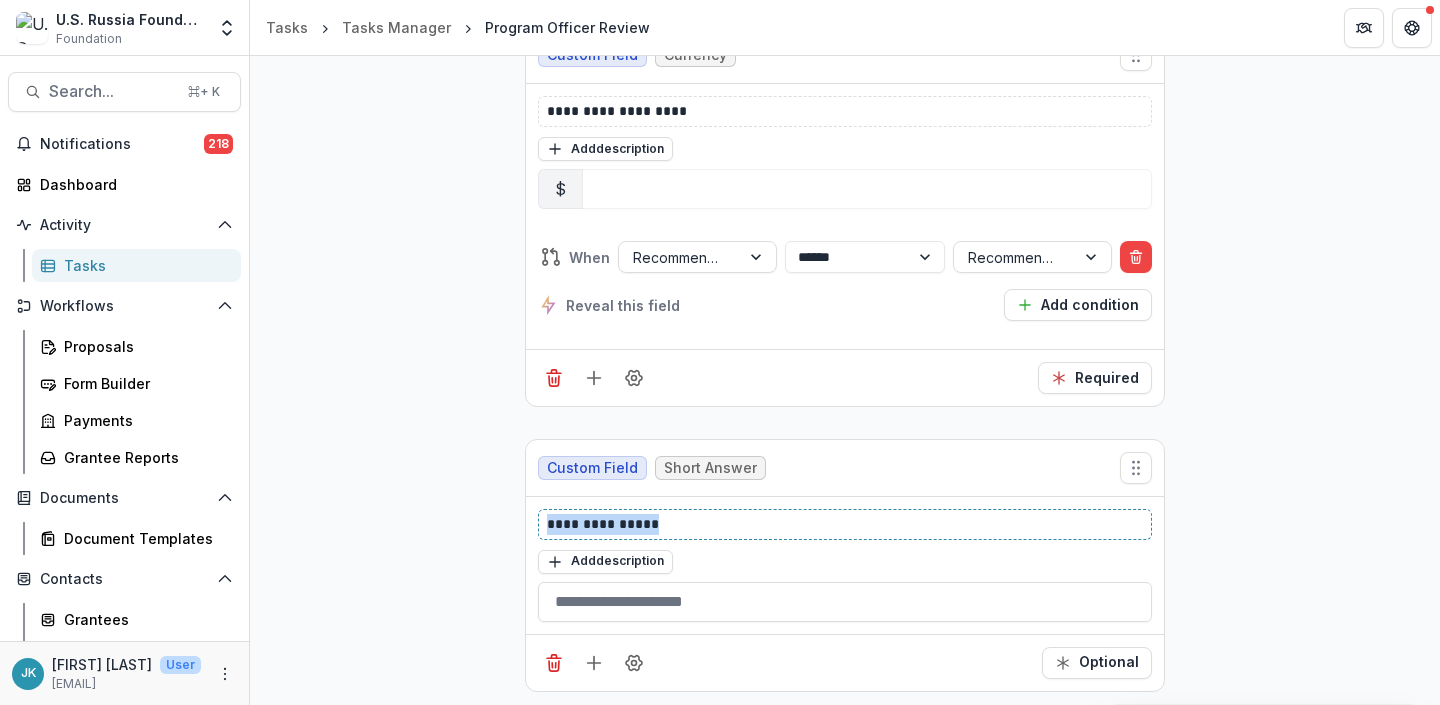 click on "**********" at bounding box center [845, 524] 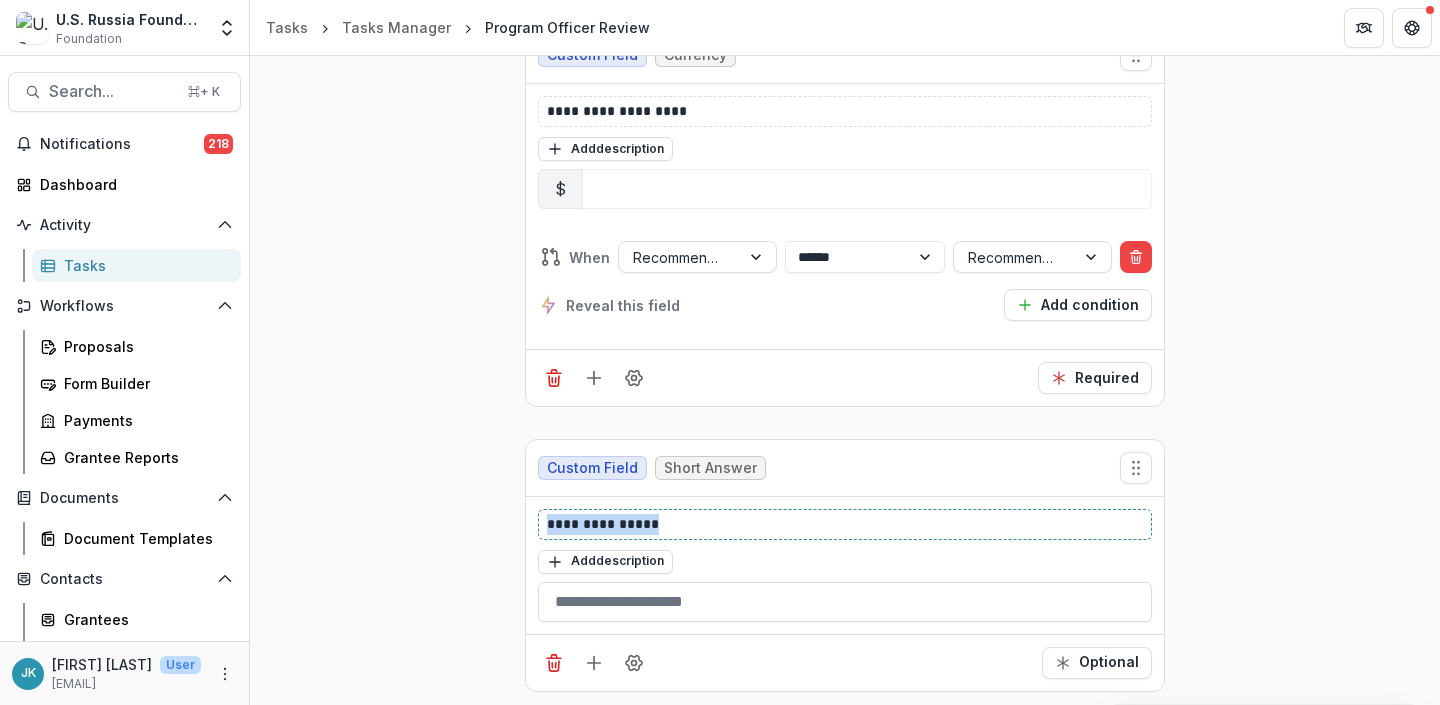 click on "**********" at bounding box center (845, 524) 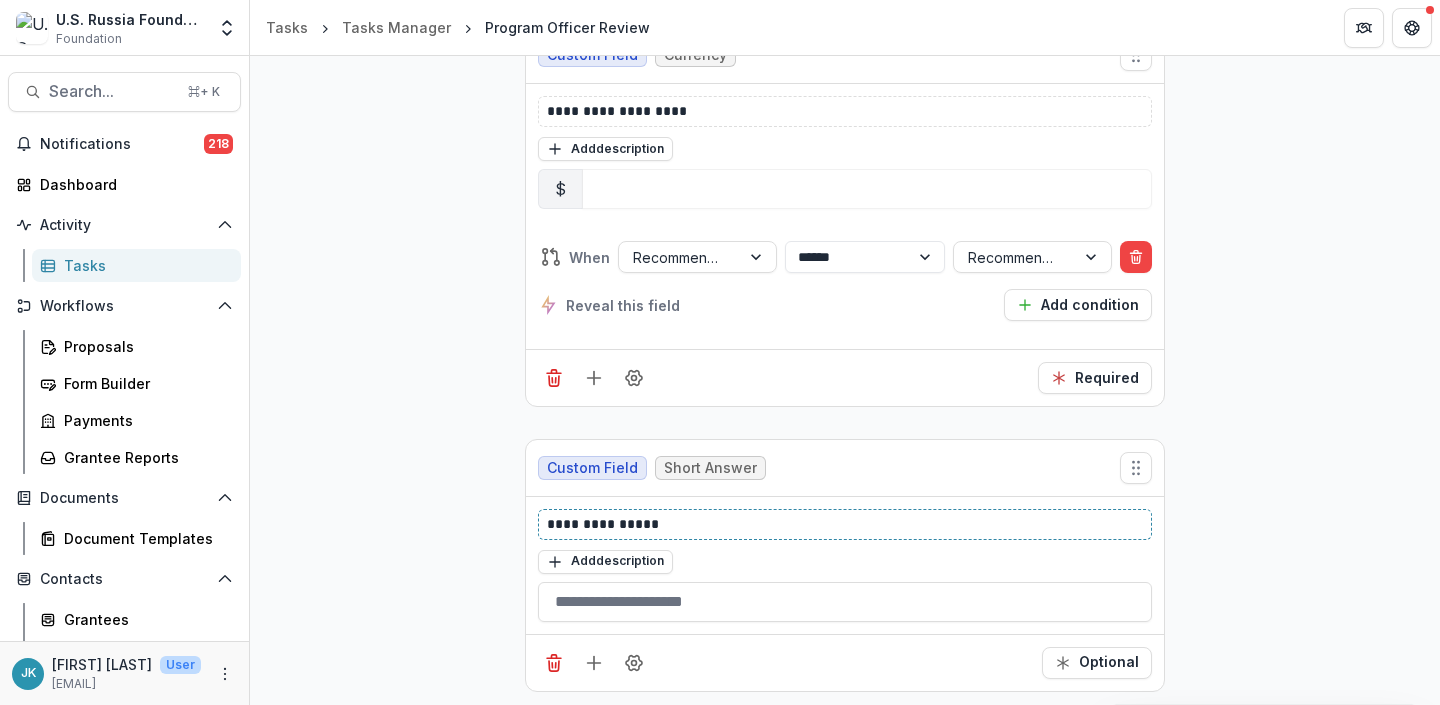 type 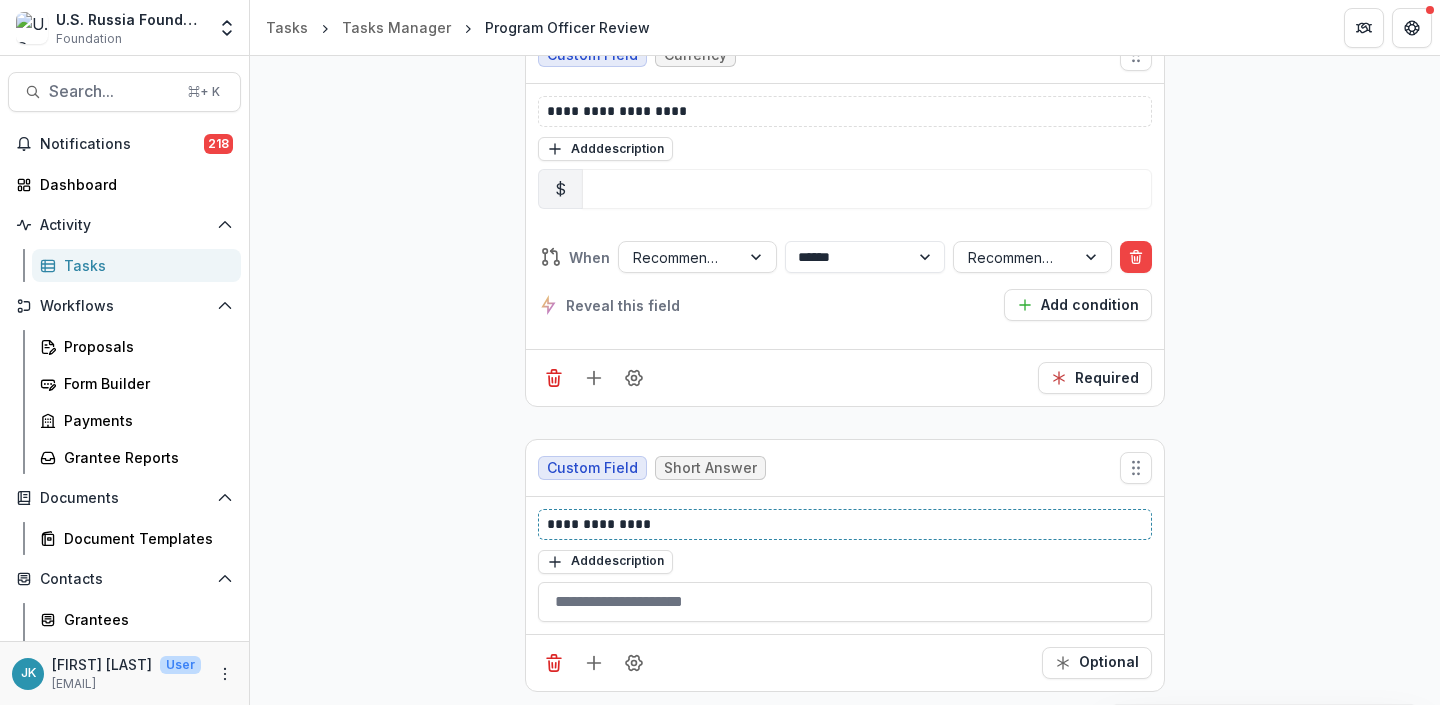 click on "**********" at bounding box center [845, 524] 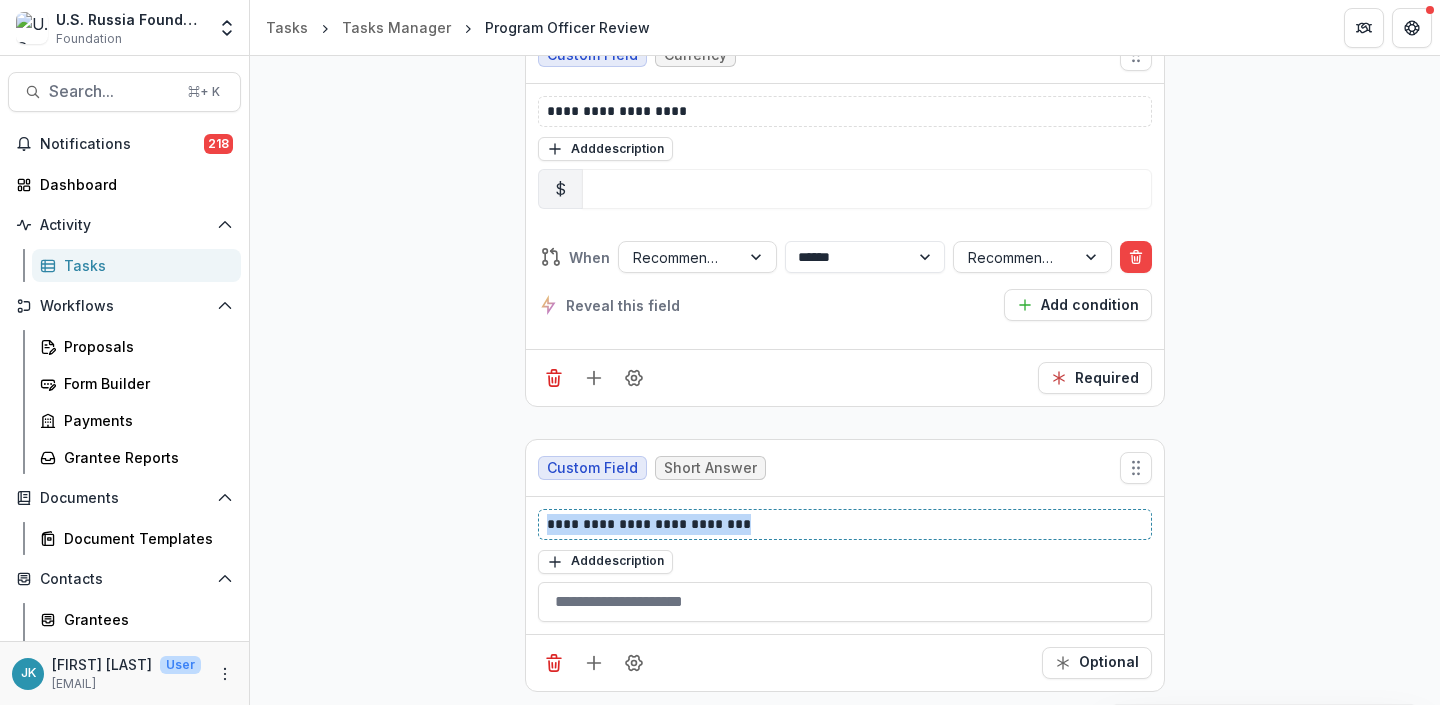 copy on "**********" 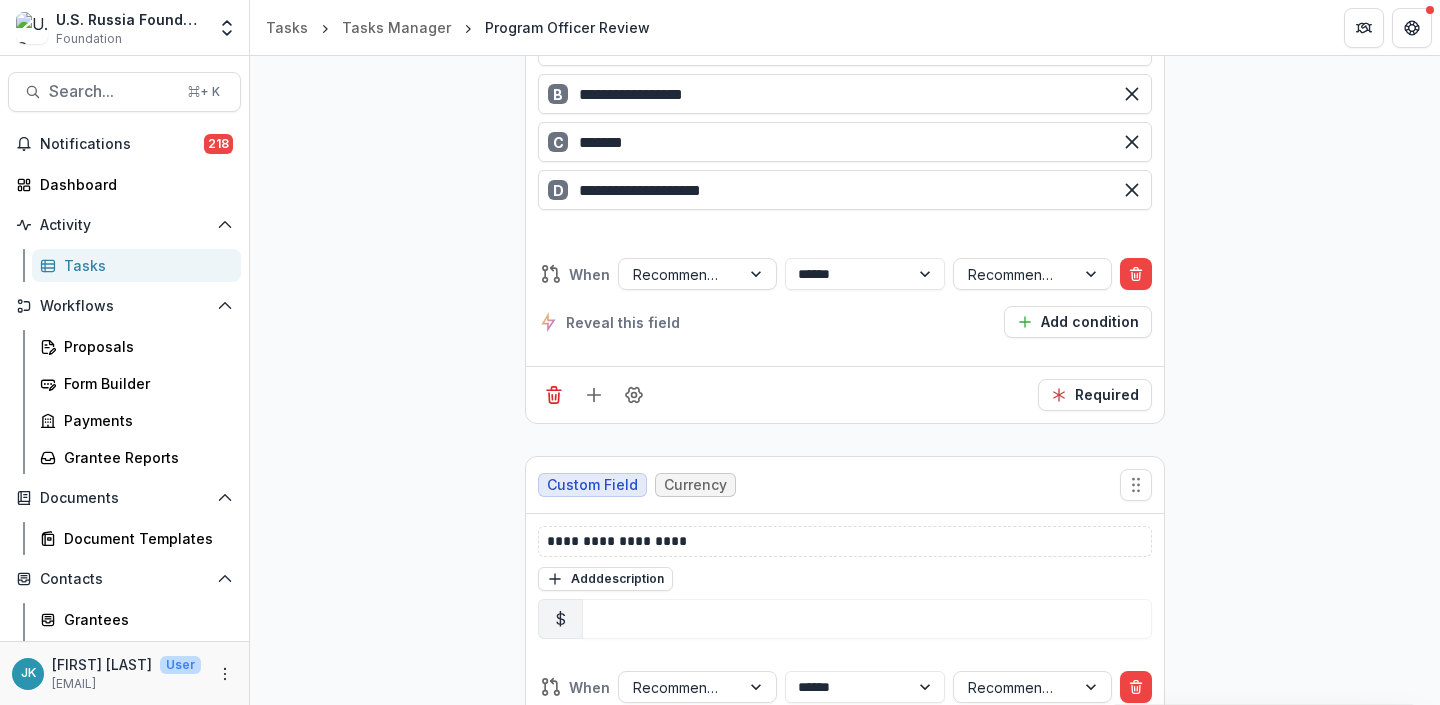 scroll, scrollTop: 0, scrollLeft: 0, axis: both 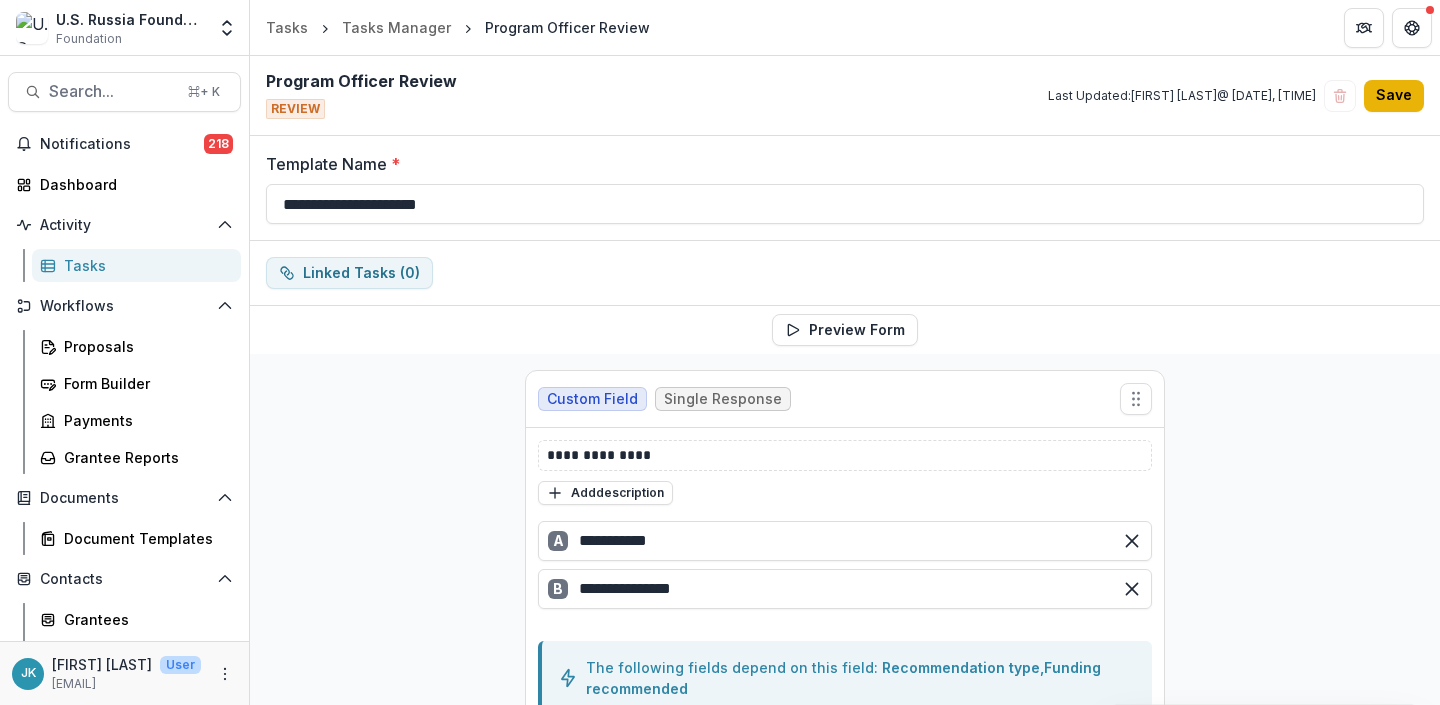 click on "Save" at bounding box center (1394, 96) 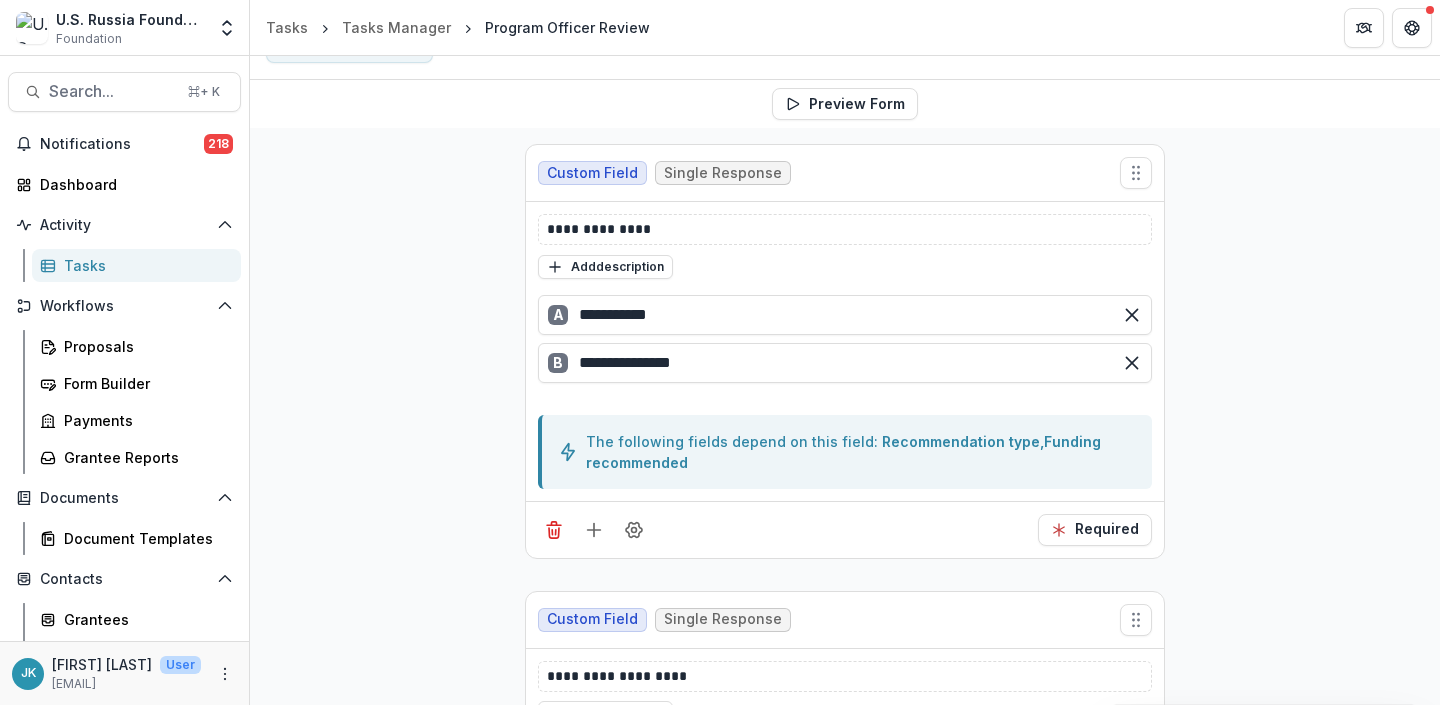 scroll, scrollTop: 232, scrollLeft: 0, axis: vertical 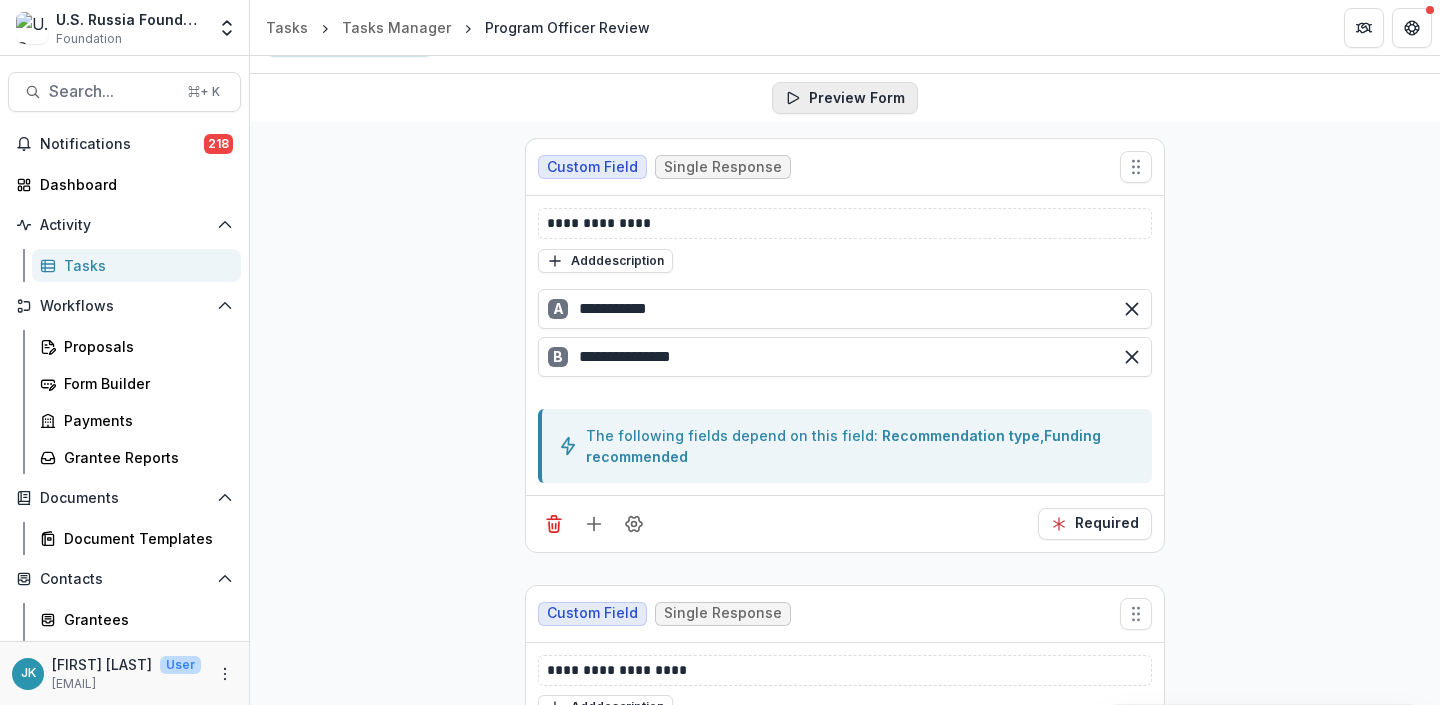 click on "Preview Form" at bounding box center (845, 98) 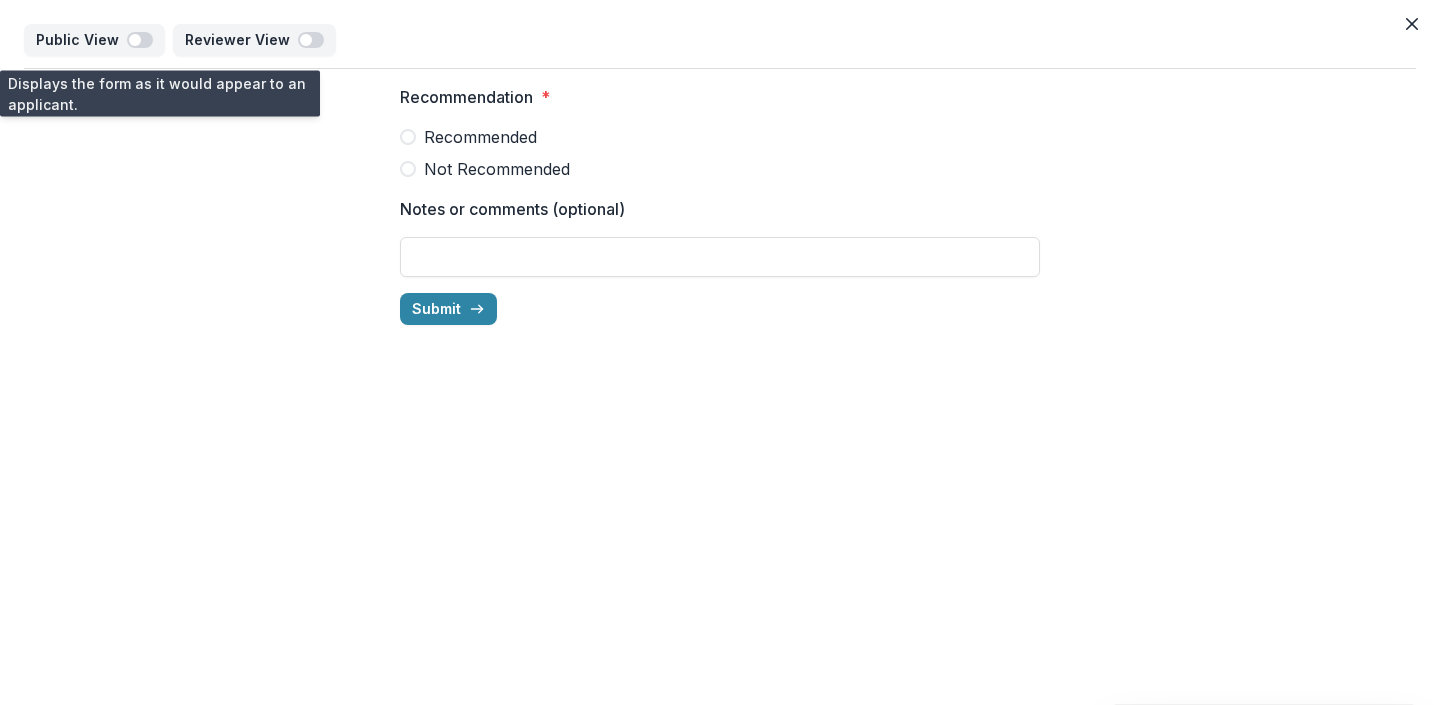 click on "Recommended" at bounding box center (480, 137) 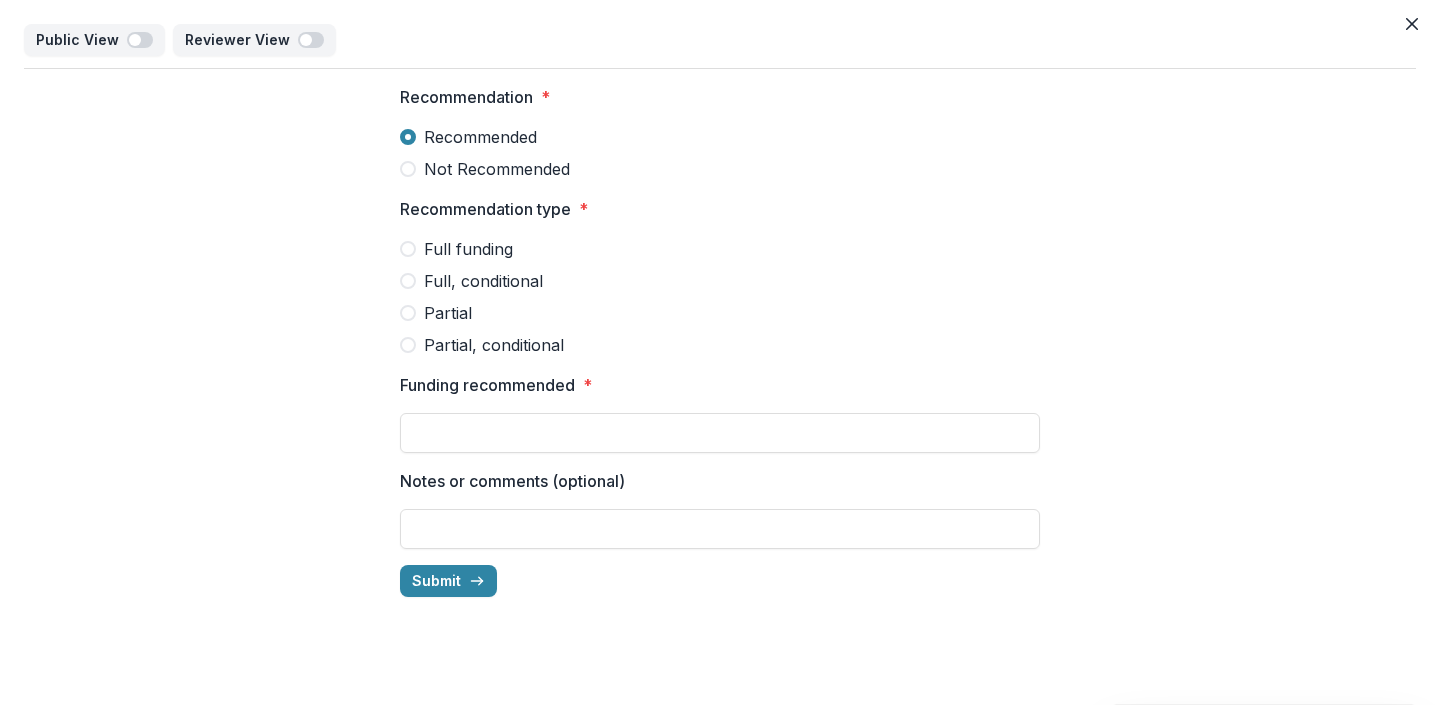 click on "Not Recommended" at bounding box center [497, 169] 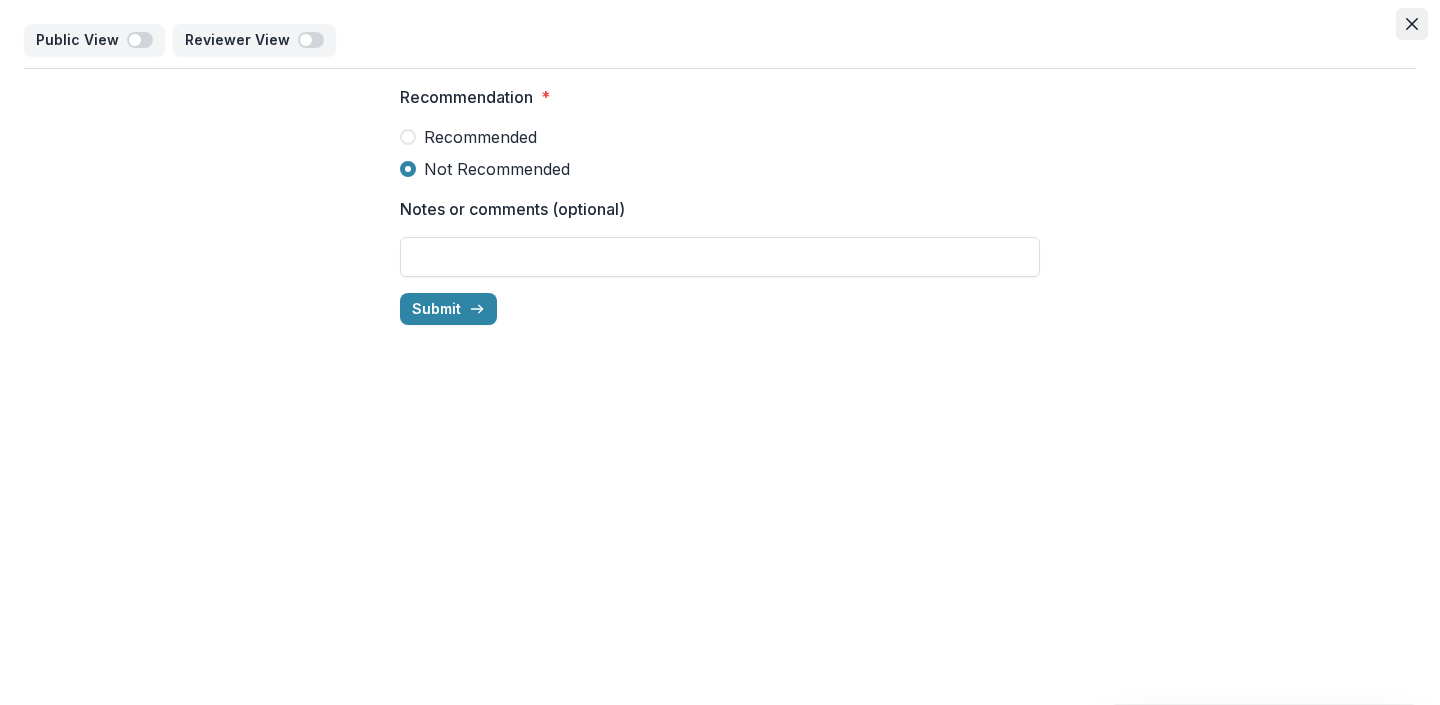 click 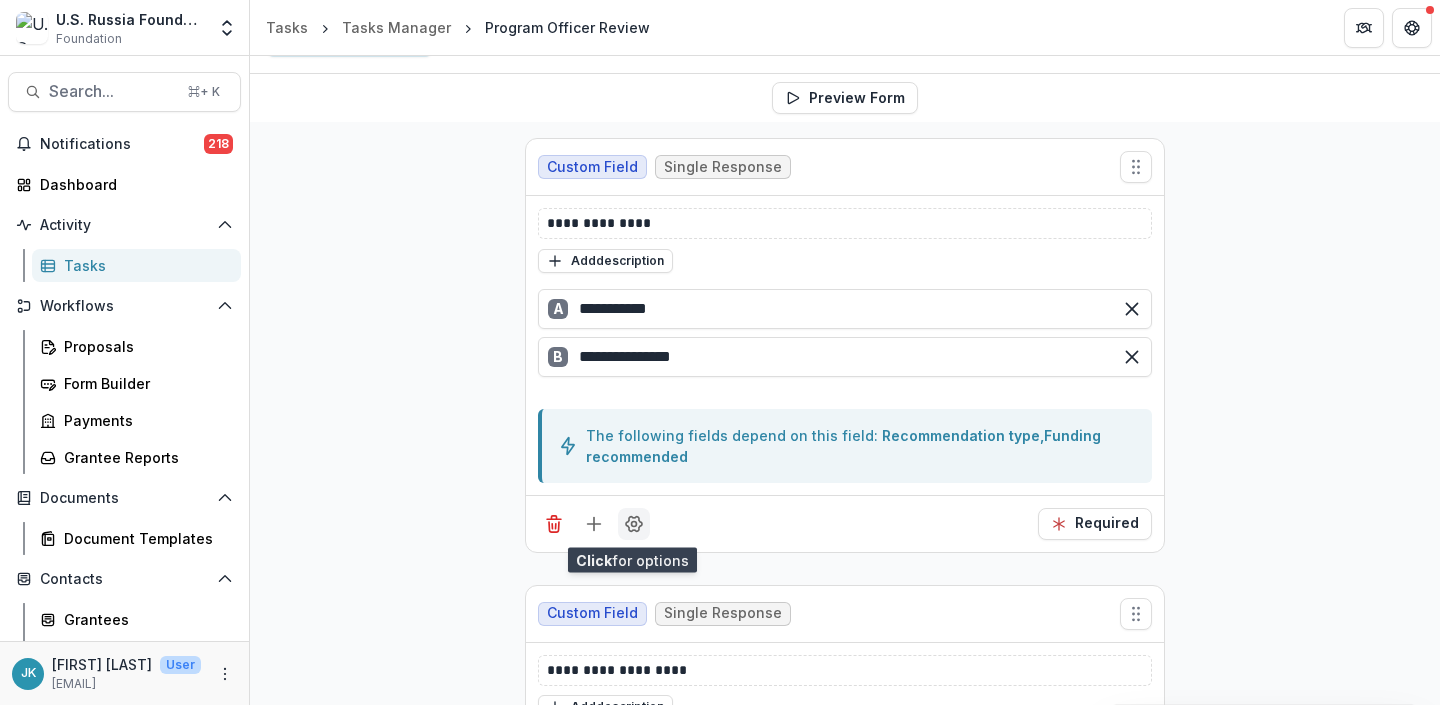 click 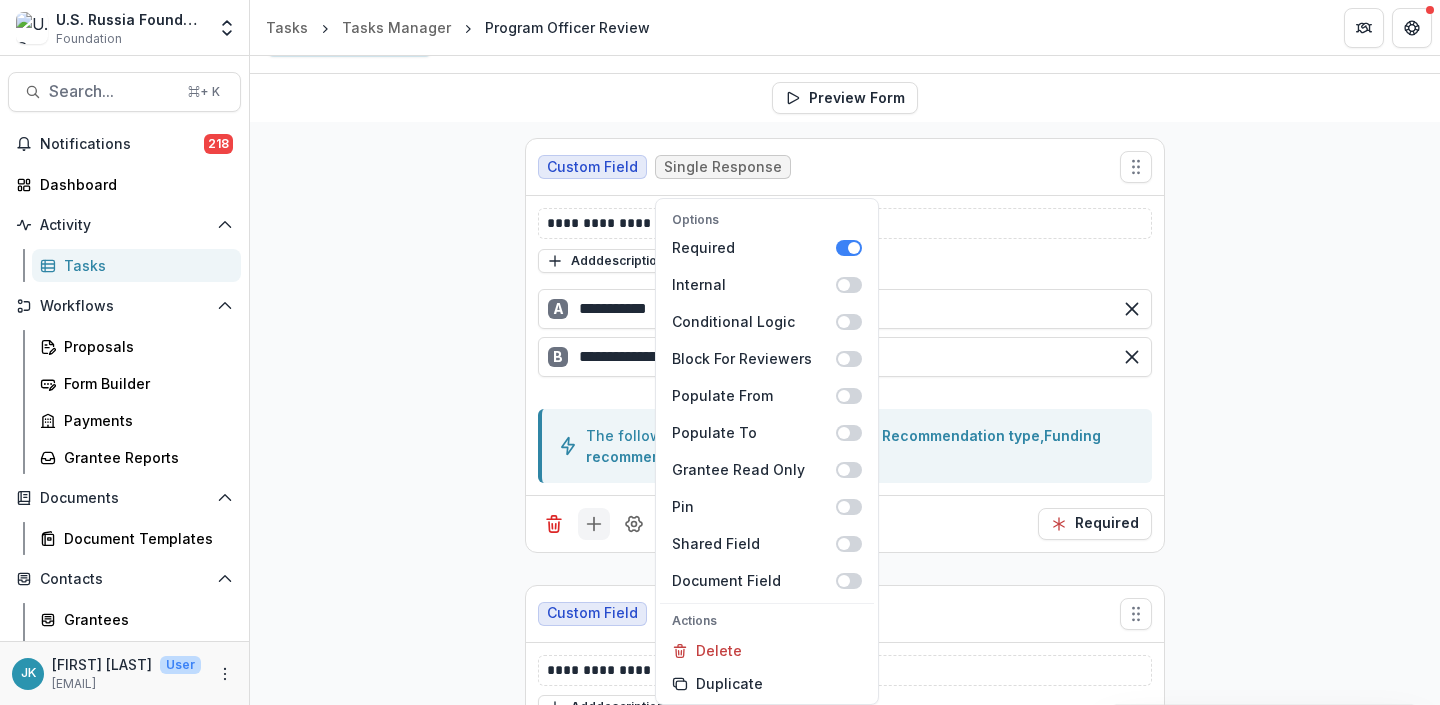click 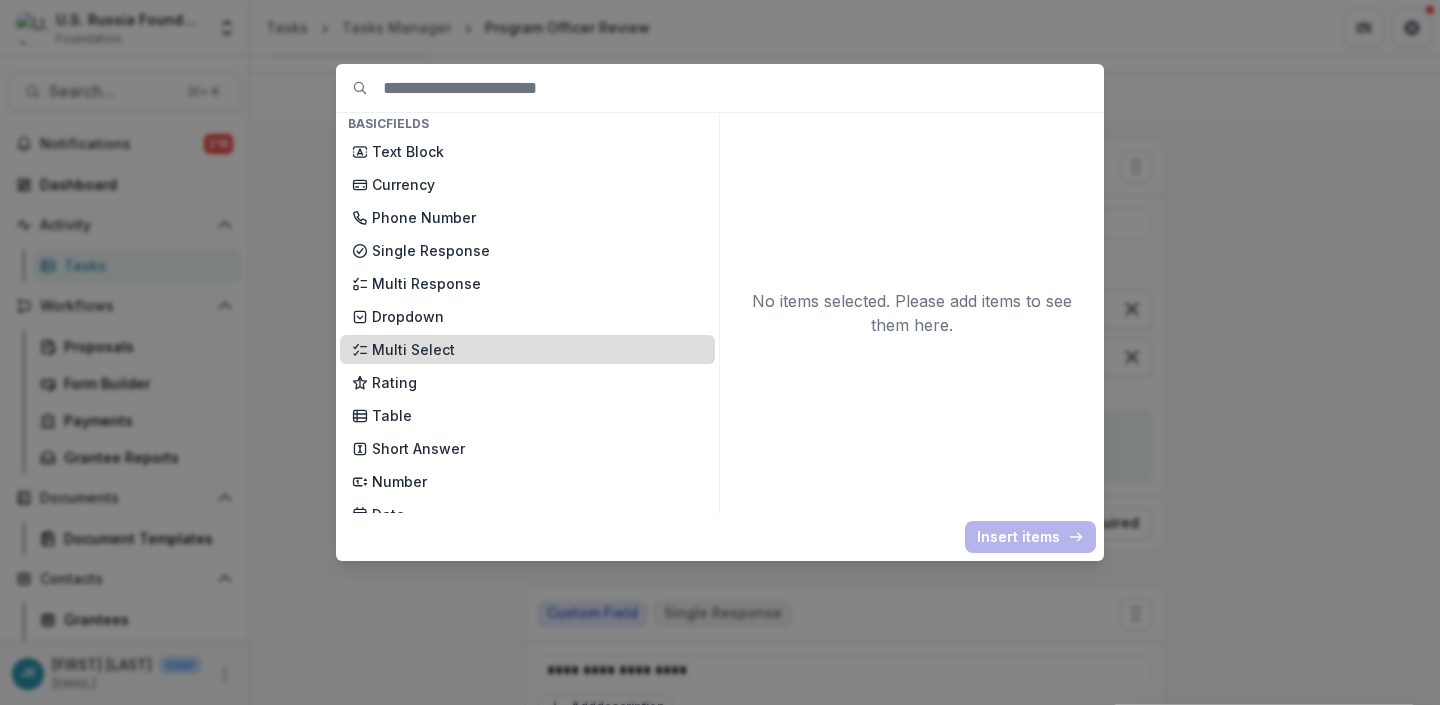 scroll, scrollTop: 103, scrollLeft: 0, axis: vertical 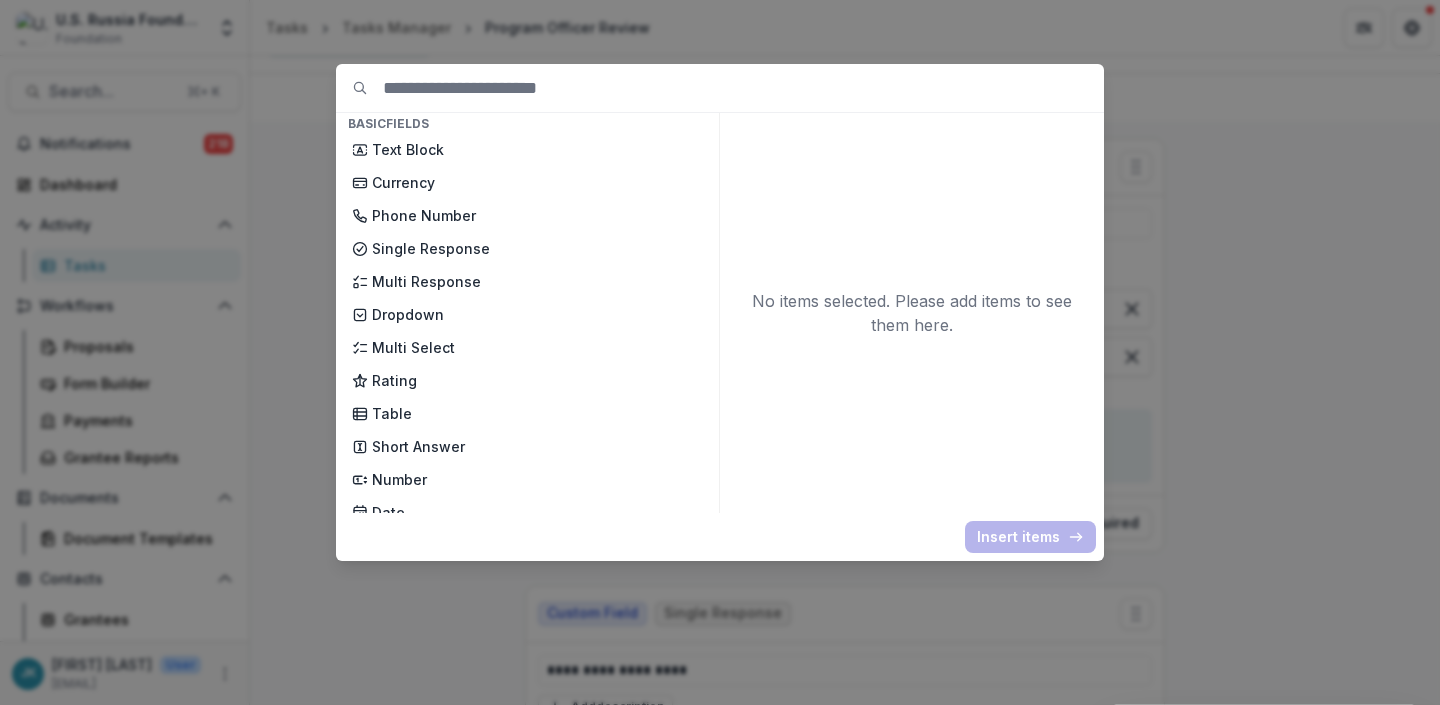 click on "Basic  Fields New Page File Download File Upload Text Block Currency Phone Number Single Response Multi Response Dropdown Multi Select Rating Table Short Answer Number Date Long answer Formatted Text Conditional Dropdown Spreadsheet Organization  Fields Legal Name DBA (AKA) Legal Status Tax Number (EIN) (Old) Headquarters Address Organization Headquarters Address (Old) Mailing Address Organization Mailing Address Phone Number Email Website Fiscal Sponsor Mission Vision Diversity, Equity and Inclusion Year Founded Full Time Employees Part Time Employees Primary Contact Project Director Executive Director Budget Social Media Grant  Fields Amount Requested Grant Type Project Title Project Budget Cofunding Grant Period Proposal Title Foundation Program Areas Grant Area Population Served Temelio  Fields External References Score Card Formula Foundation Users Foundation Tags Foundation Program Areas Grant Types Onboarding  Fields IRS Recipient Status Primary Contact Insert items" at bounding box center (720, 352) 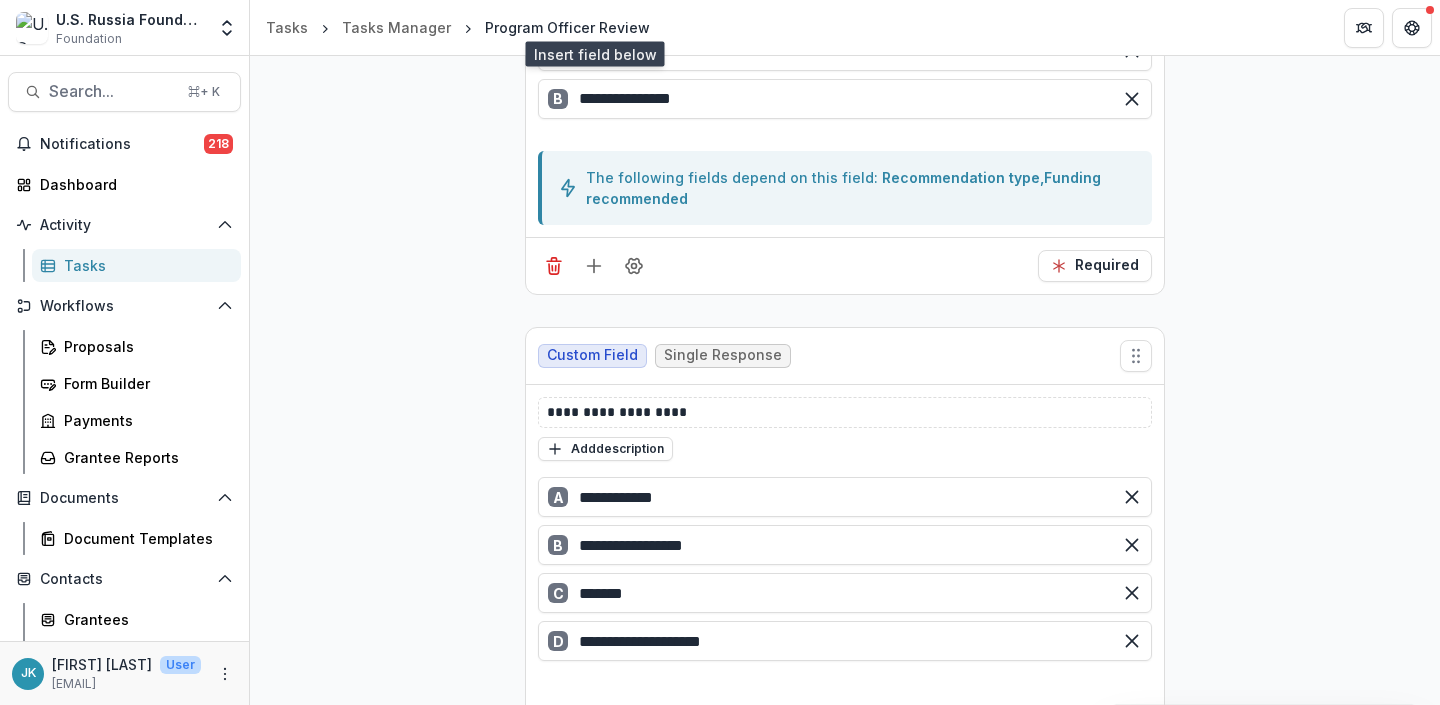 scroll, scrollTop: 0, scrollLeft: 0, axis: both 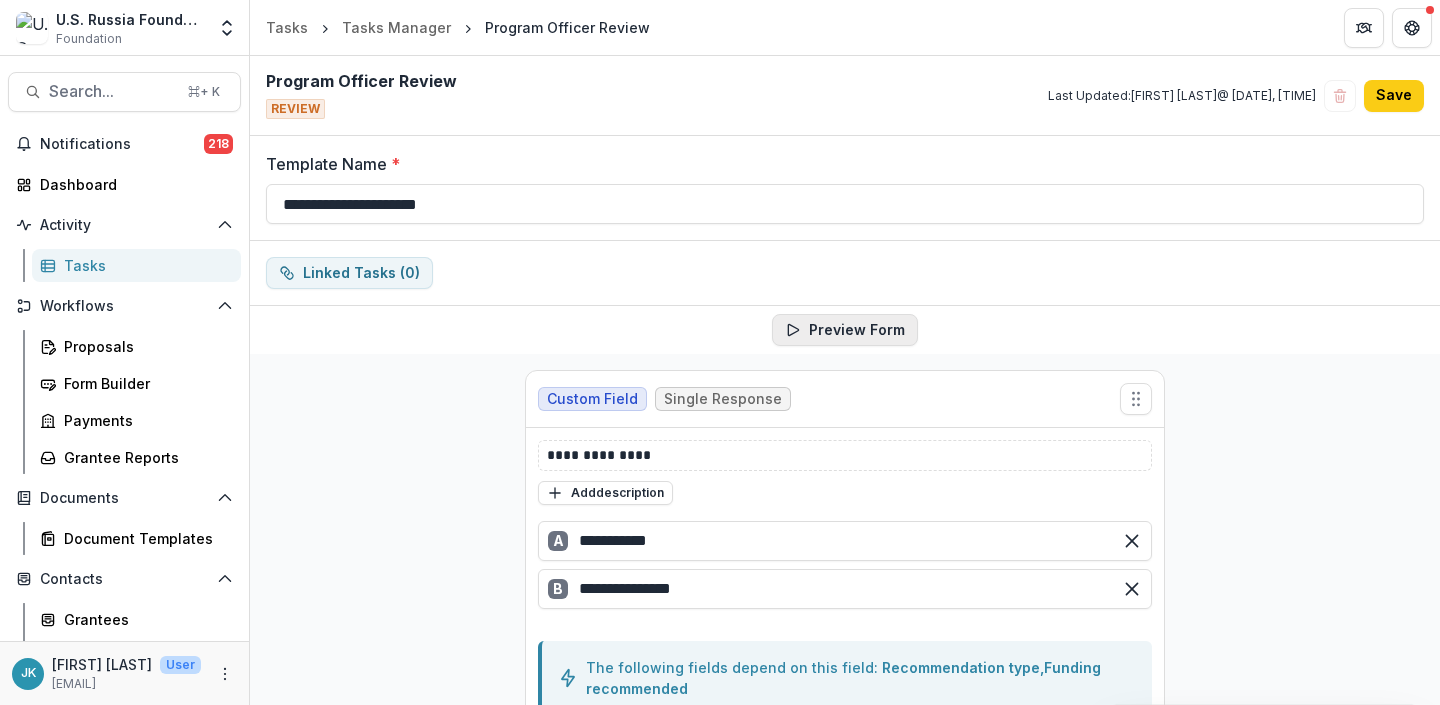 click on "Preview Form" at bounding box center (845, 330) 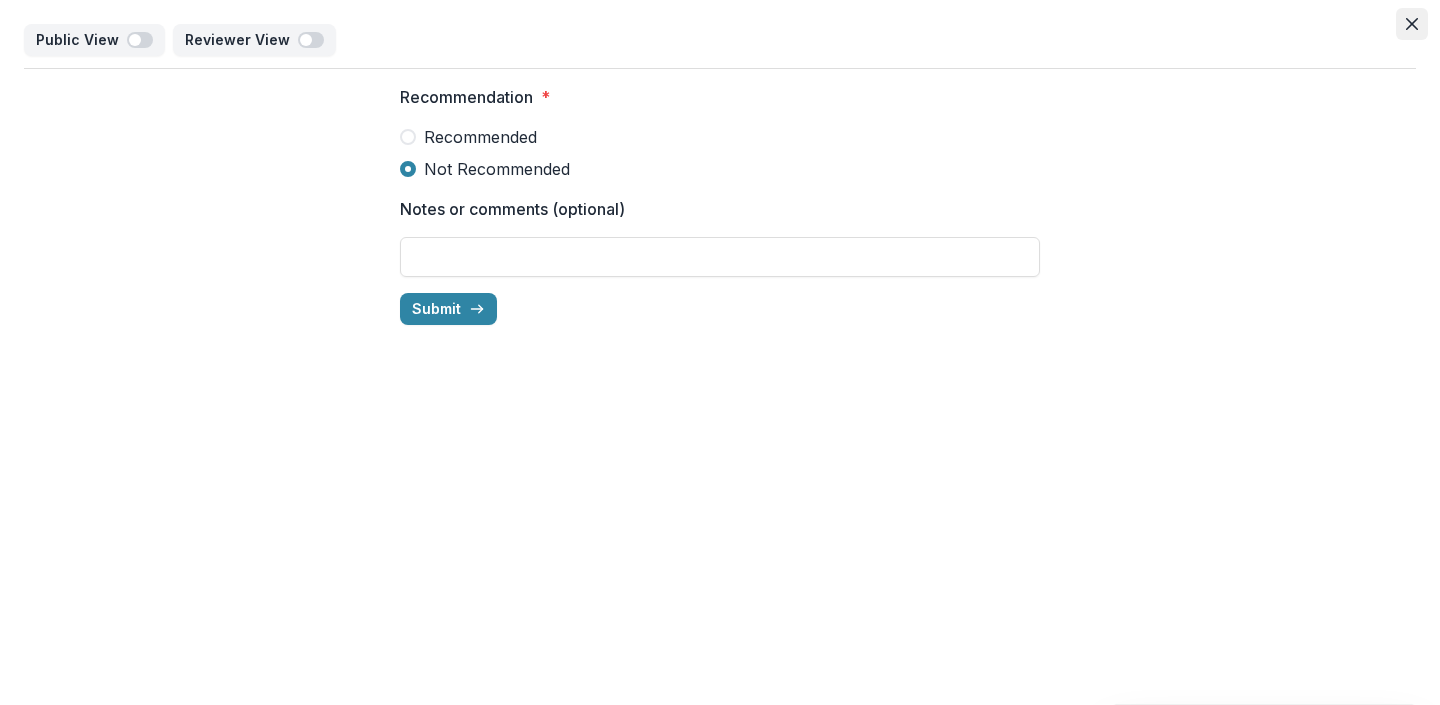 click 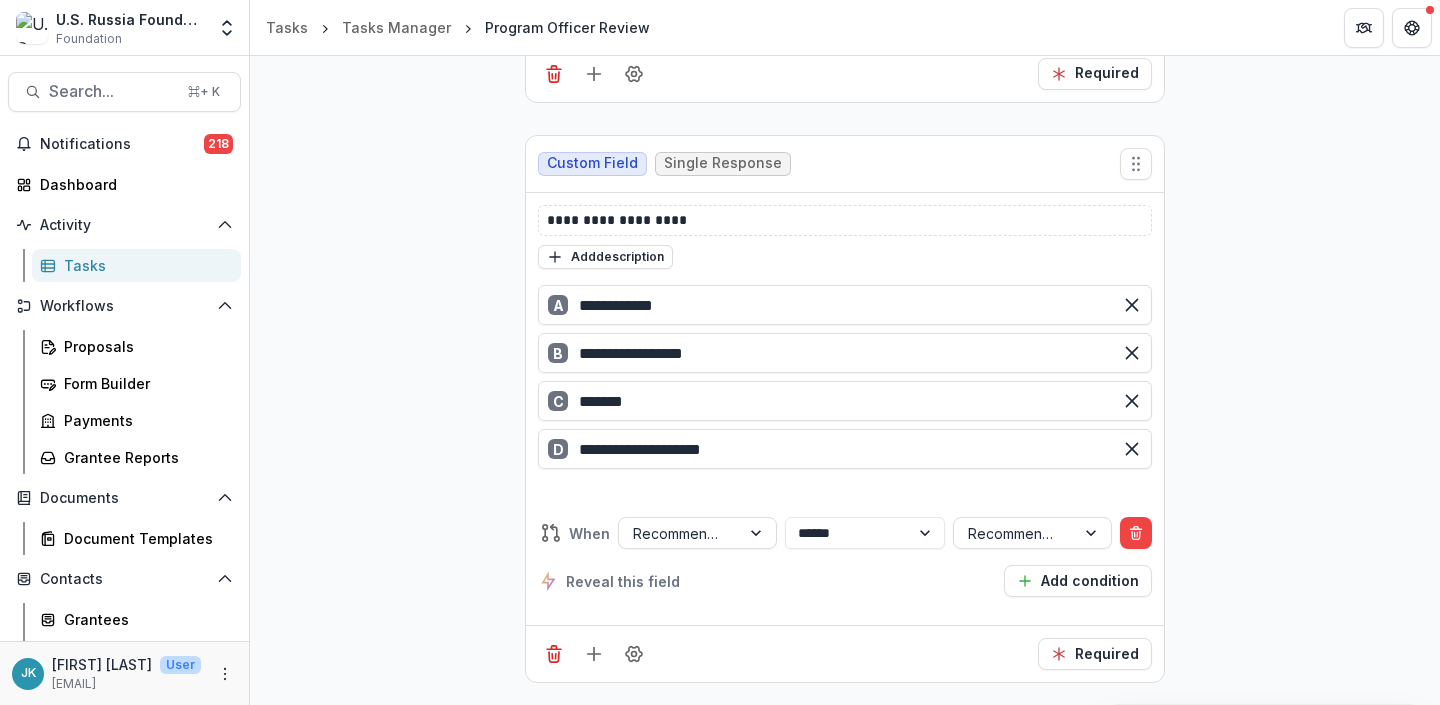 scroll, scrollTop: 684, scrollLeft: 0, axis: vertical 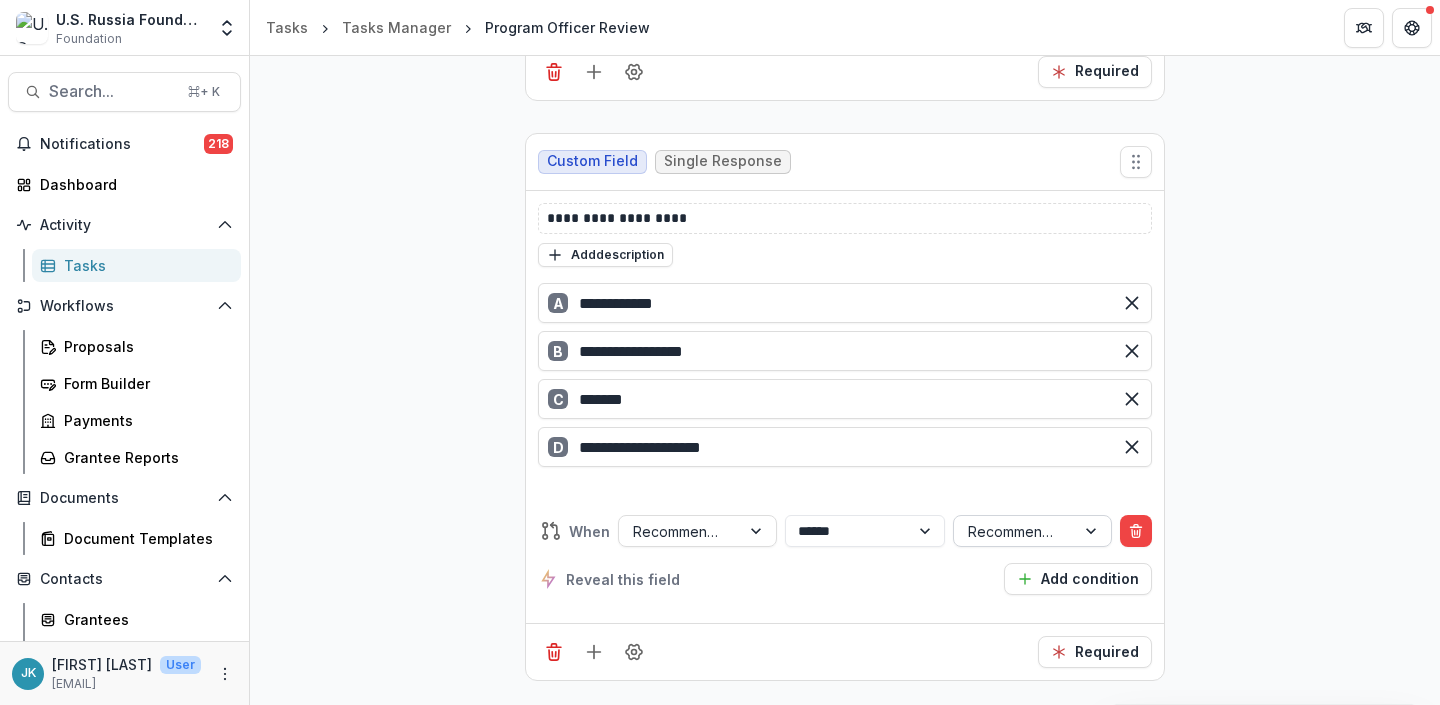 click at bounding box center (1014, 531) 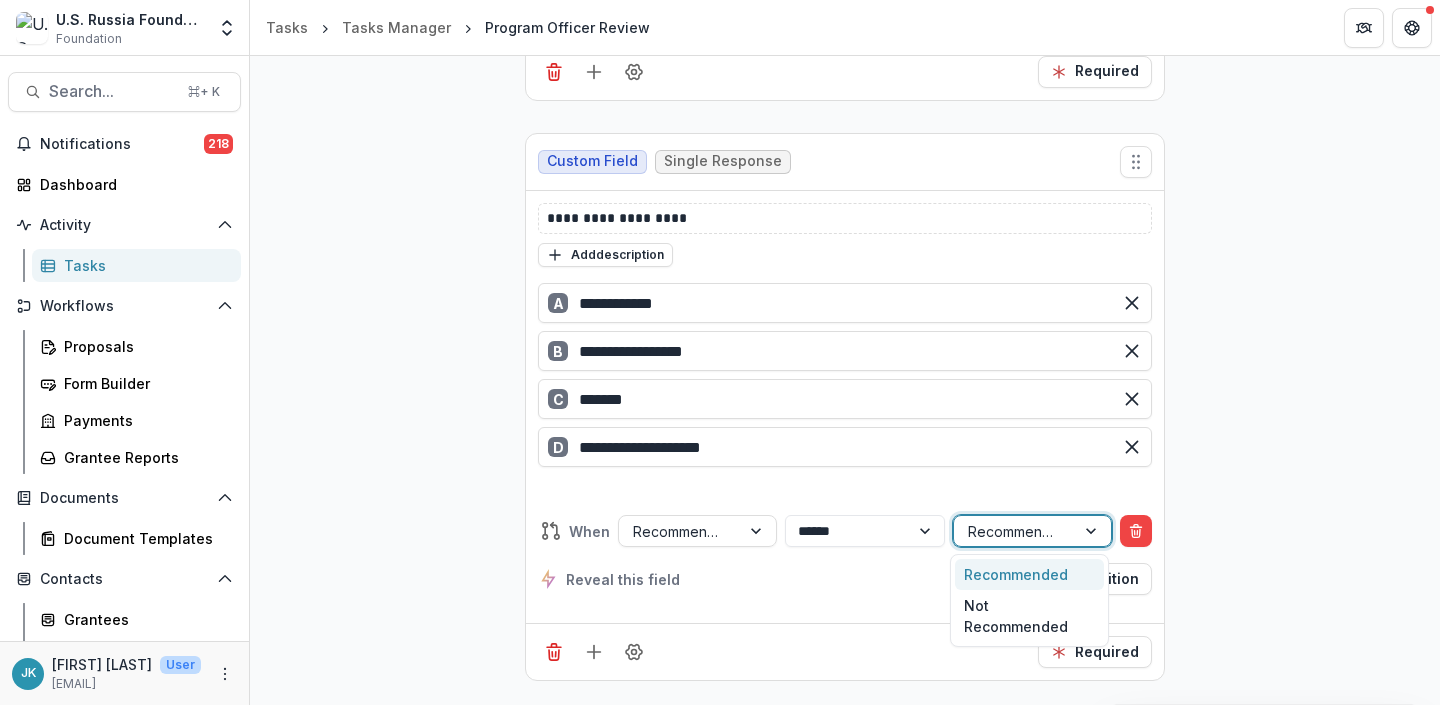 click on "**********" at bounding box center [845, 532] 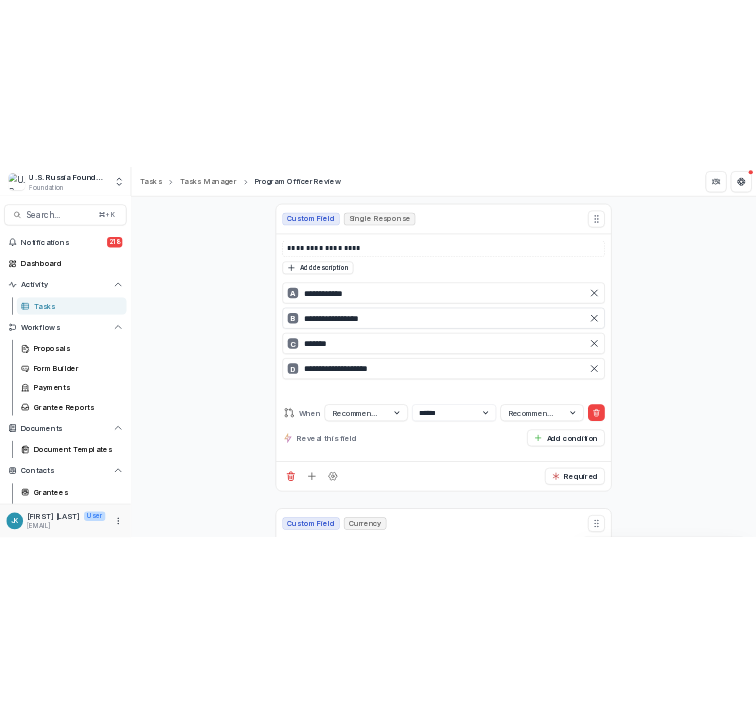 scroll, scrollTop: 0, scrollLeft: 0, axis: both 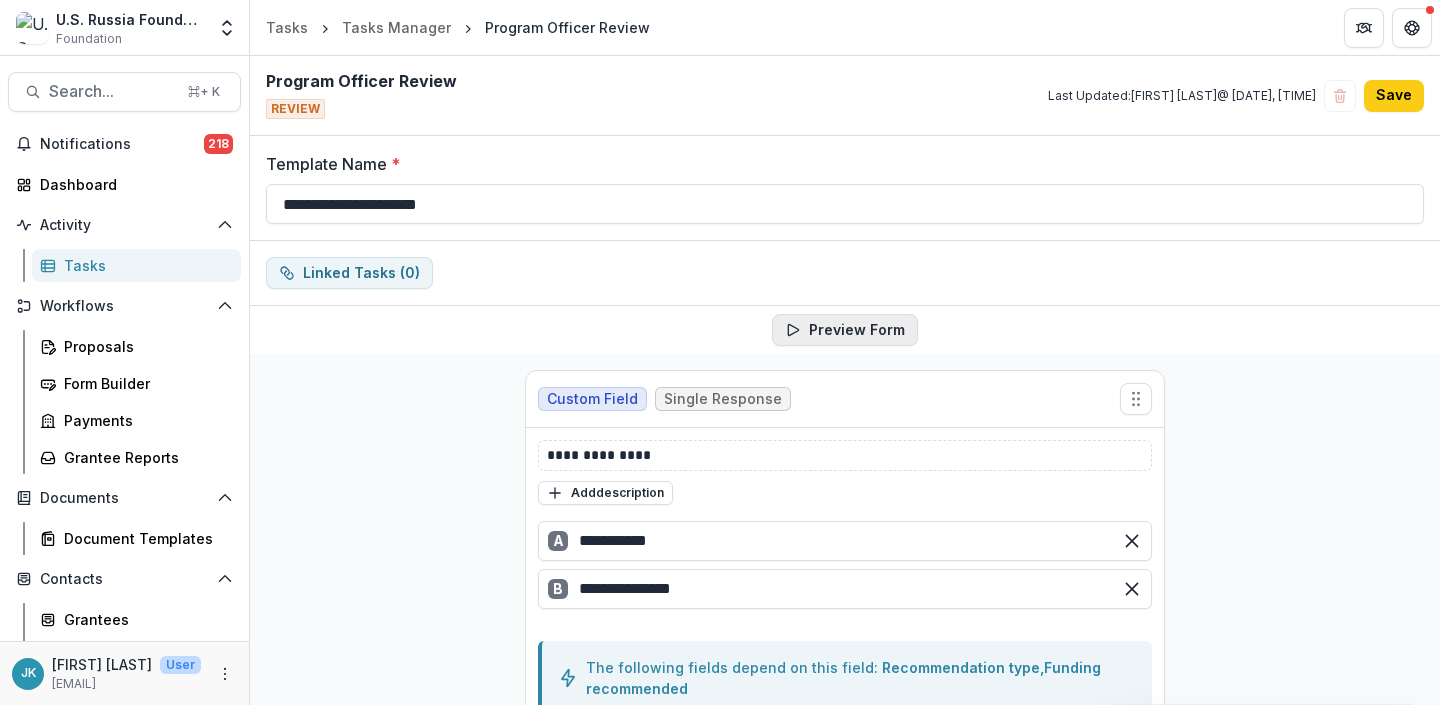 click on "Preview Form" at bounding box center (845, 330) 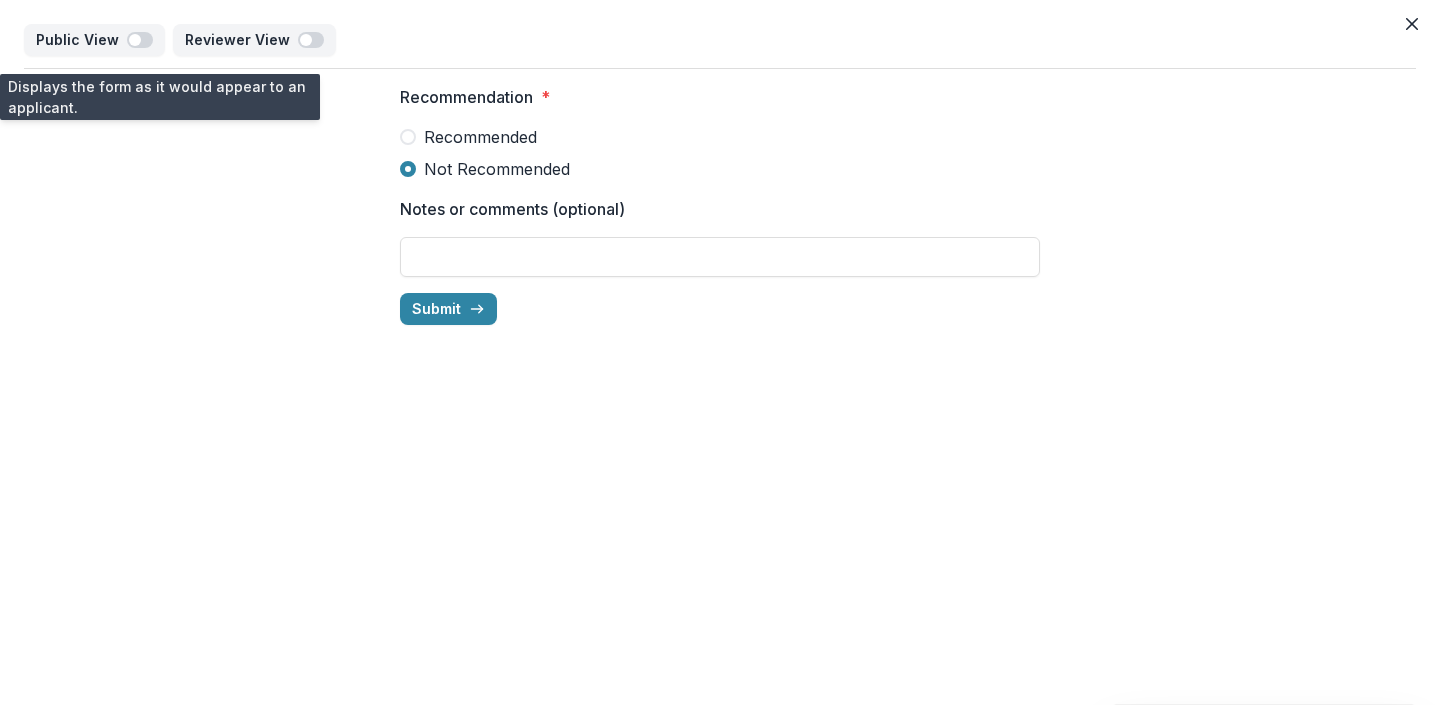 click on "Recommended" at bounding box center (480, 137) 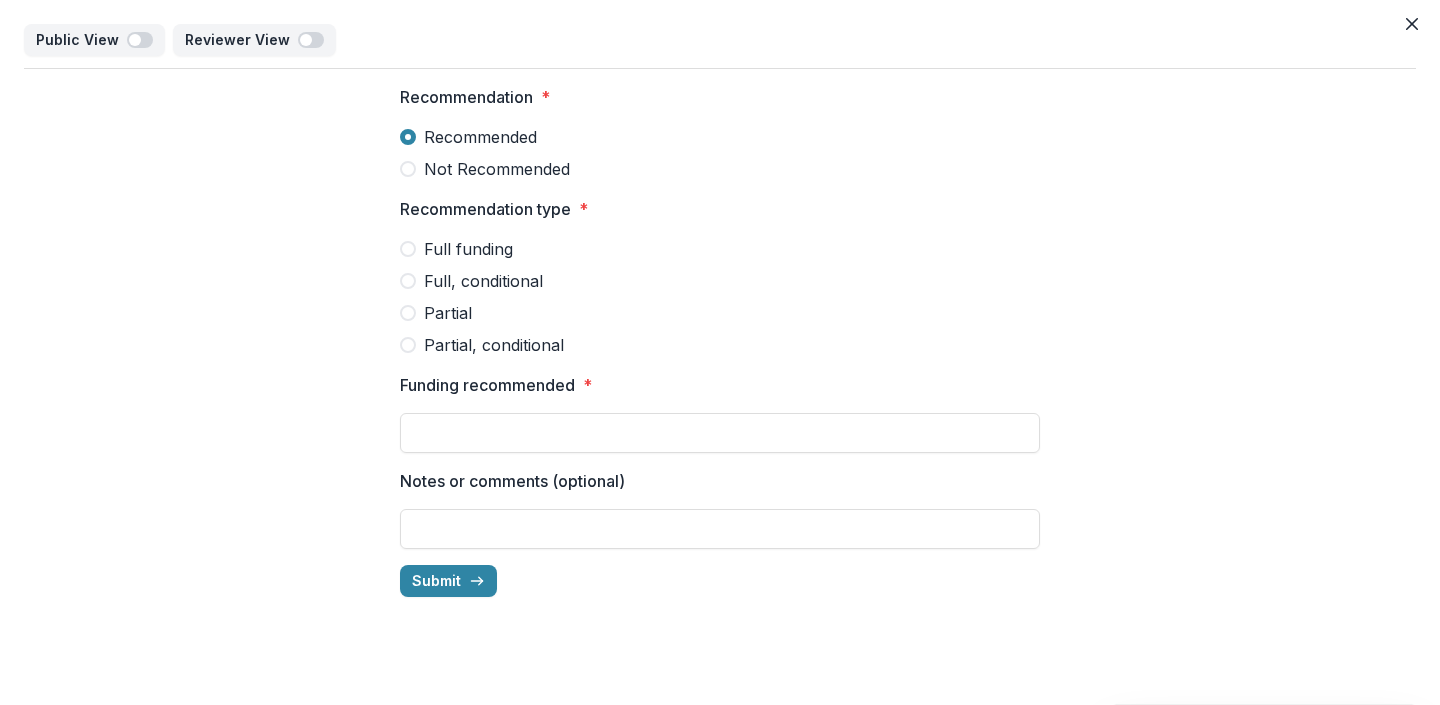 click on "Full funding" at bounding box center (468, 249) 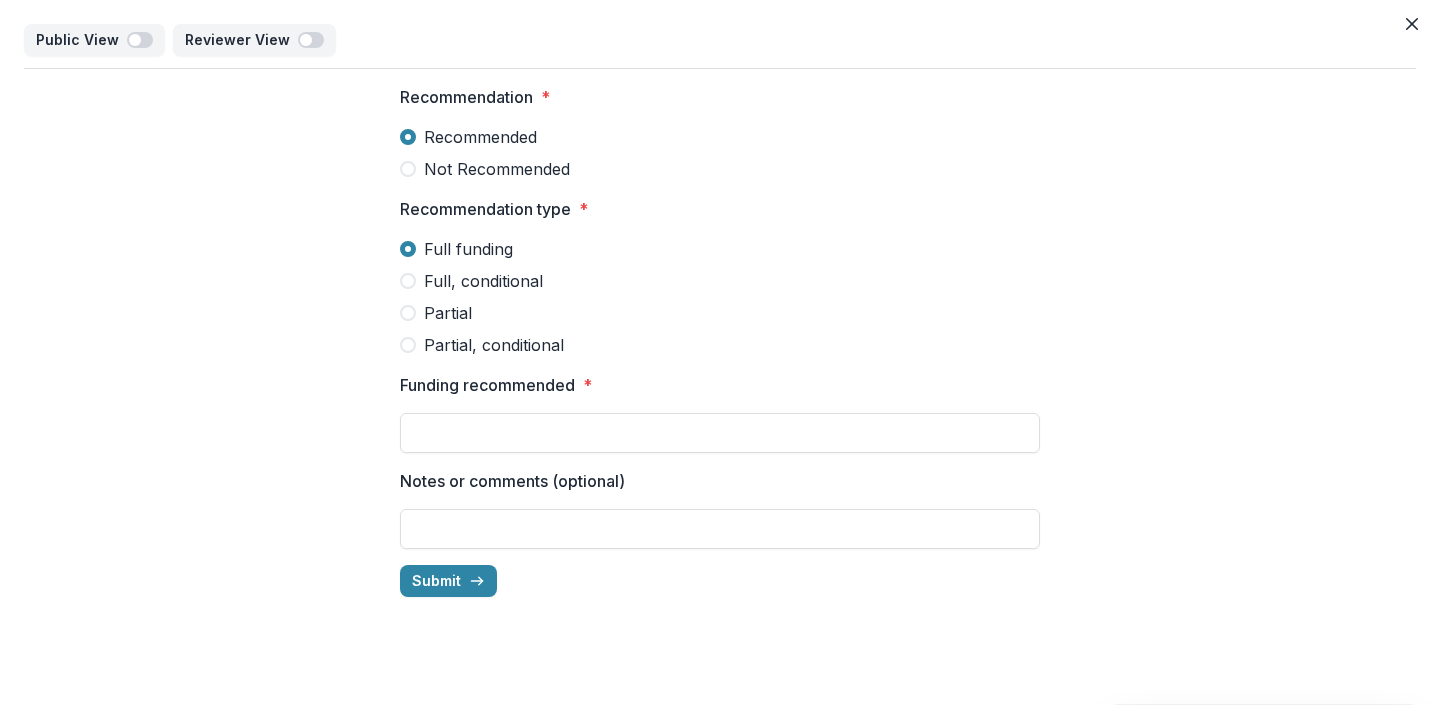 click on "Full funding" at bounding box center [468, 249] 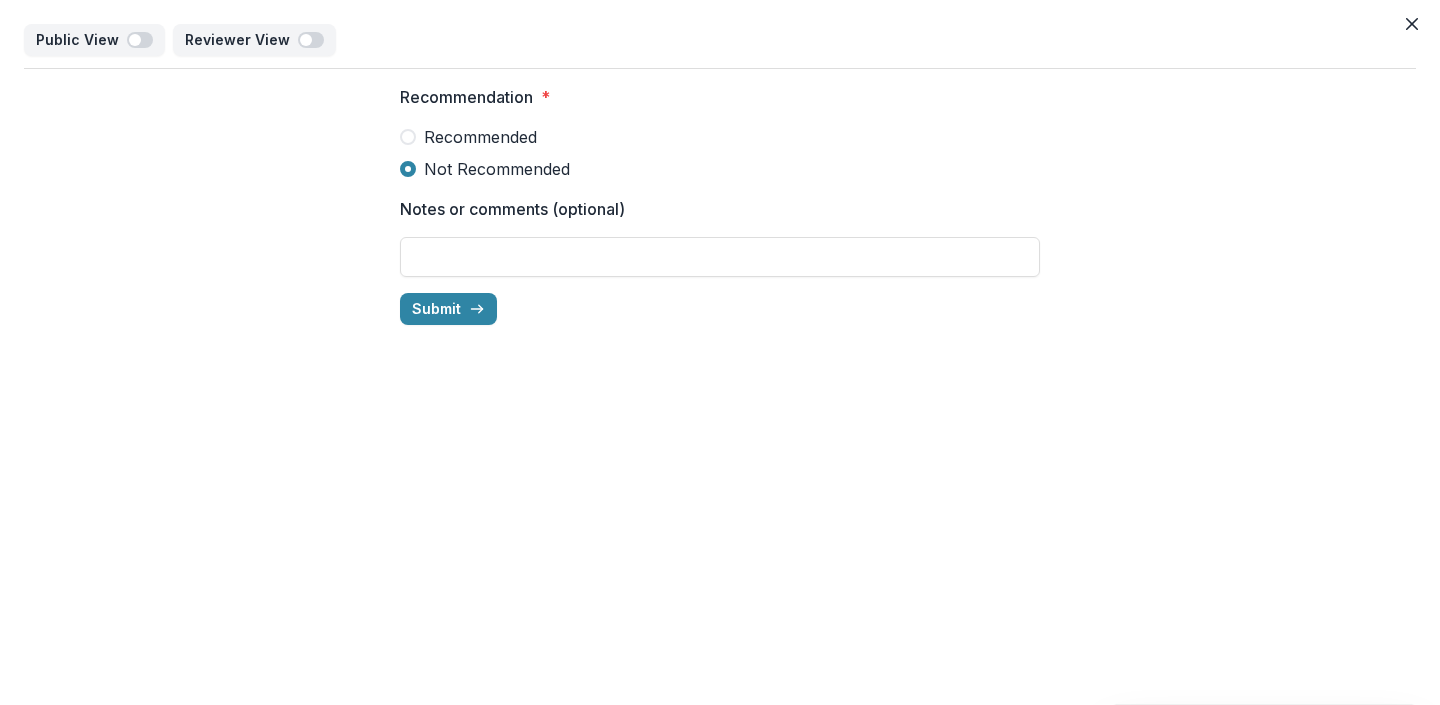 click on "Recommended" at bounding box center (480, 137) 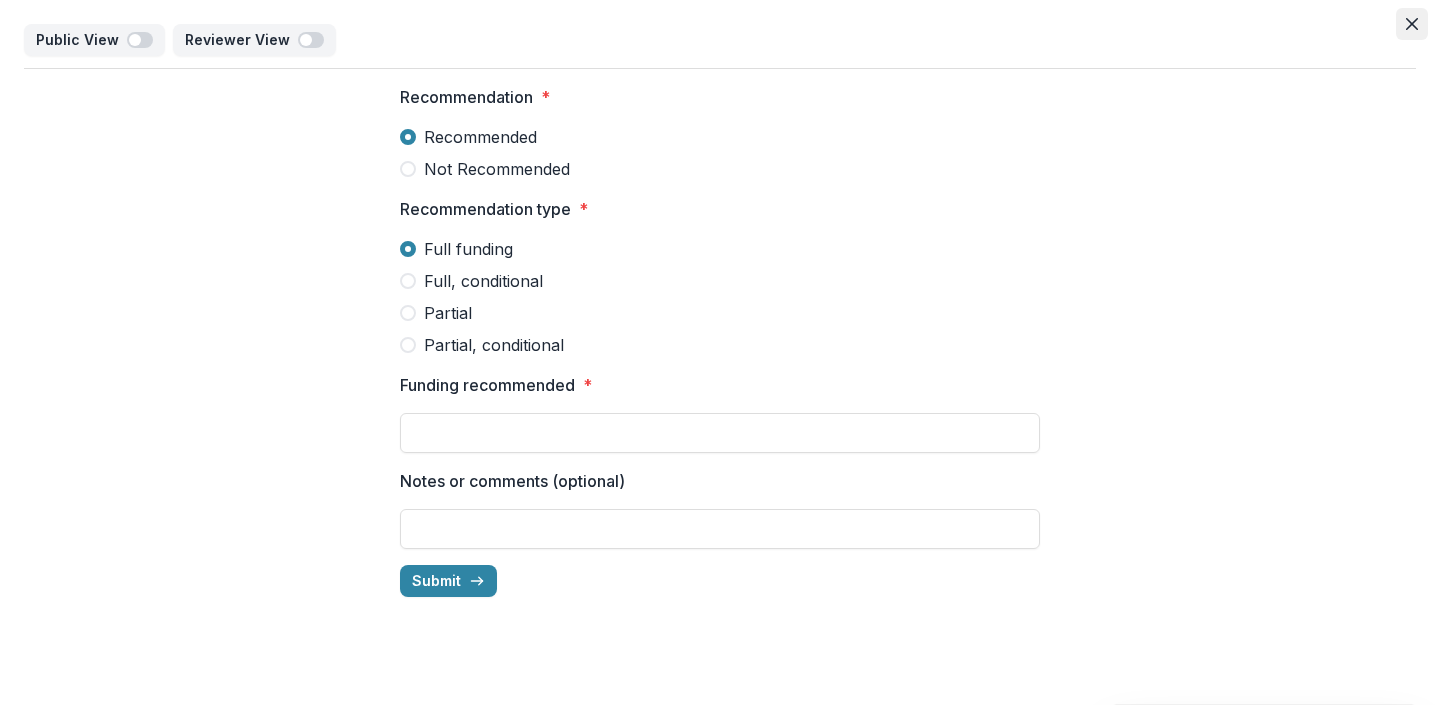 click at bounding box center (1412, 24) 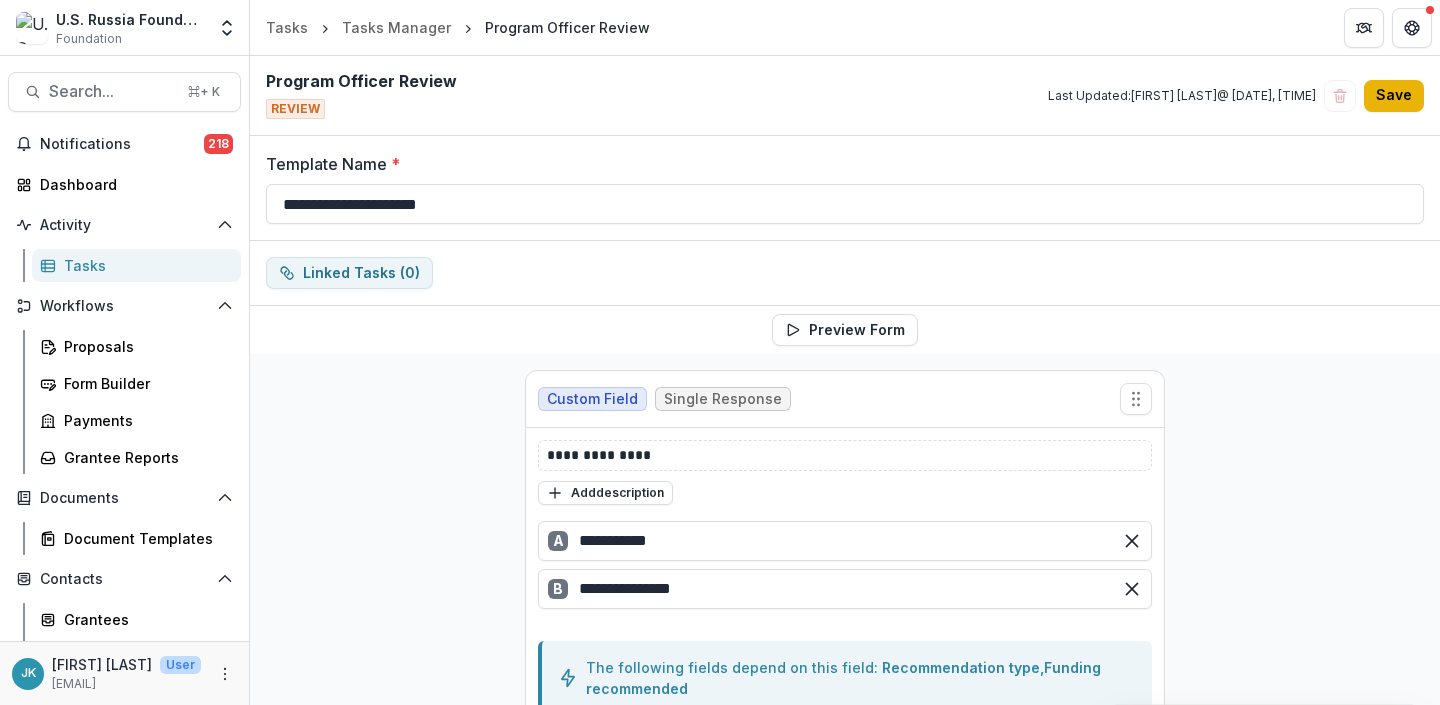 click on "Save" at bounding box center [1394, 96] 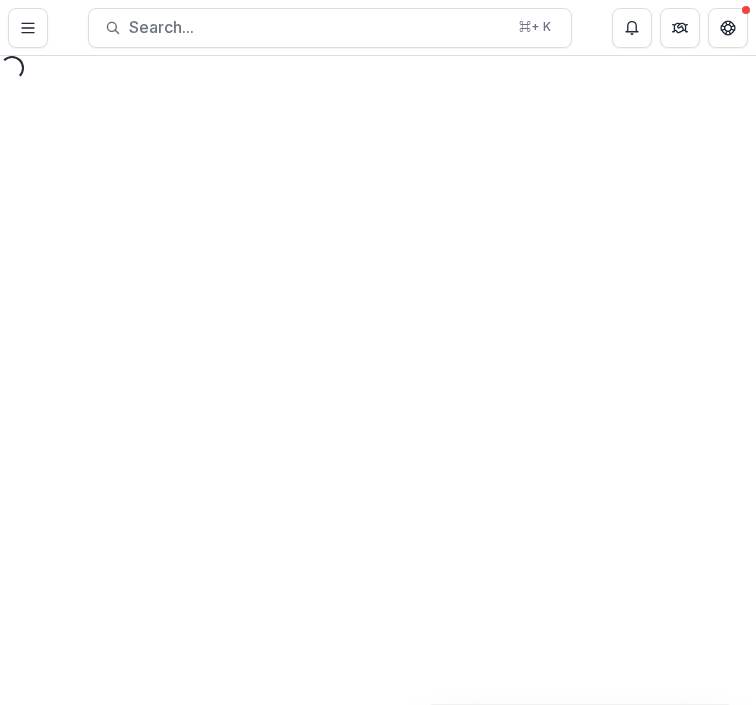 scroll, scrollTop: 0, scrollLeft: 0, axis: both 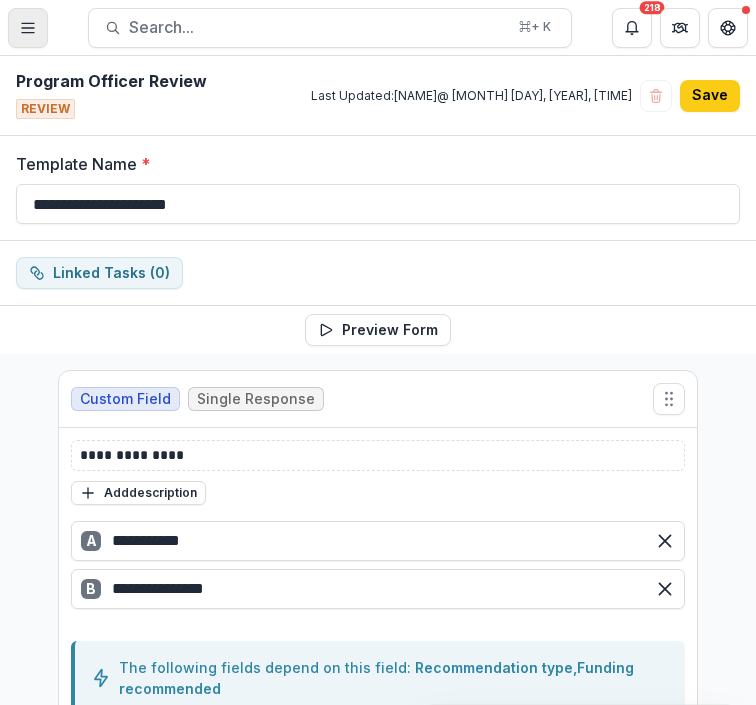 click 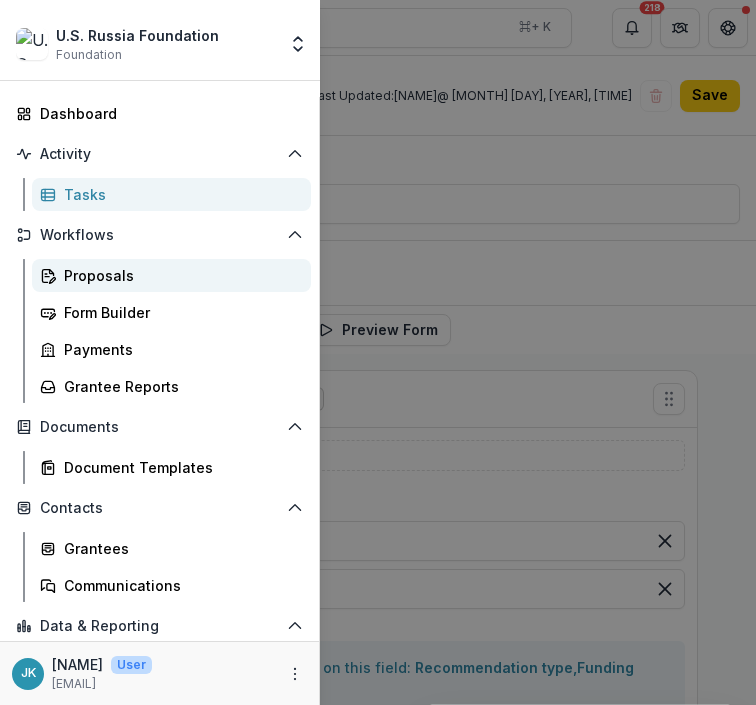 click on "Proposals" at bounding box center (179, 275) 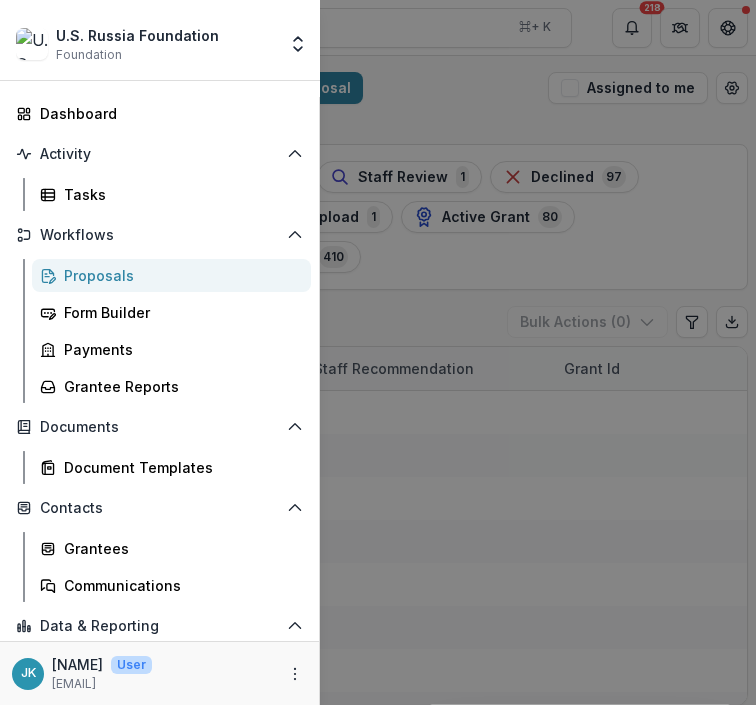 click on "U.S. Russia Foundation Foundation Foundations U.S. Russia Foundation Nonprofits TEST ORG Kelderman International Team Settings Admin Settings Dashboard Activity Tasks Workflows Proposals Form Builder Payments Grantee Reports Documents Document Templates Contacts Grantees Communications Data & Reporting Dashboard Advanced Analytics Data Report JK Jemile Kelderman User jkelderman@usrf.us" at bounding box center (378, 352) 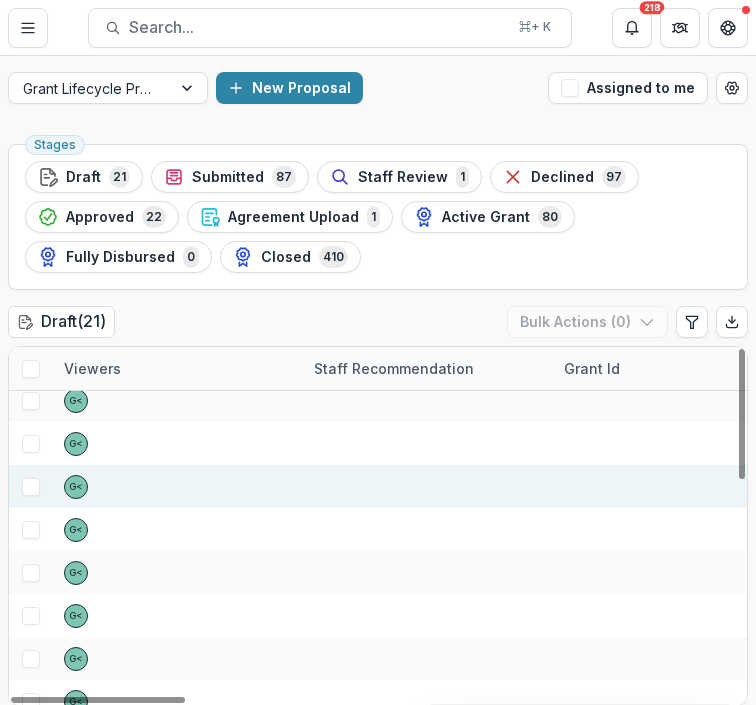 scroll, scrollTop: 0, scrollLeft: 0, axis: both 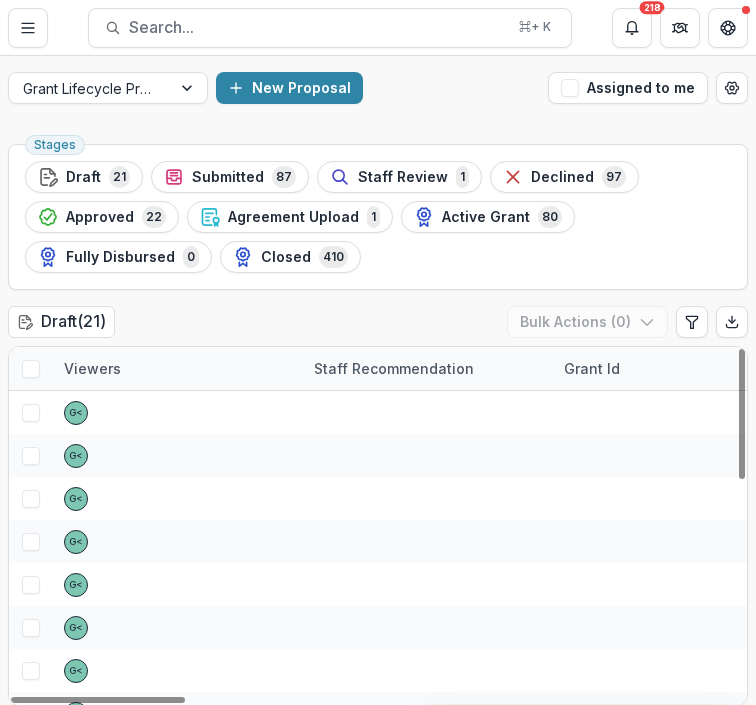 click on "Submitted" at bounding box center [228, 177] 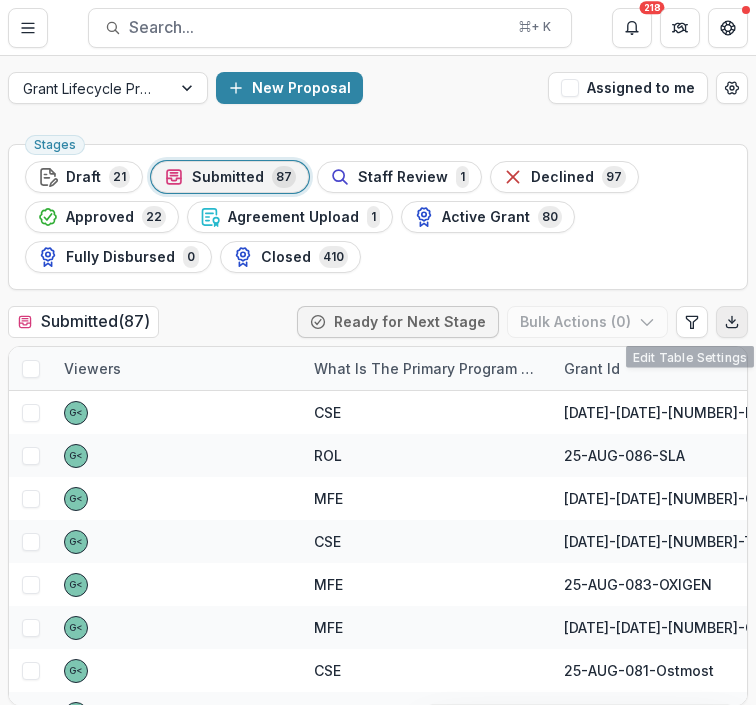 click at bounding box center [732, 322] 